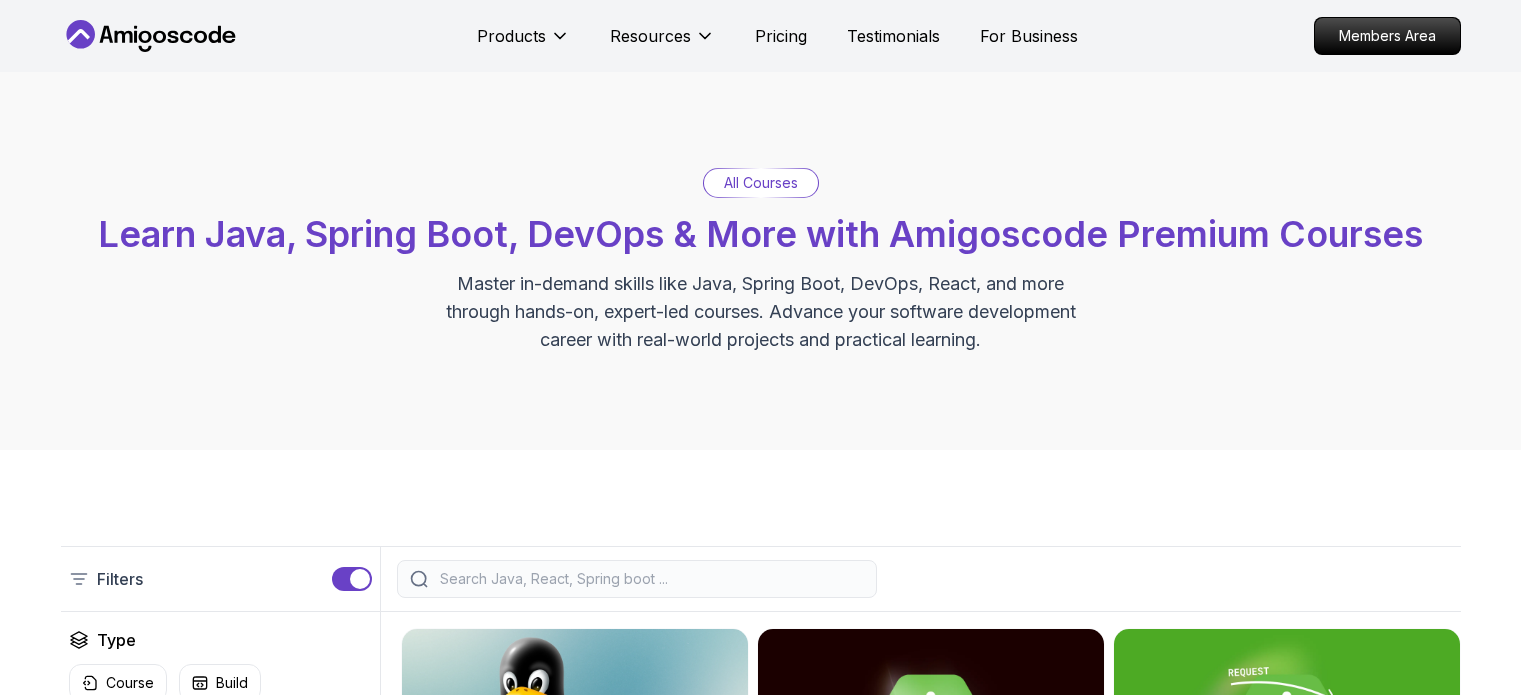 scroll, scrollTop: 400, scrollLeft: 0, axis: vertical 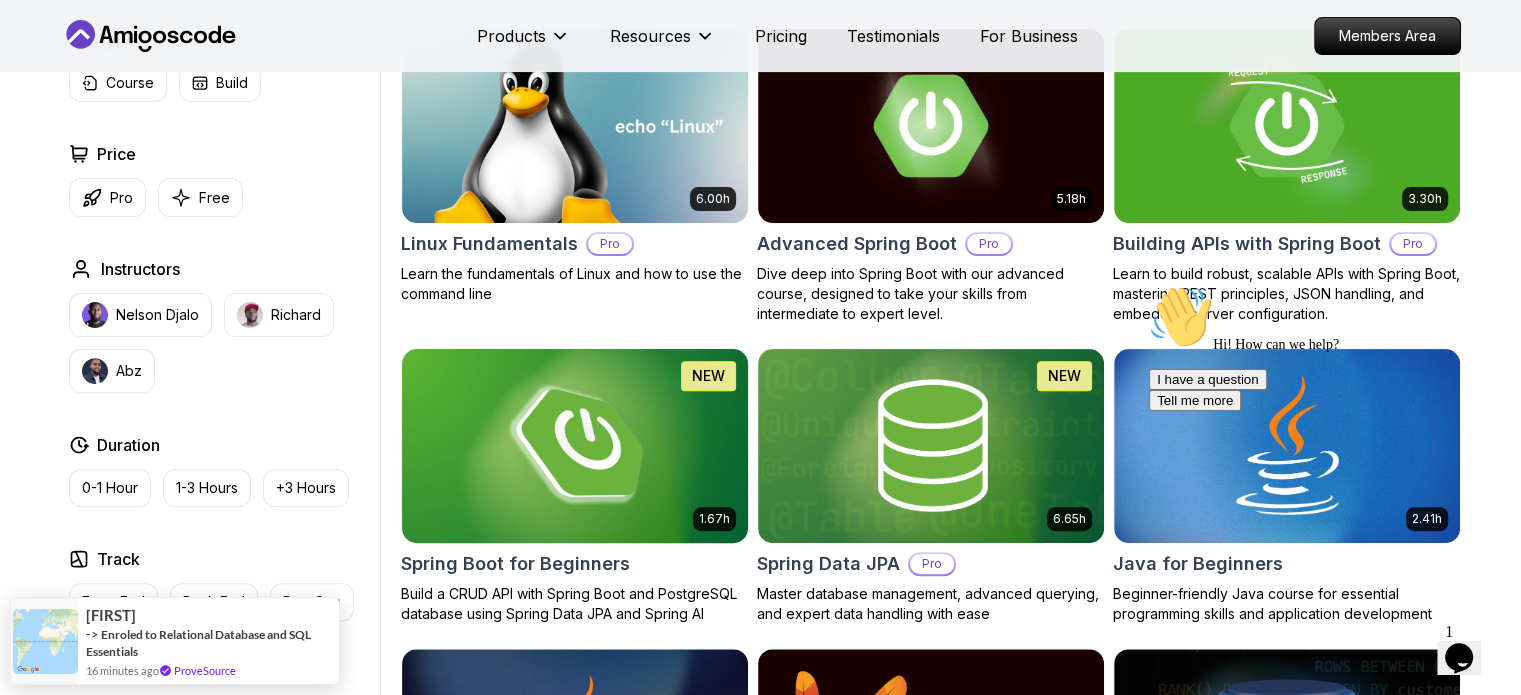 click at bounding box center (574, 445) 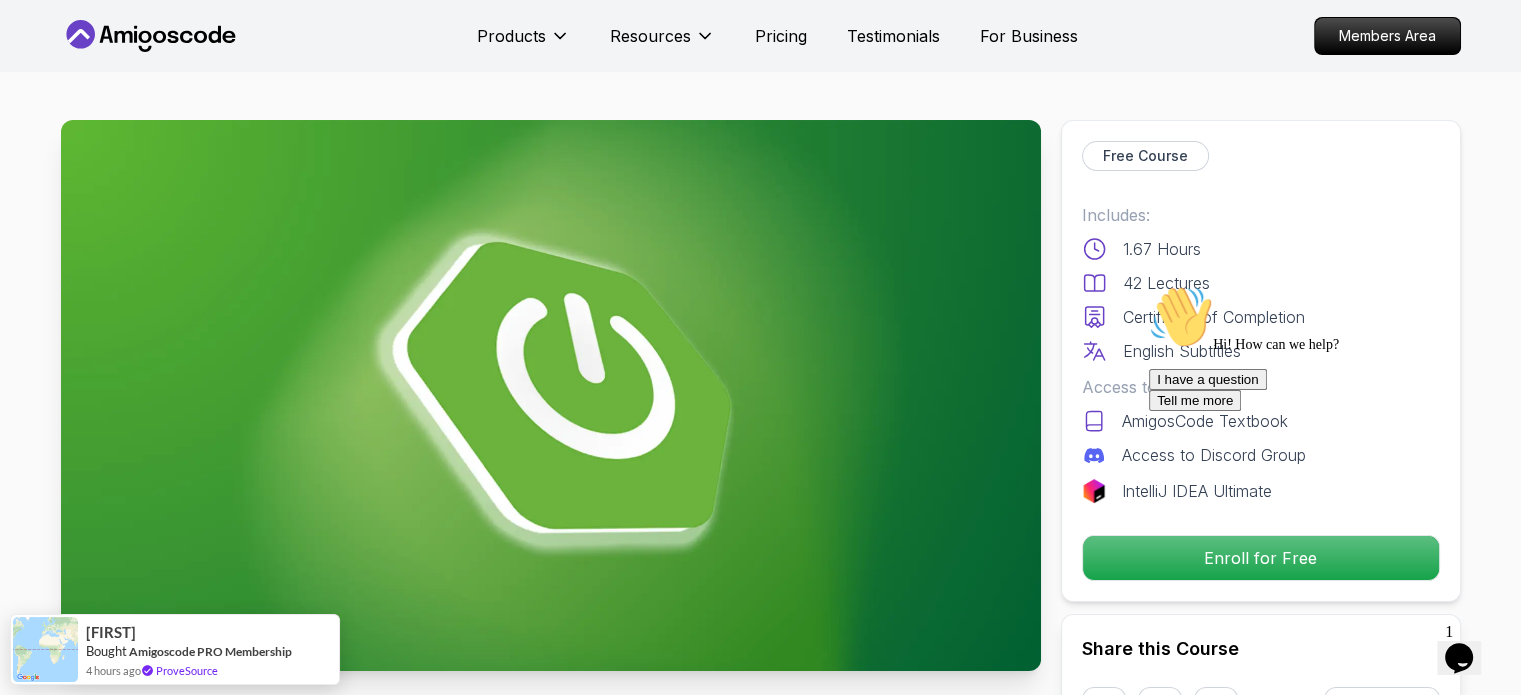scroll, scrollTop: 500, scrollLeft: 0, axis: vertical 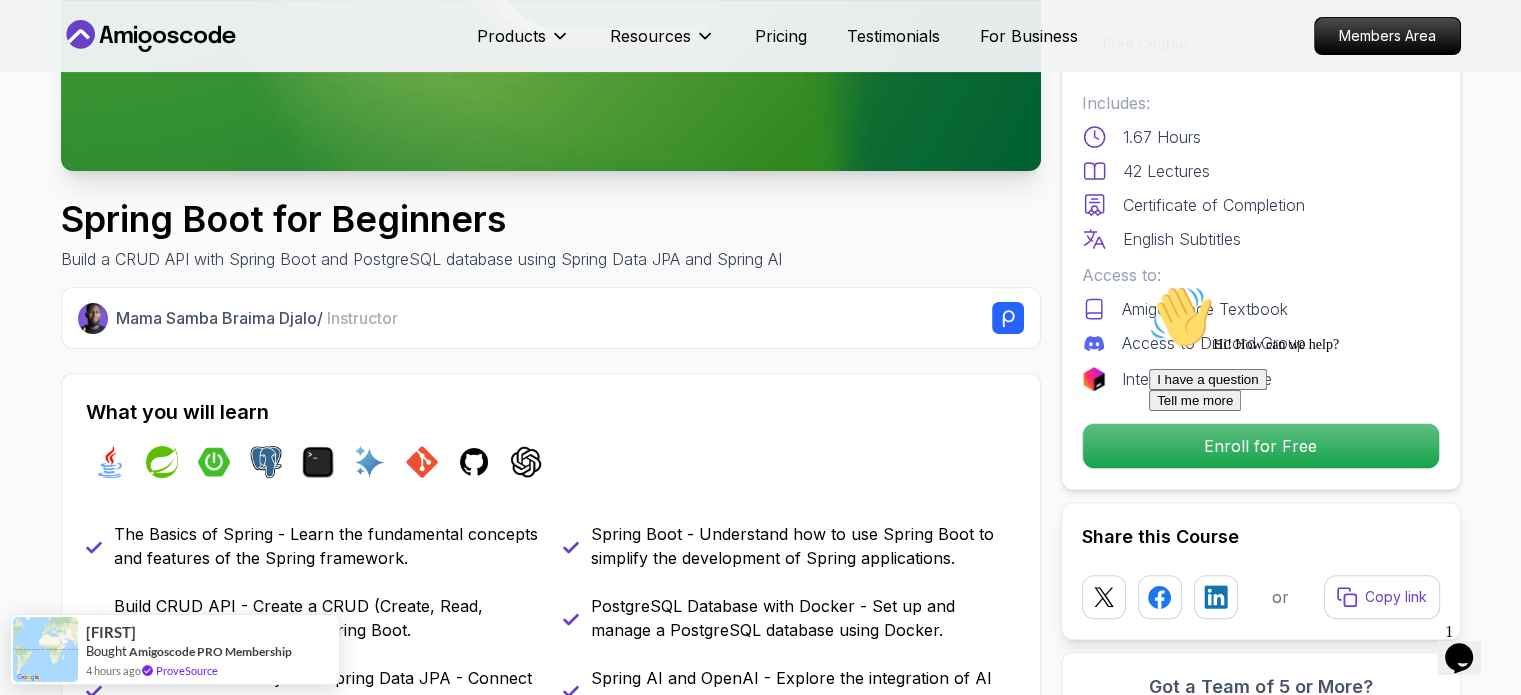 click at bounding box center [1149, 285] 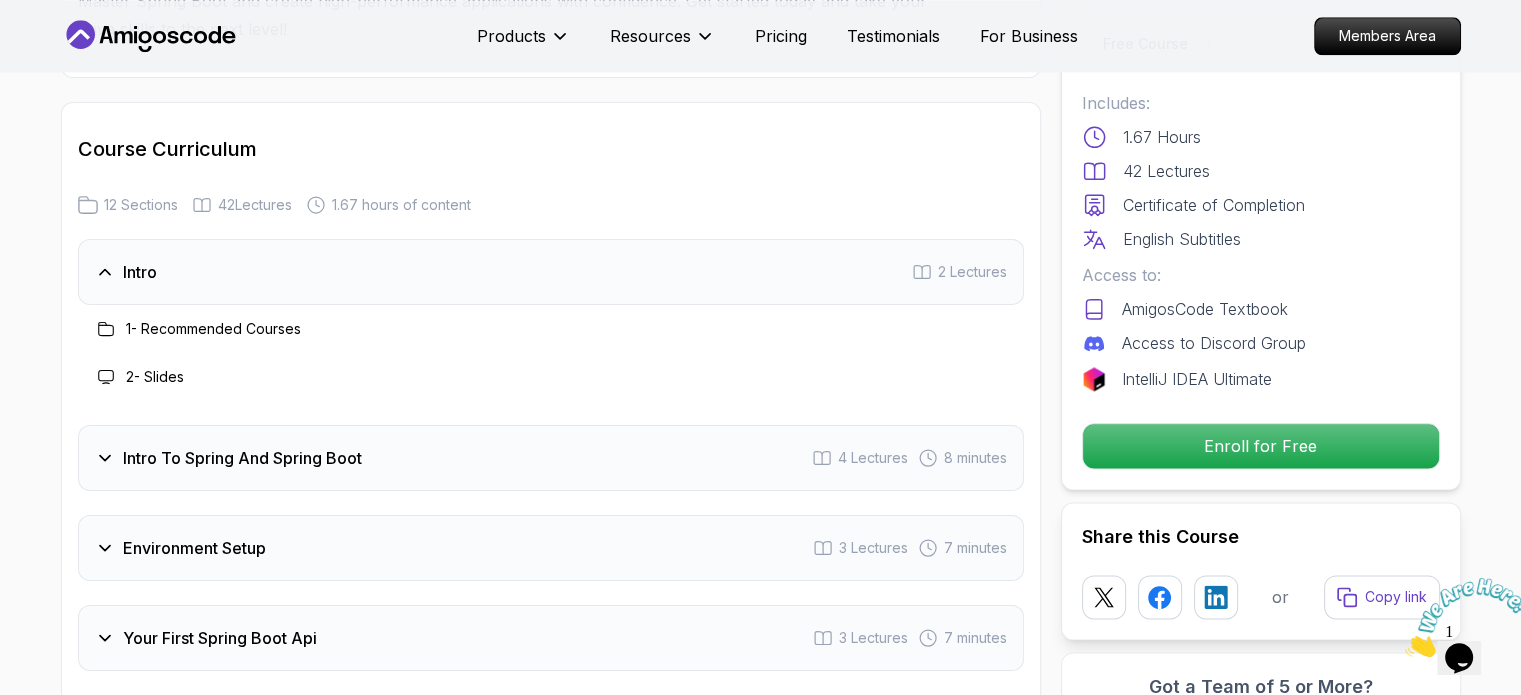 scroll, scrollTop: 2400, scrollLeft: 0, axis: vertical 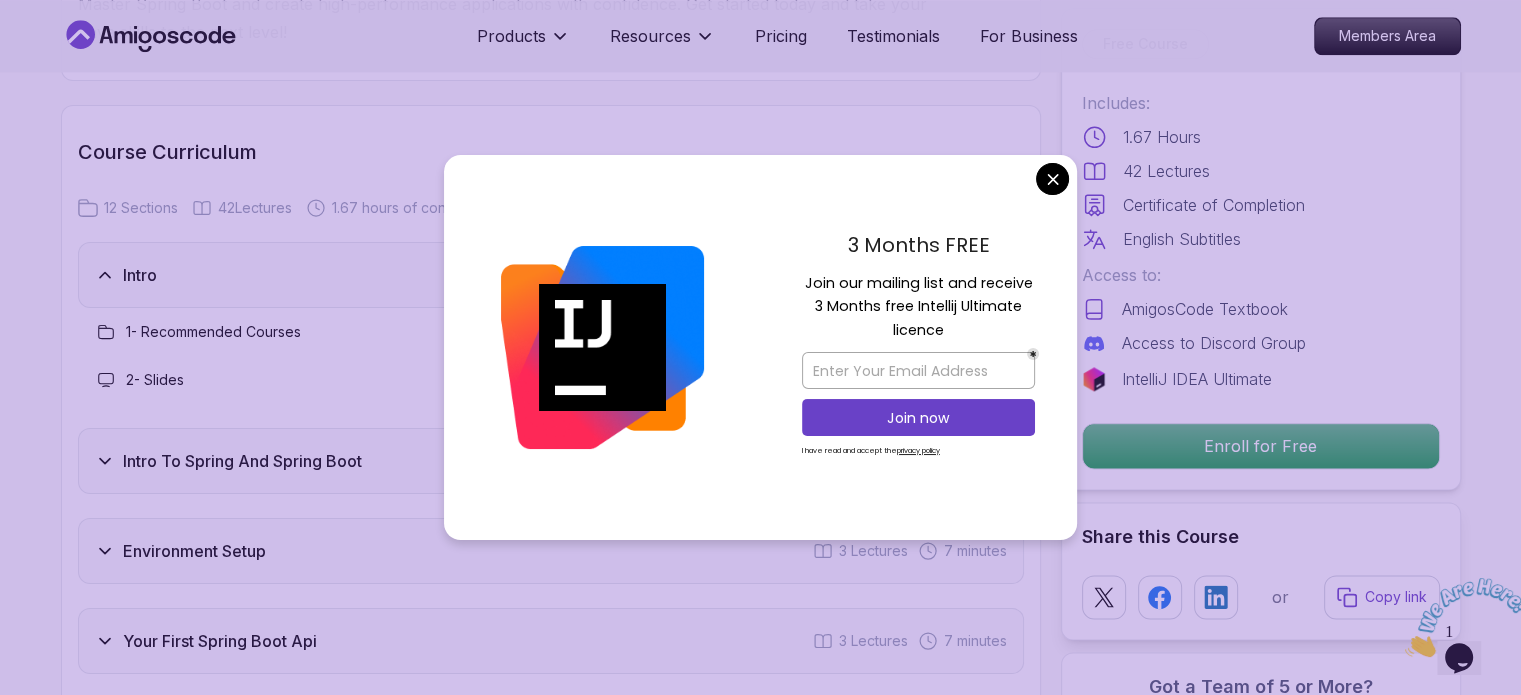 click on "Products Resources Pricing Testimonials For Business Members Area Products Resources Pricing Testimonials For Business Members Area Spring Boot for Beginners Build a CRUD API with Spring Boot and PostgreSQL database using Spring Data JPA and Spring AI [FIRST] [LAST]  /   Instructor Free Course Includes: 1.67 Hours 42 Lectures Certificate of Completion English Subtitles Access to: AmigosCode Textbook Access to Discord Group IntelliJ IDEA Ultimate Enroll for Free Share this Course or Copy link Got a Team of 5 or More? With one subscription, give your entire team access to all courses and features. Check our Business Plan [FIRST] [LAST]  /   Instructor What you will learn java spring spring-boot postgres terminal ai git github chatgpt The Basics of Spring - Learn the fundamental concepts and features of the Spring framework. Spring Boot - Understand how to use Spring Boot to simplify the development of Spring applications. Build Powerful Applications with Spring Boot
Hands-On Learning" at bounding box center (760, 2658) 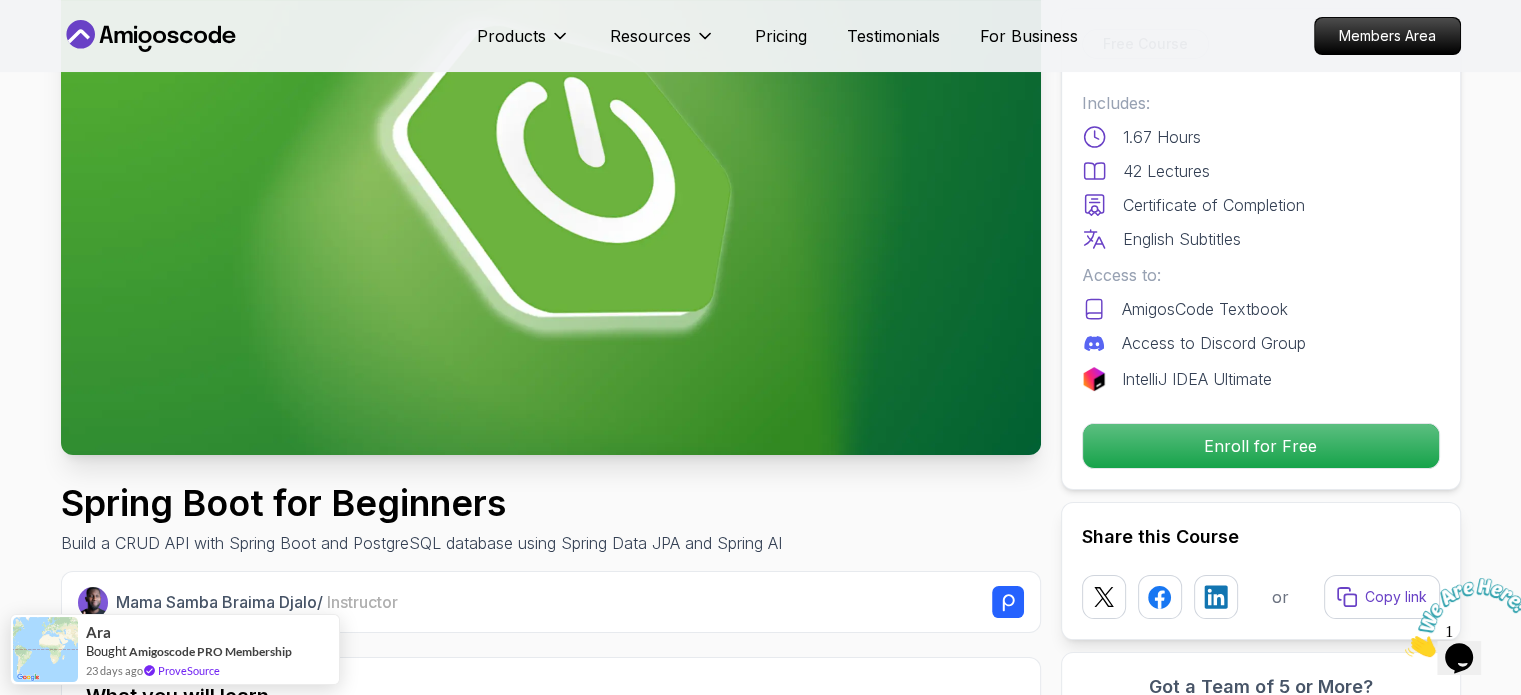 scroll, scrollTop: 300, scrollLeft: 0, axis: vertical 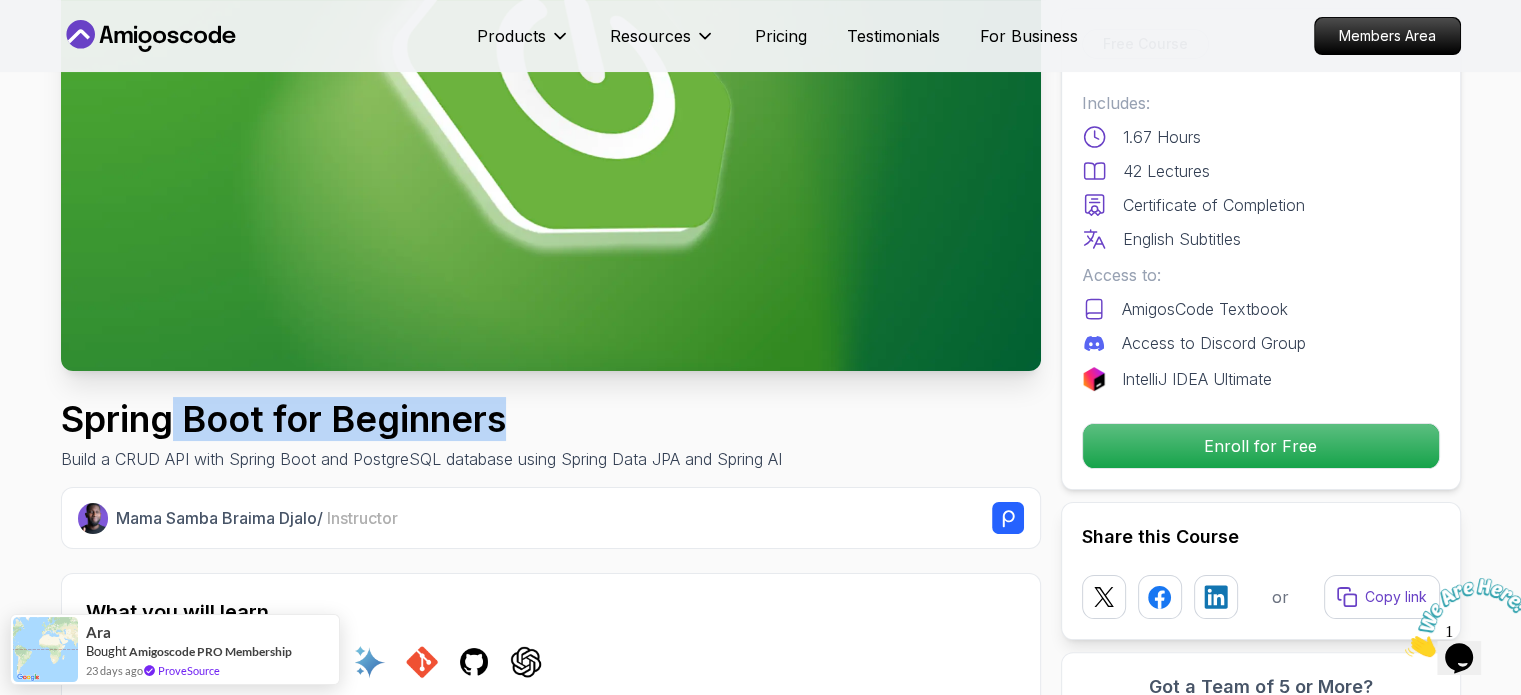 drag, startPoint x: 172, startPoint y: 419, endPoint x: 578, endPoint y: 427, distance: 406.0788 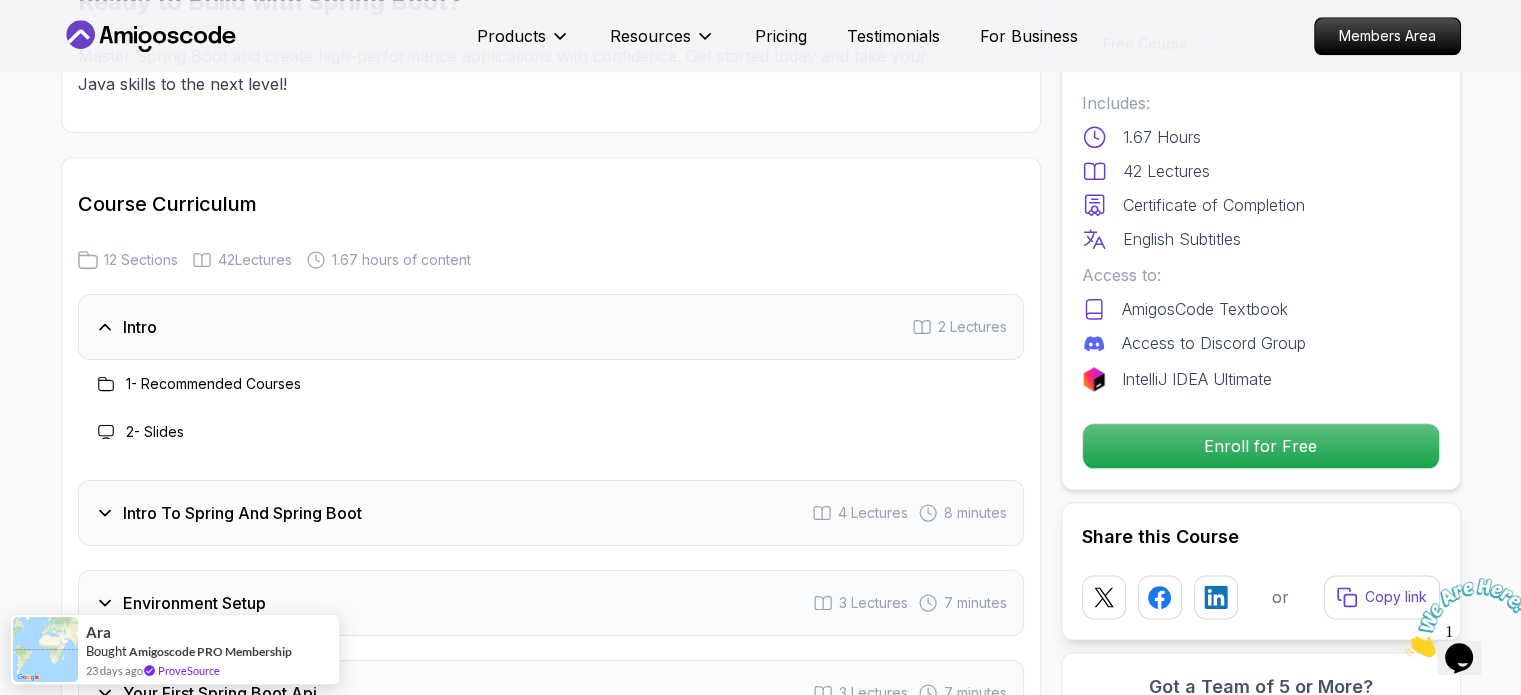 scroll, scrollTop: 2500, scrollLeft: 0, axis: vertical 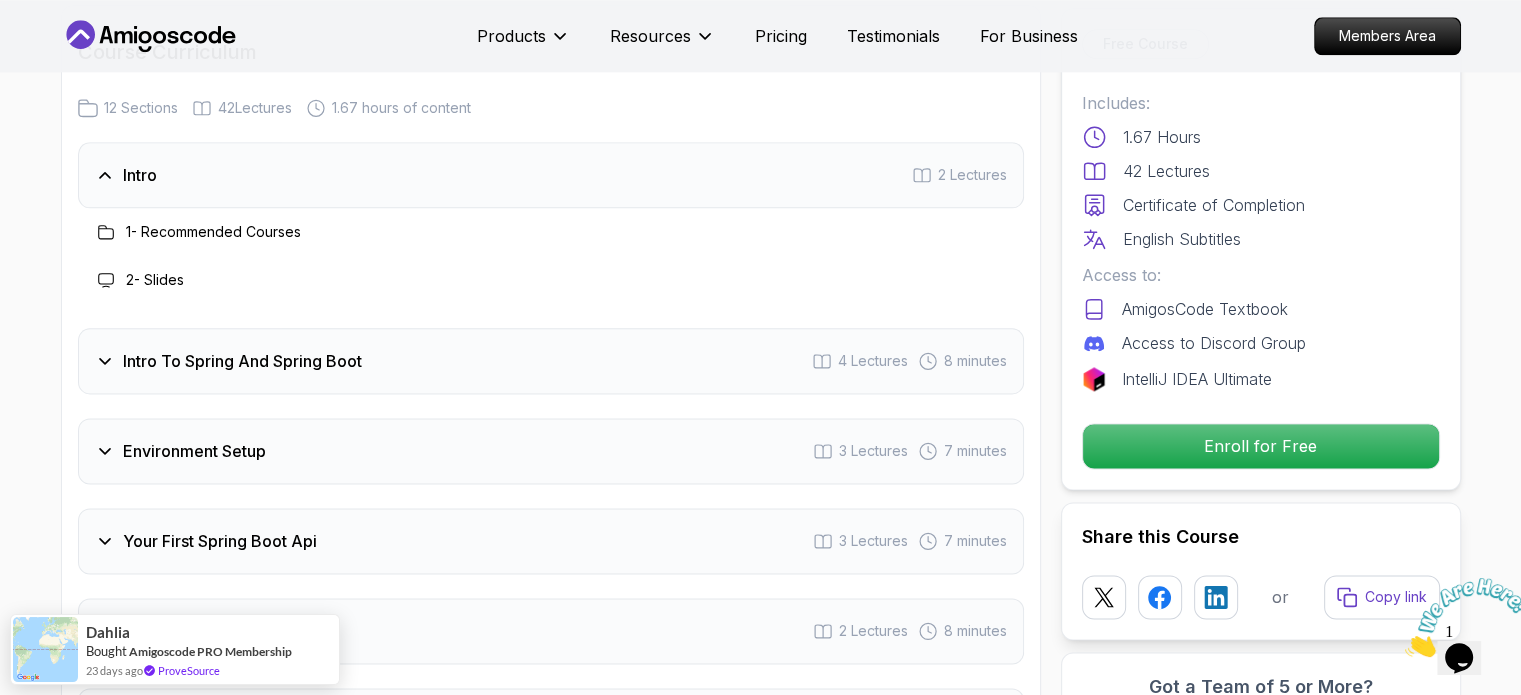 click on "Environment Setup" at bounding box center [194, 451] 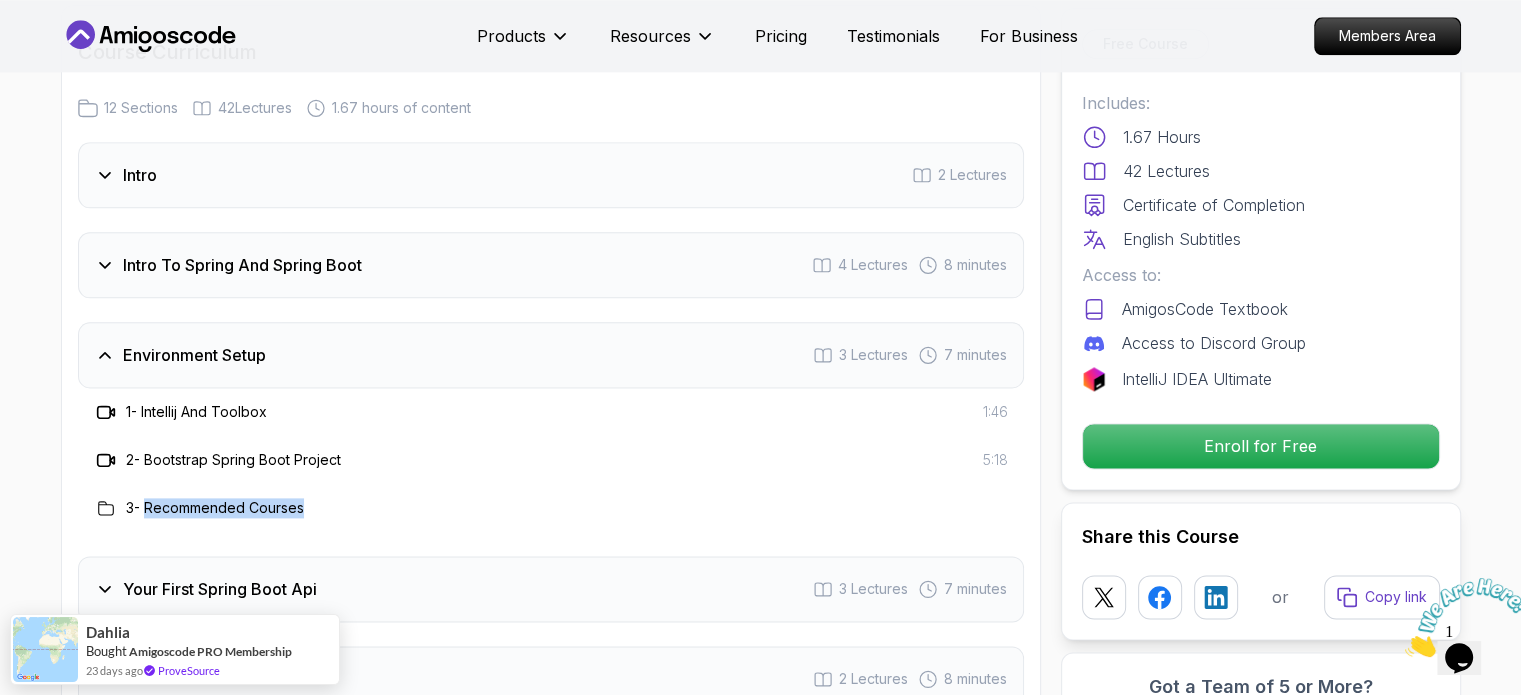 drag, startPoint x: 146, startPoint y: 472, endPoint x: 393, endPoint y: 478, distance: 247.07286 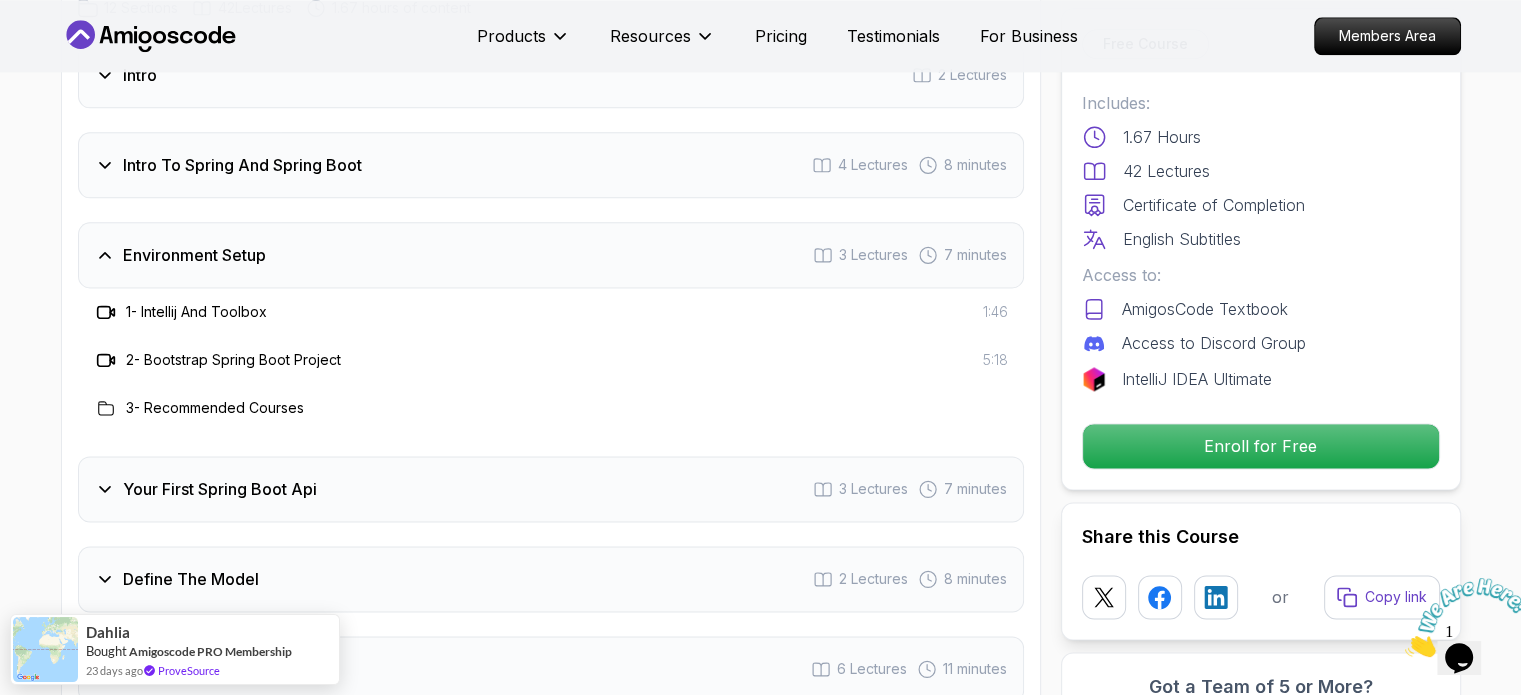 click on "Your First Spring Boot Api 3   Lectures     7 minutes" at bounding box center (551, 489) 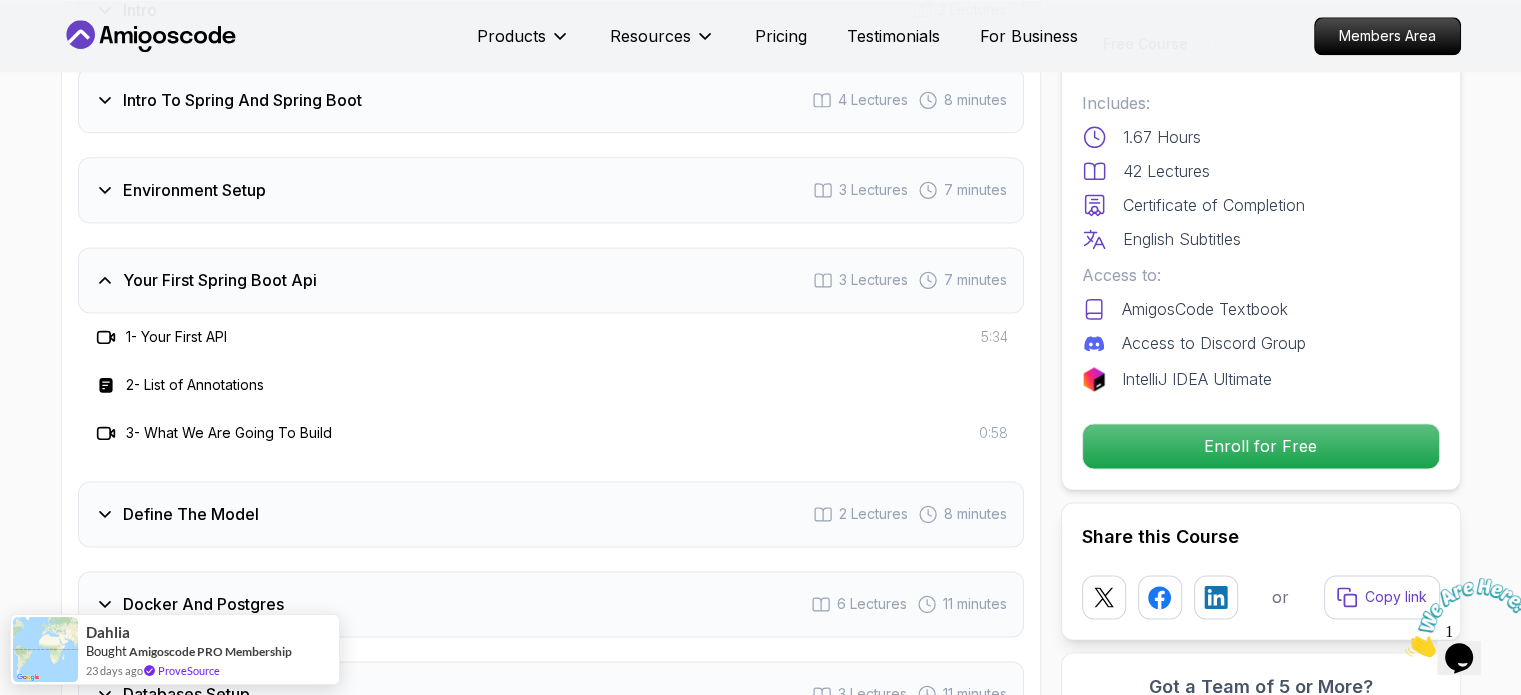 scroll, scrollTop: 2700, scrollLeft: 0, axis: vertical 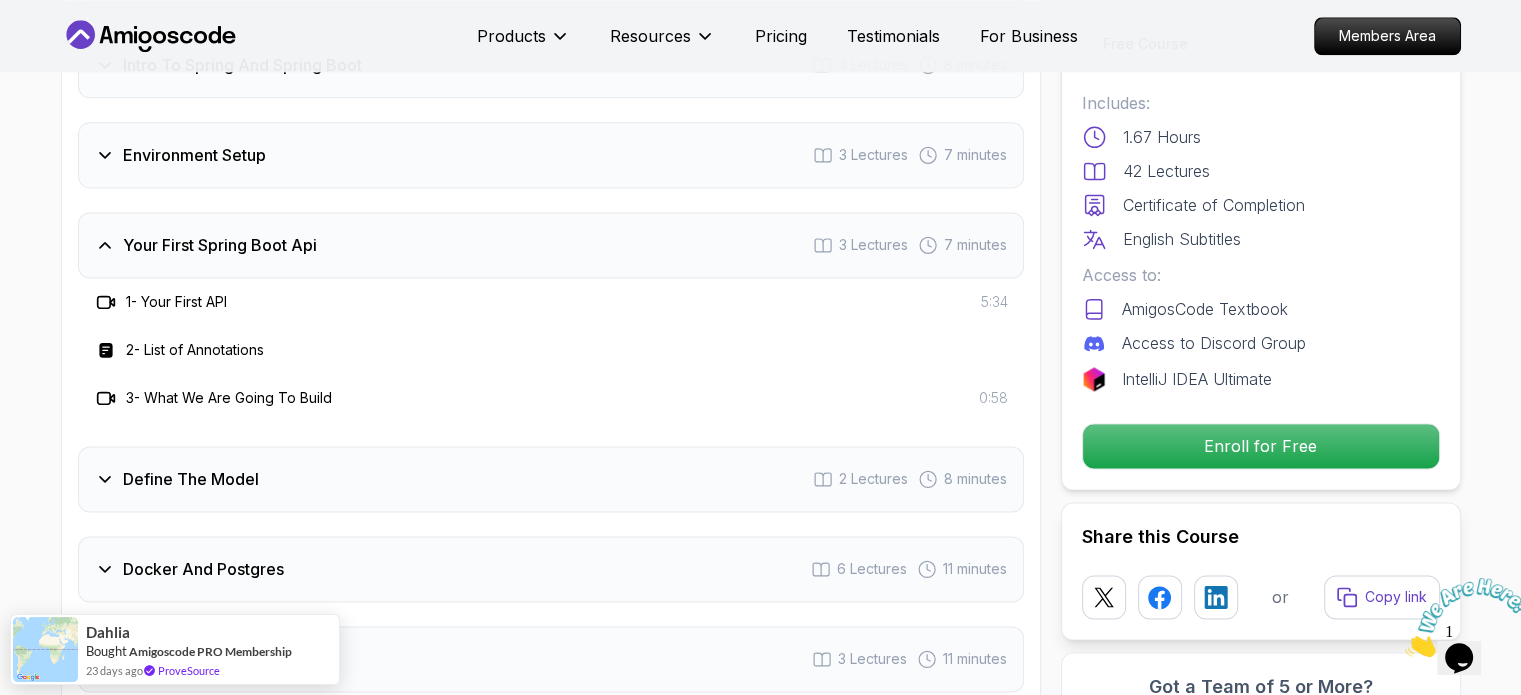click on "Define The Model" at bounding box center [191, 479] 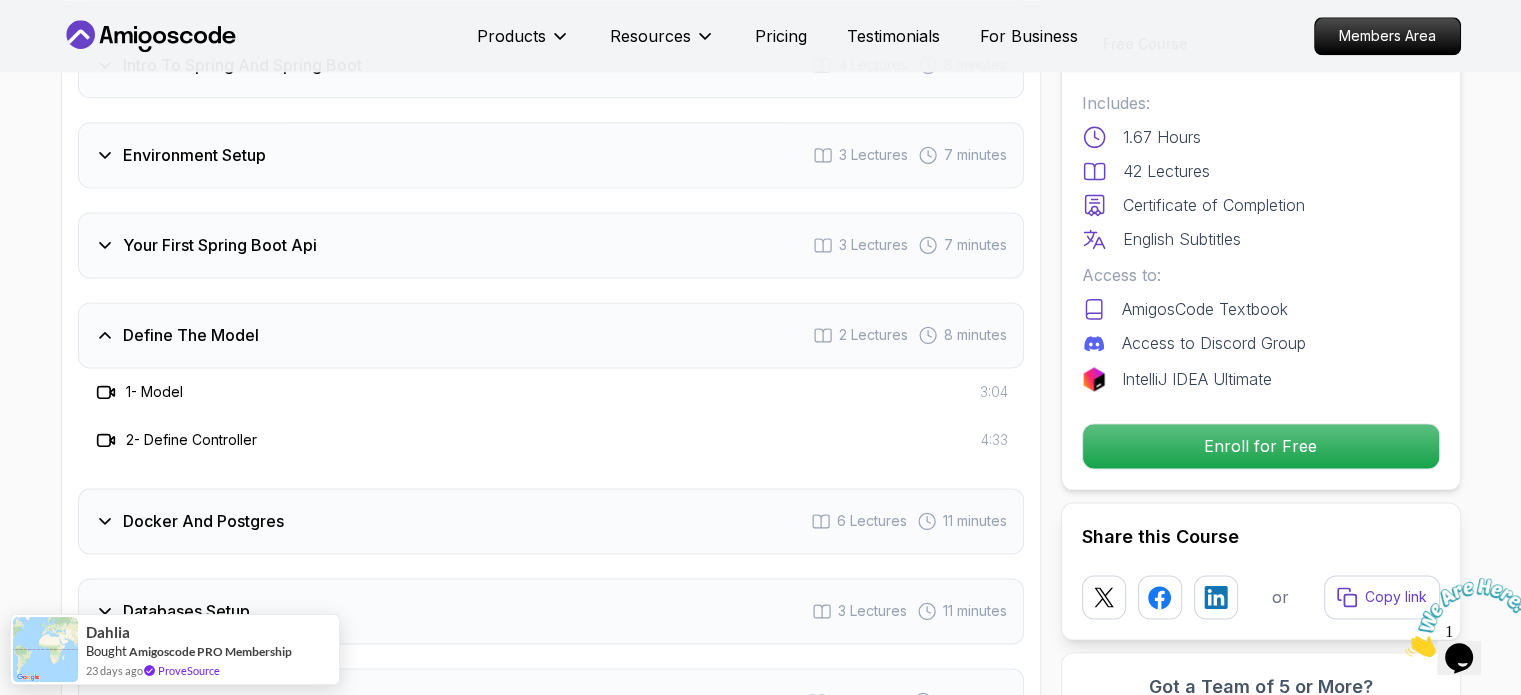 scroll, scrollTop: 2800, scrollLeft: 0, axis: vertical 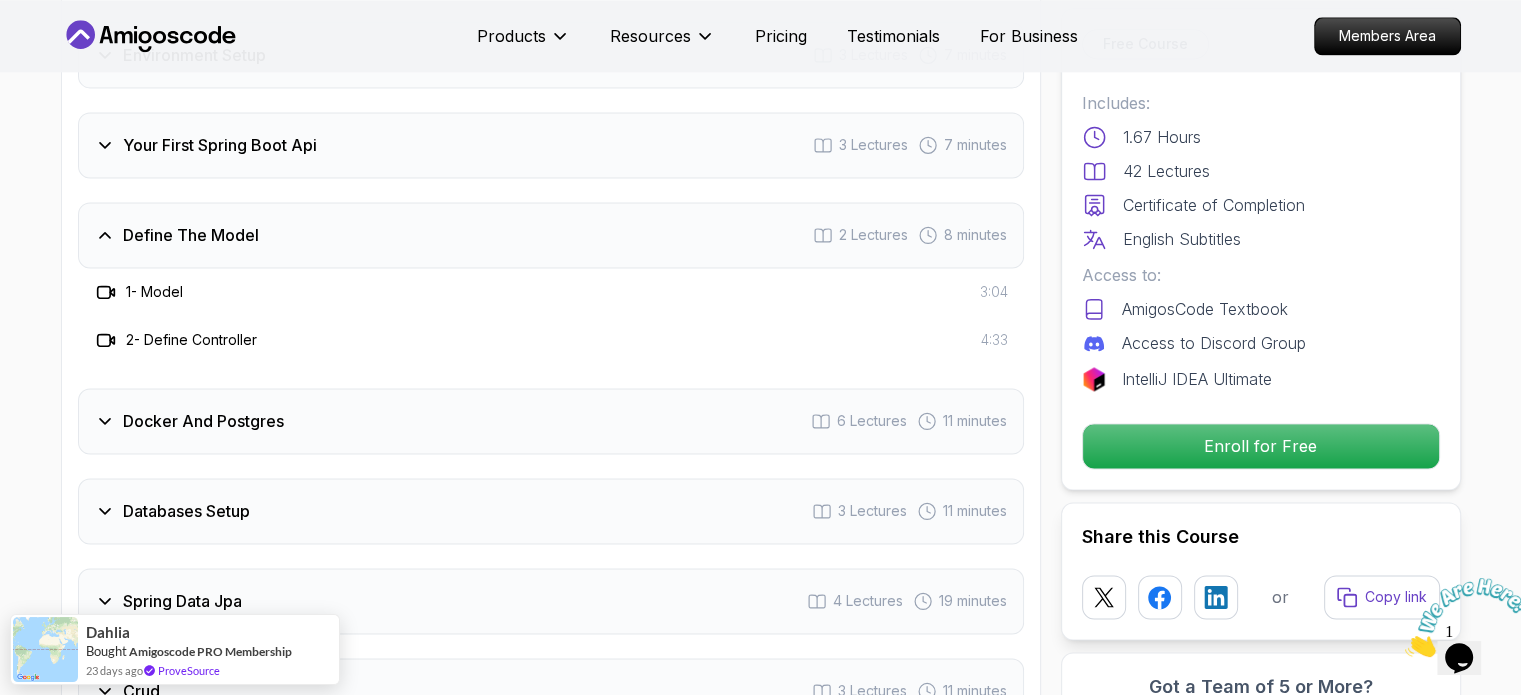 click on "Docker And Postgres 6   Lectures     11 minutes" at bounding box center (551, 421) 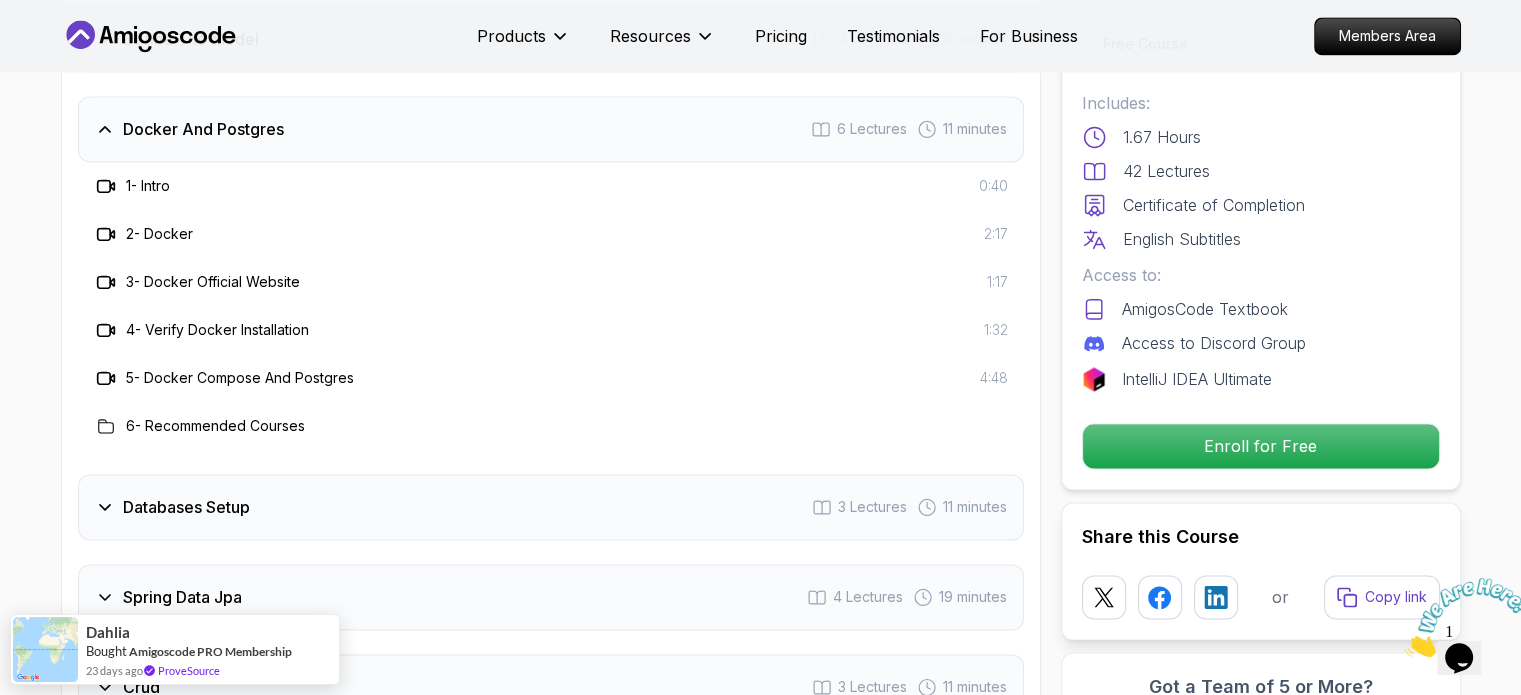 scroll, scrollTop: 3000, scrollLeft: 0, axis: vertical 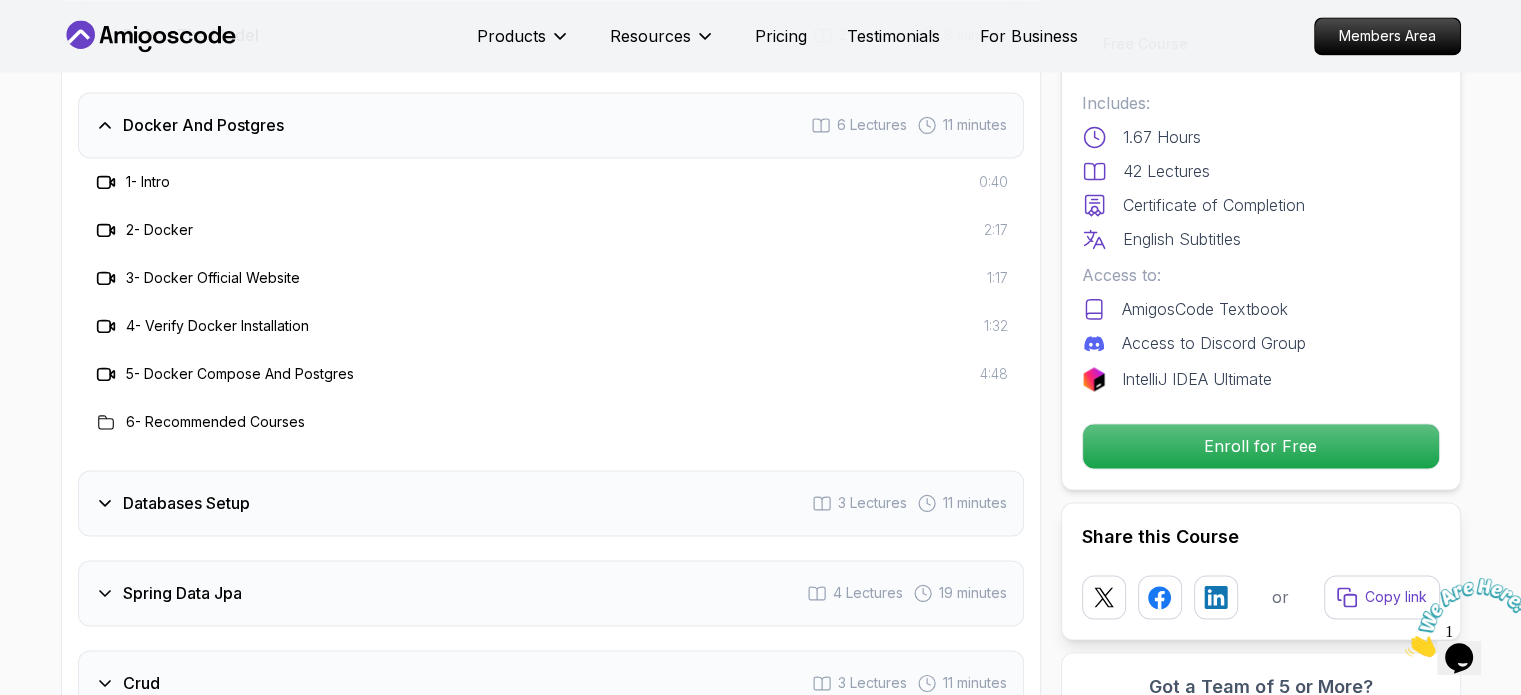 click on "Databases Setup 3   Lectures     11 minutes" at bounding box center [551, 503] 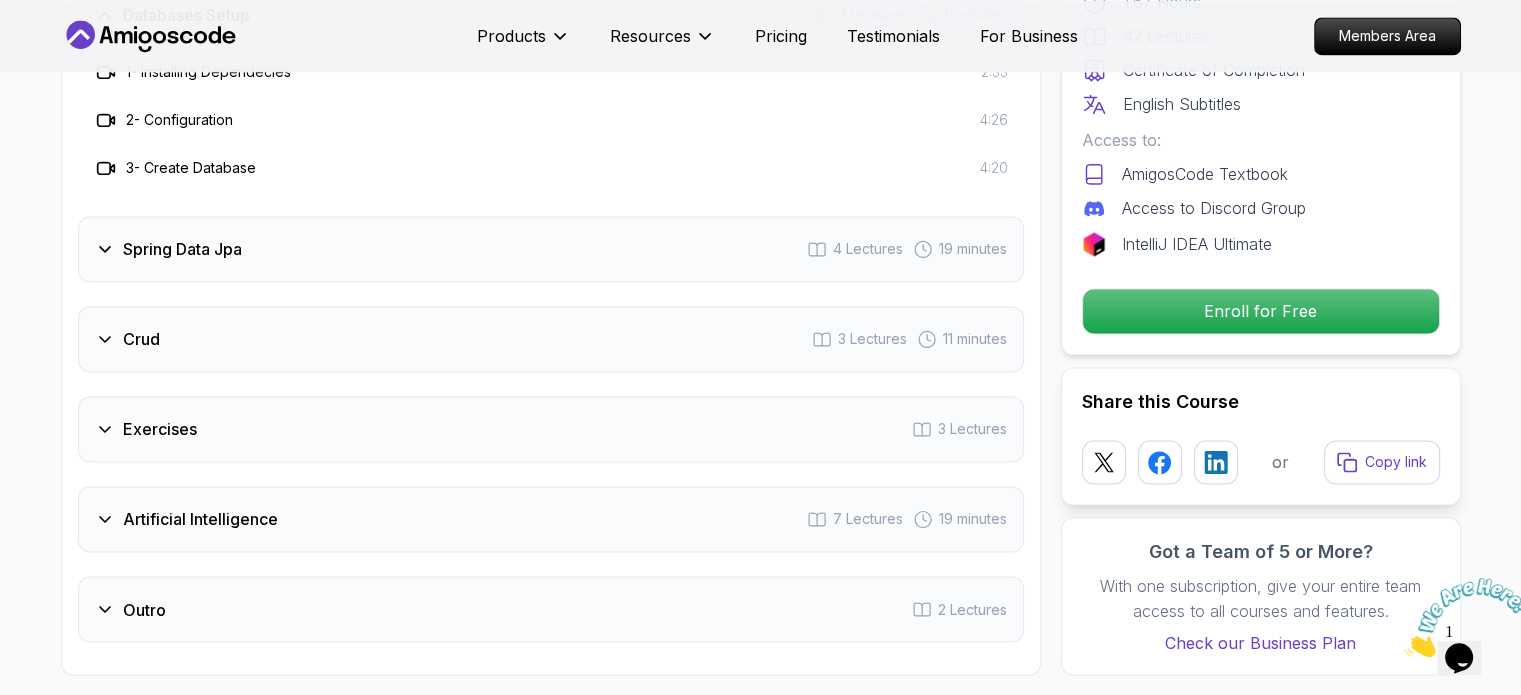 scroll, scrollTop: 2900, scrollLeft: 0, axis: vertical 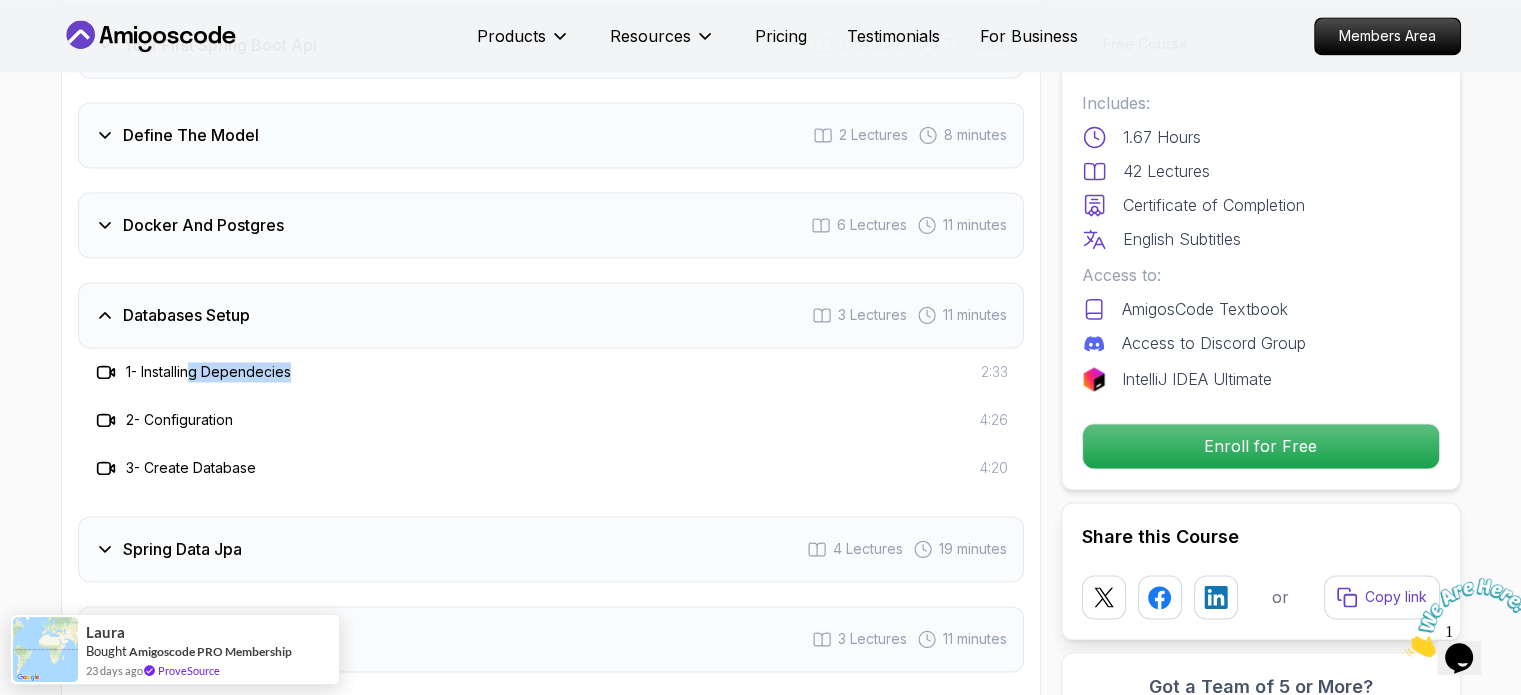 drag, startPoint x: 199, startPoint y: 340, endPoint x: 345, endPoint y: 349, distance: 146.27713 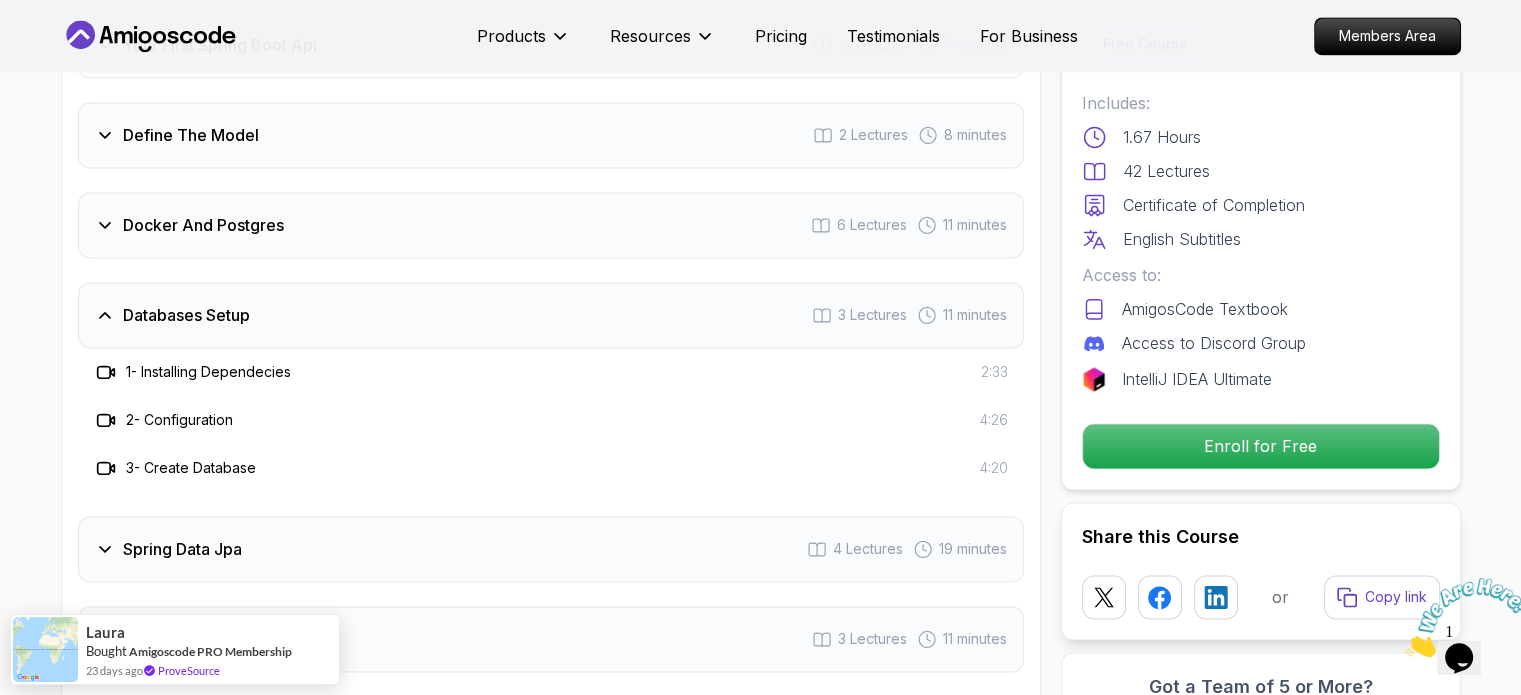 click on "Spring Boot for Beginners Build a CRUD API with Spring Boot and PostgreSQL database using Spring Data JPA and Spring AI [FIRST] [LAST]  /   Instructor Free Course Includes: 1.67 Hours 42 Lectures Certificate of Completion English Subtitles Access to: AmigosCode Textbook Access to Discord Group IntelliJ IDEA Ultimate Enroll for Free Share this Course or Copy link Got a Team of 5 or More? With one subscription, give your entire team access to all courses and features. Check our Business Plan [FIRST] [LAST]  /   Instructor What you will learn java spring spring-boot postgres terminal ai git github chatgpt The Basics of Spring - Learn the fundamental concepts and features of the Spring framework. Spring Boot - Understand how to use Spring Boot to simplify the development of Spring applications. Build CRUD API - Create a CRUD (Create, Read, Update, Delete) API using Spring Boot. PostgreSQL Database with Docker - Set up and manage a PostgreSQL database using Docker.
Why This Course Stands Out" at bounding box center [760, -863] 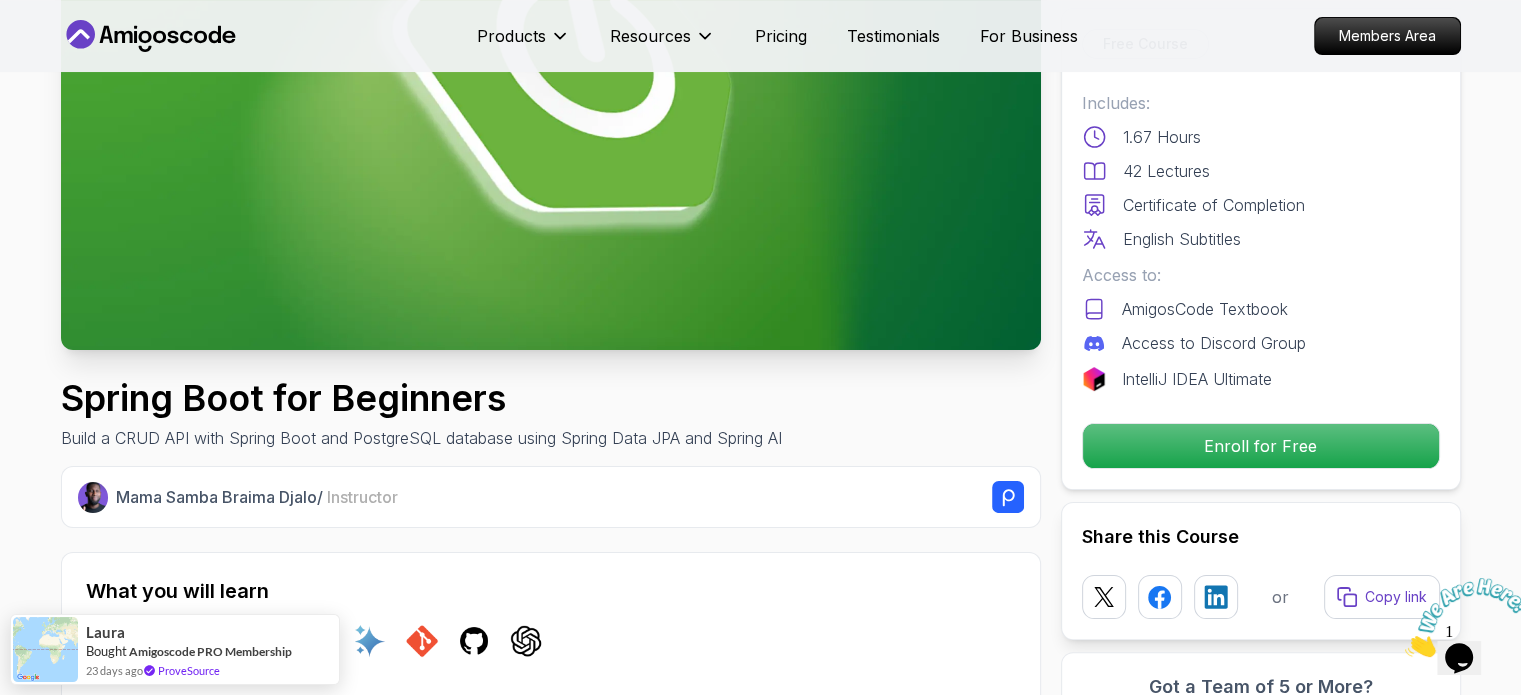 scroll, scrollTop: 0, scrollLeft: 0, axis: both 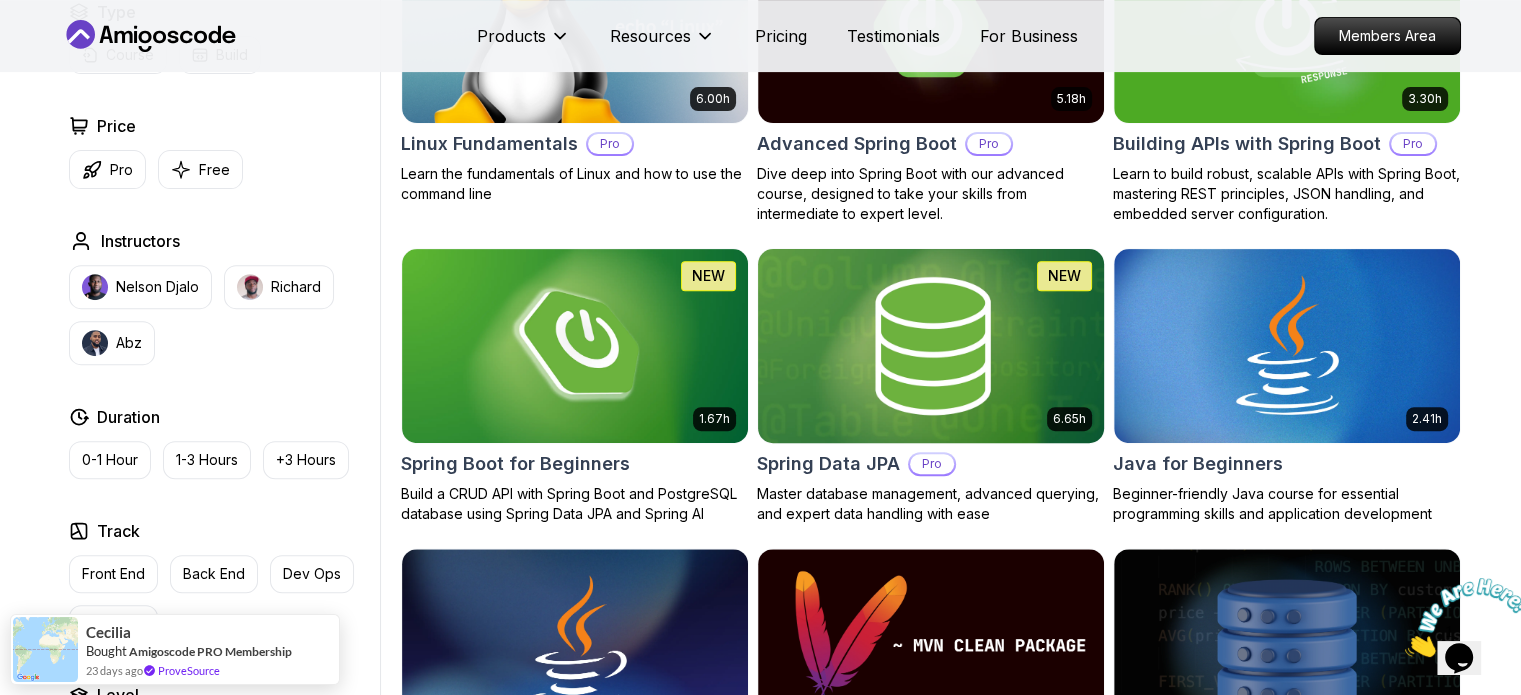 click at bounding box center [930, 345] 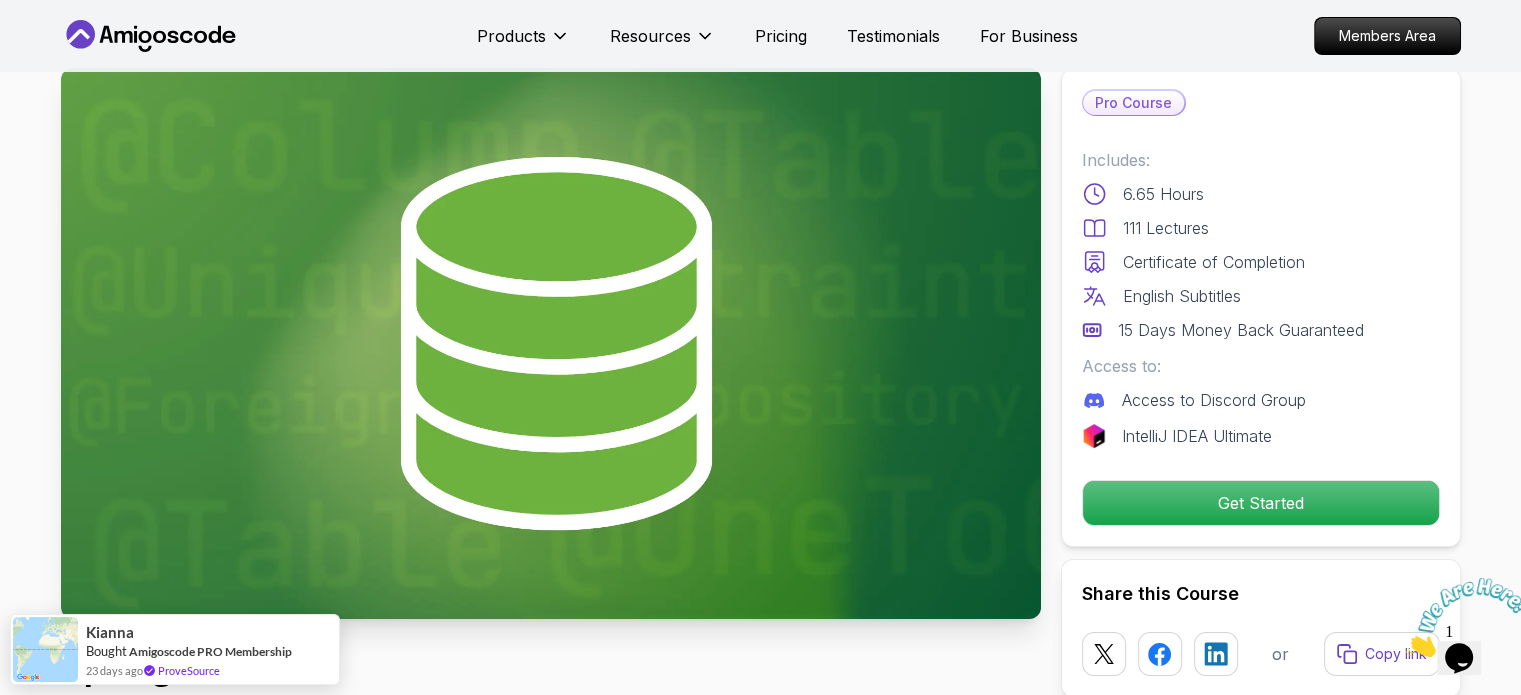 scroll, scrollTop: 0, scrollLeft: 0, axis: both 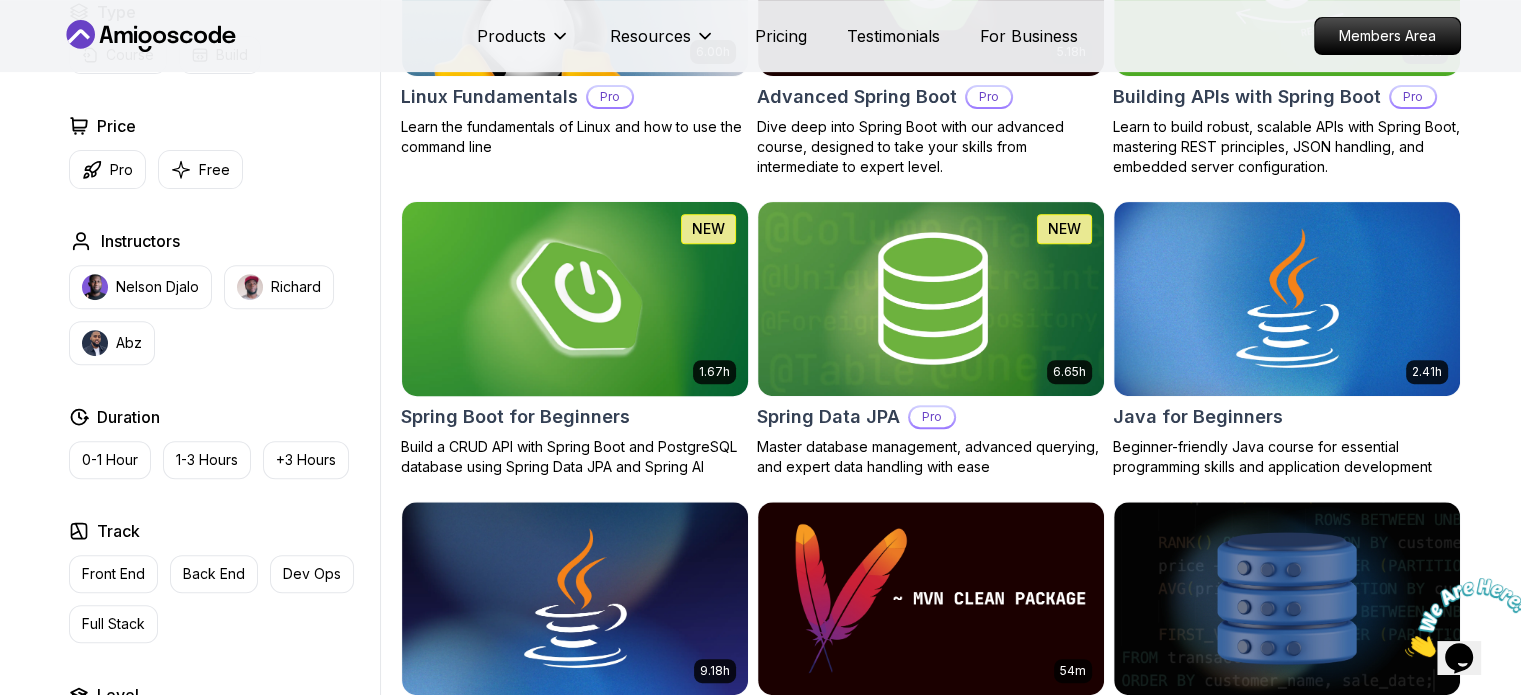 click at bounding box center [574, 298] 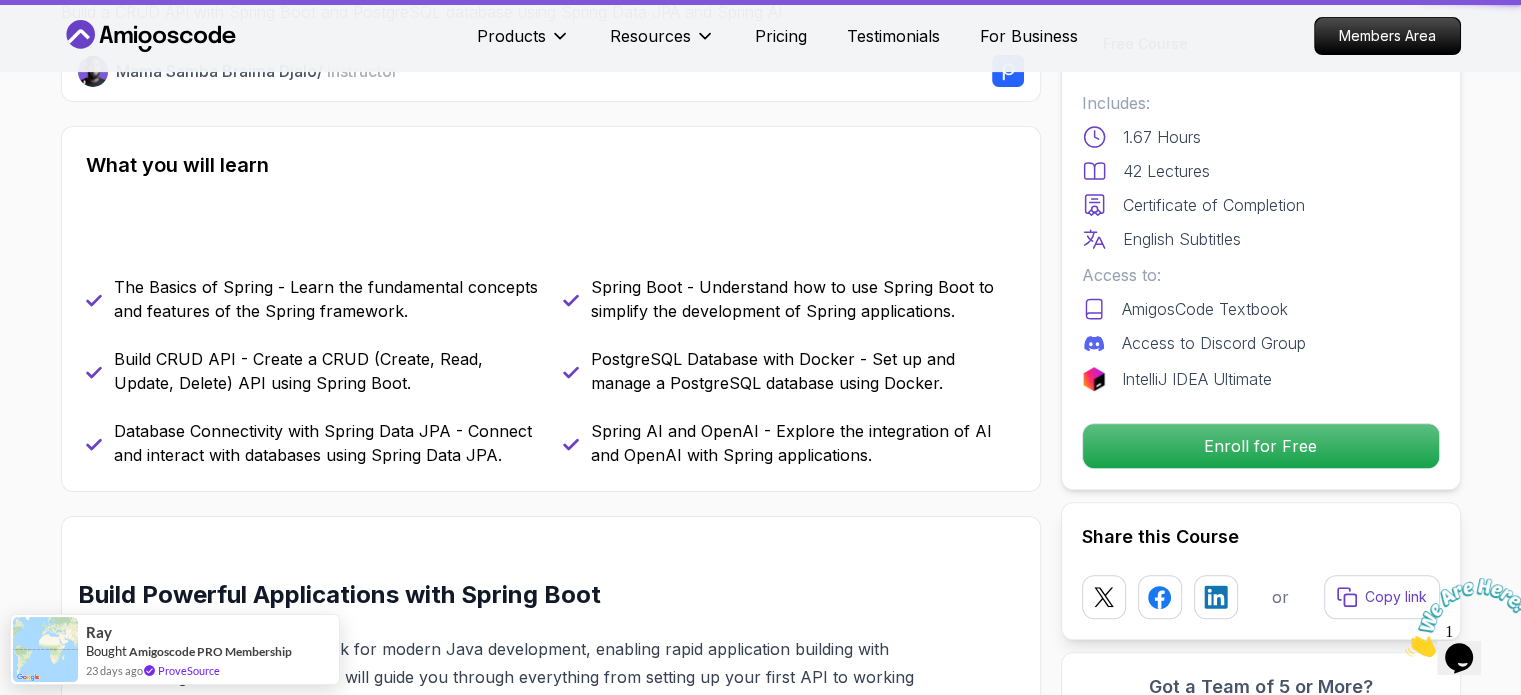 scroll, scrollTop: 0, scrollLeft: 0, axis: both 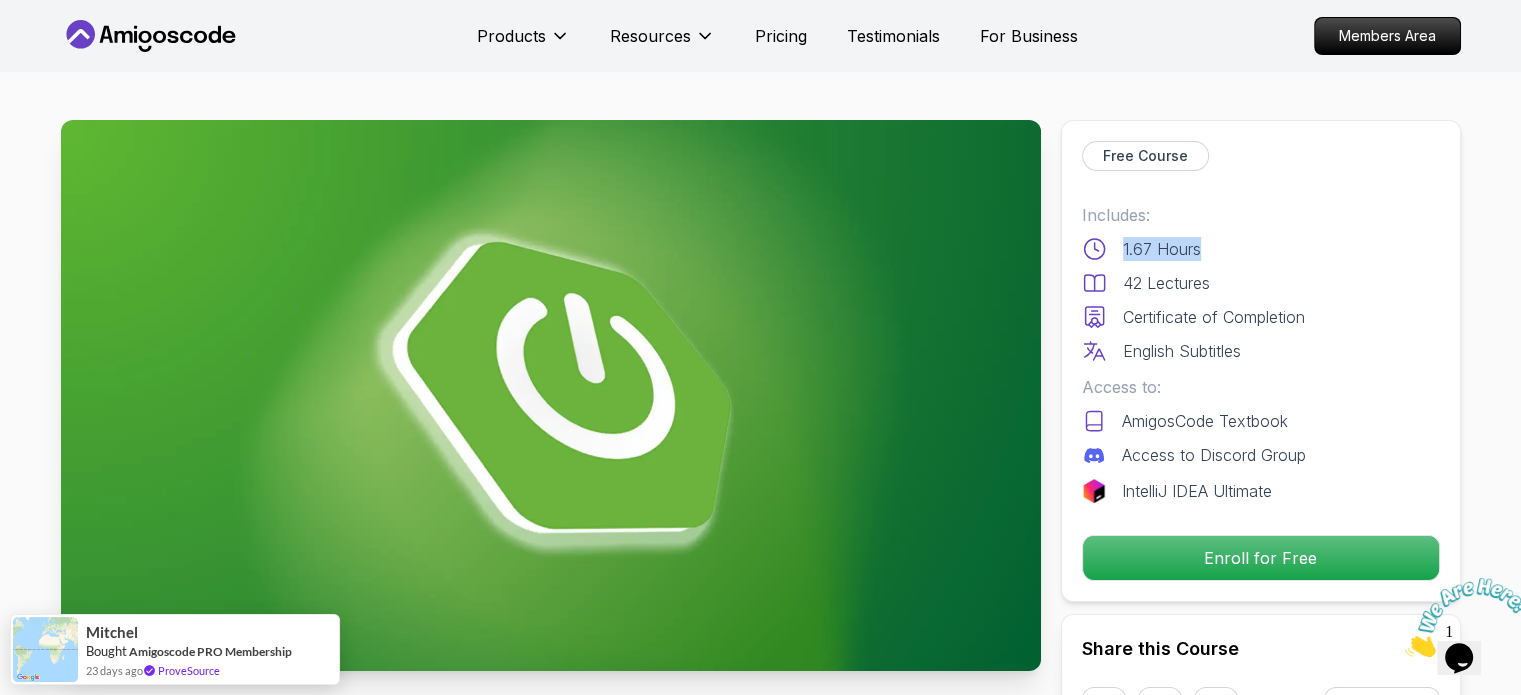 drag, startPoint x: 1111, startPoint y: 243, endPoint x: 1312, endPoint y: 259, distance: 201.6358 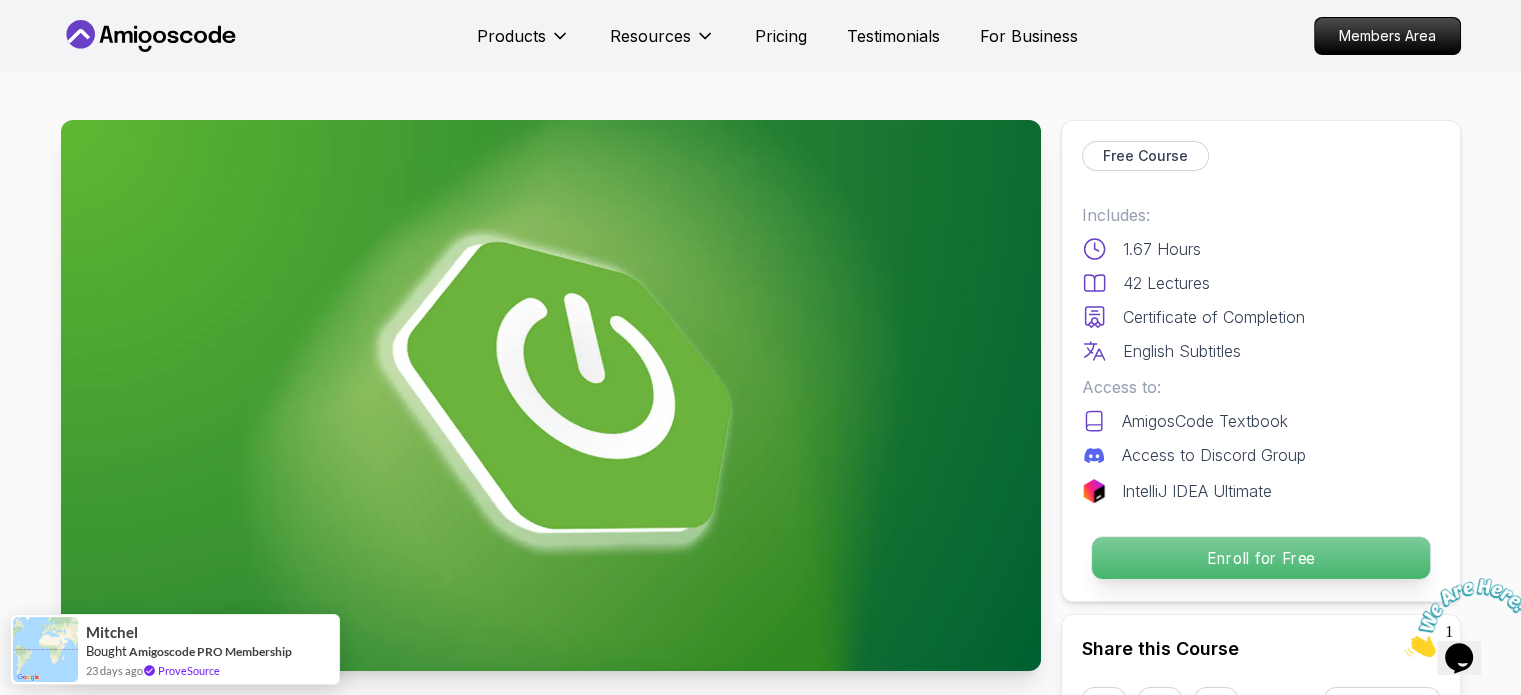click on "Enroll for Free" at bounding box center (1260, 558) 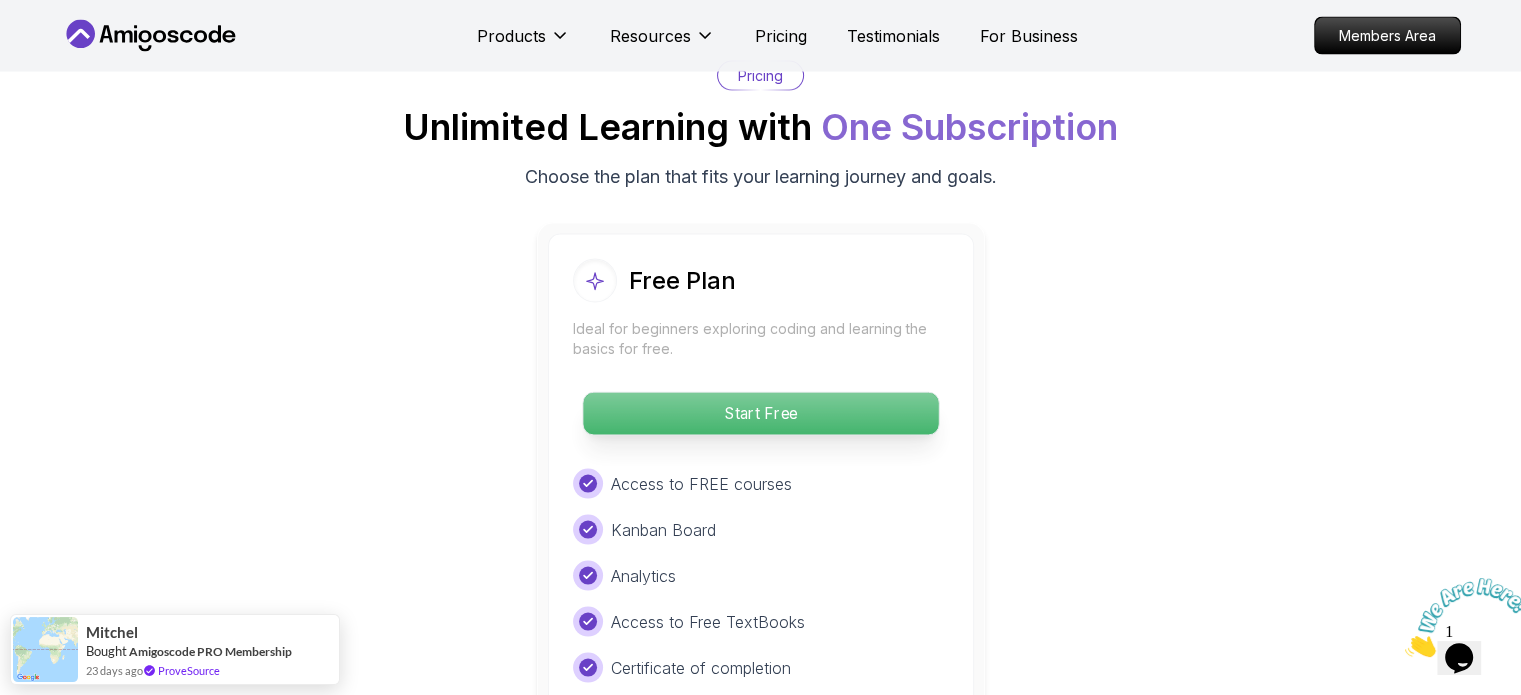 scroll, scrollTop: 4220, scrollLeft: 0, axis: vertical 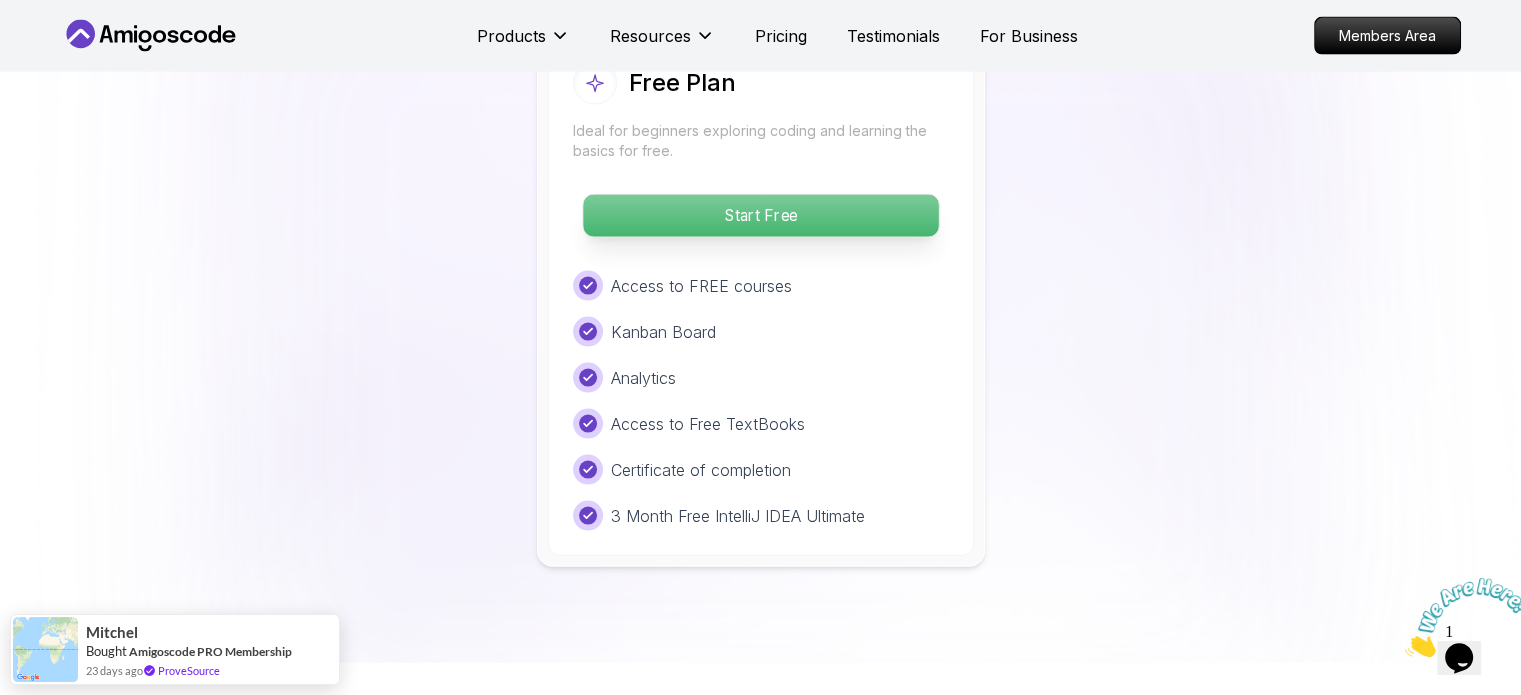 click on "Start Free" at bounding box center (760, 216) 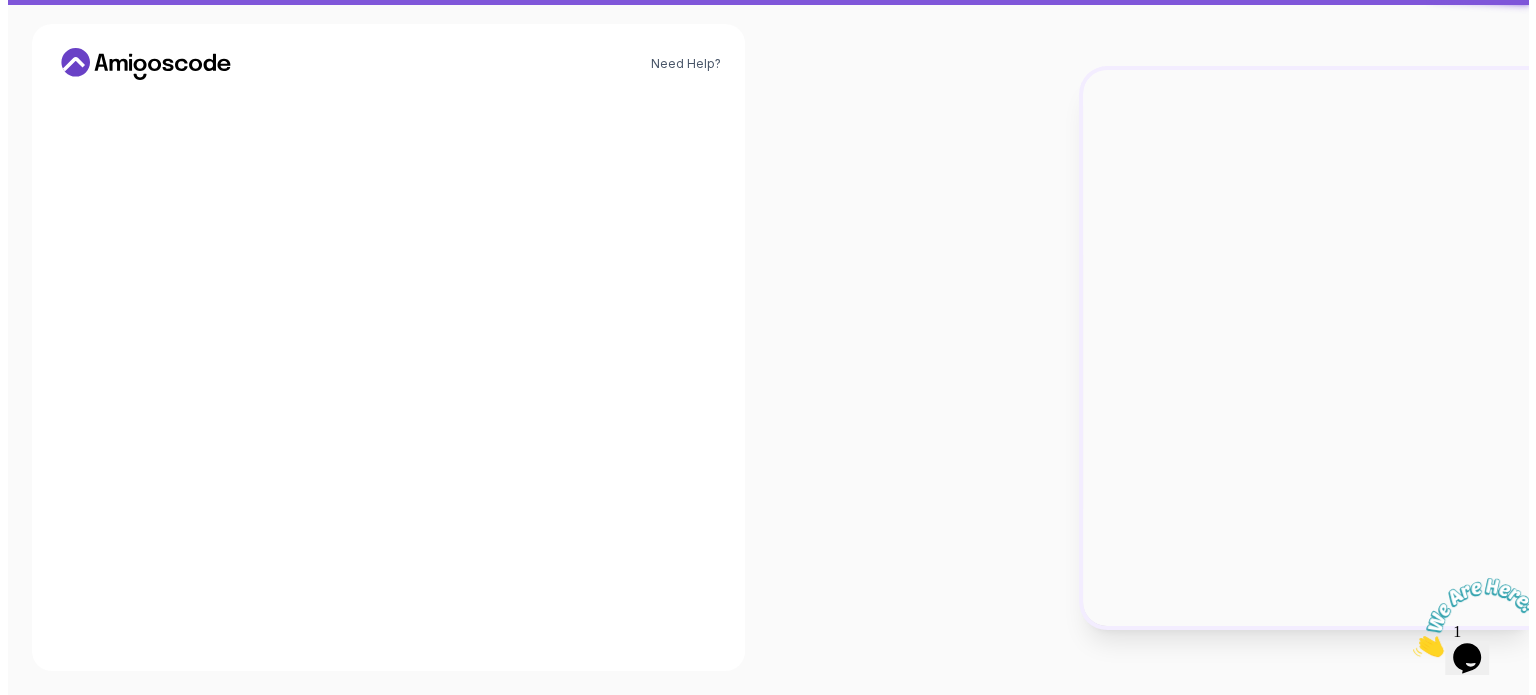 scroll, scrollTop: 0, scrollLeft: 0, axis: both 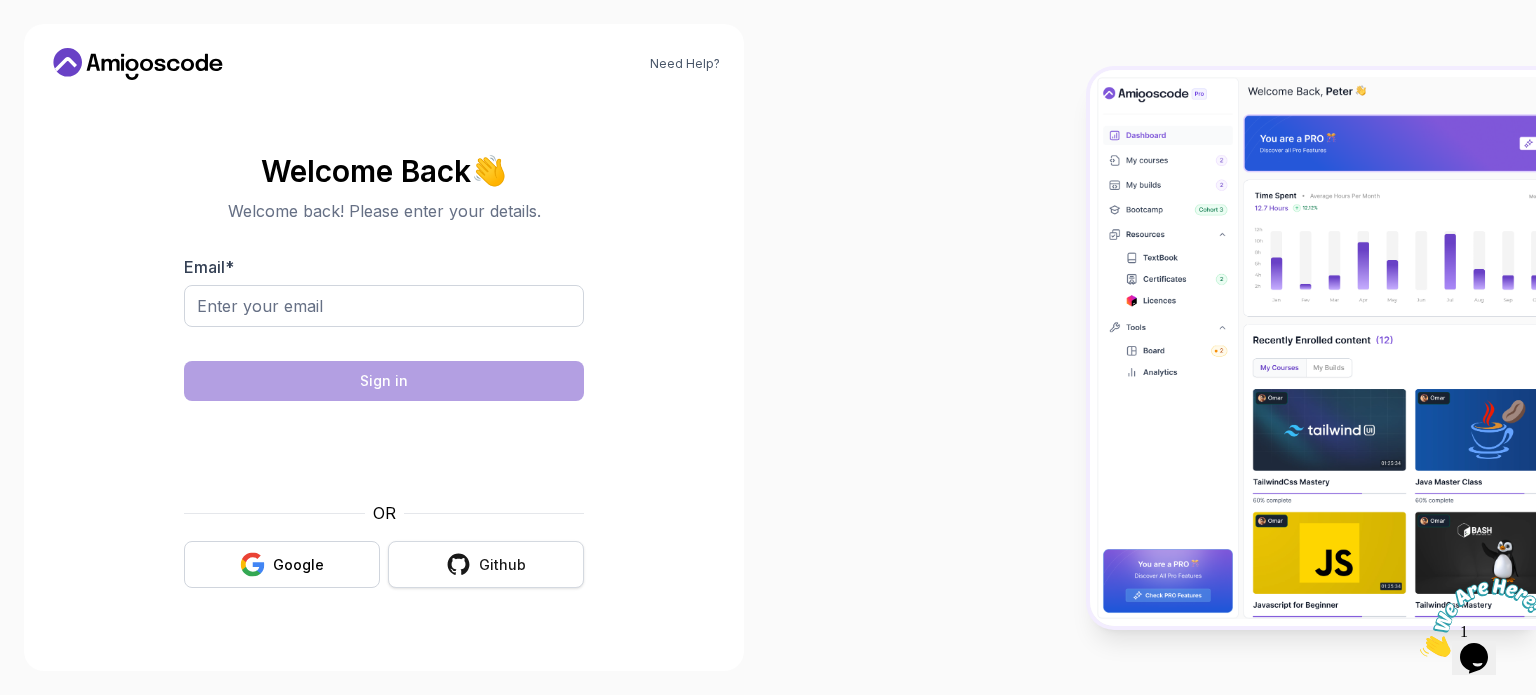 click on "Github" at bounding box center [486, 564] 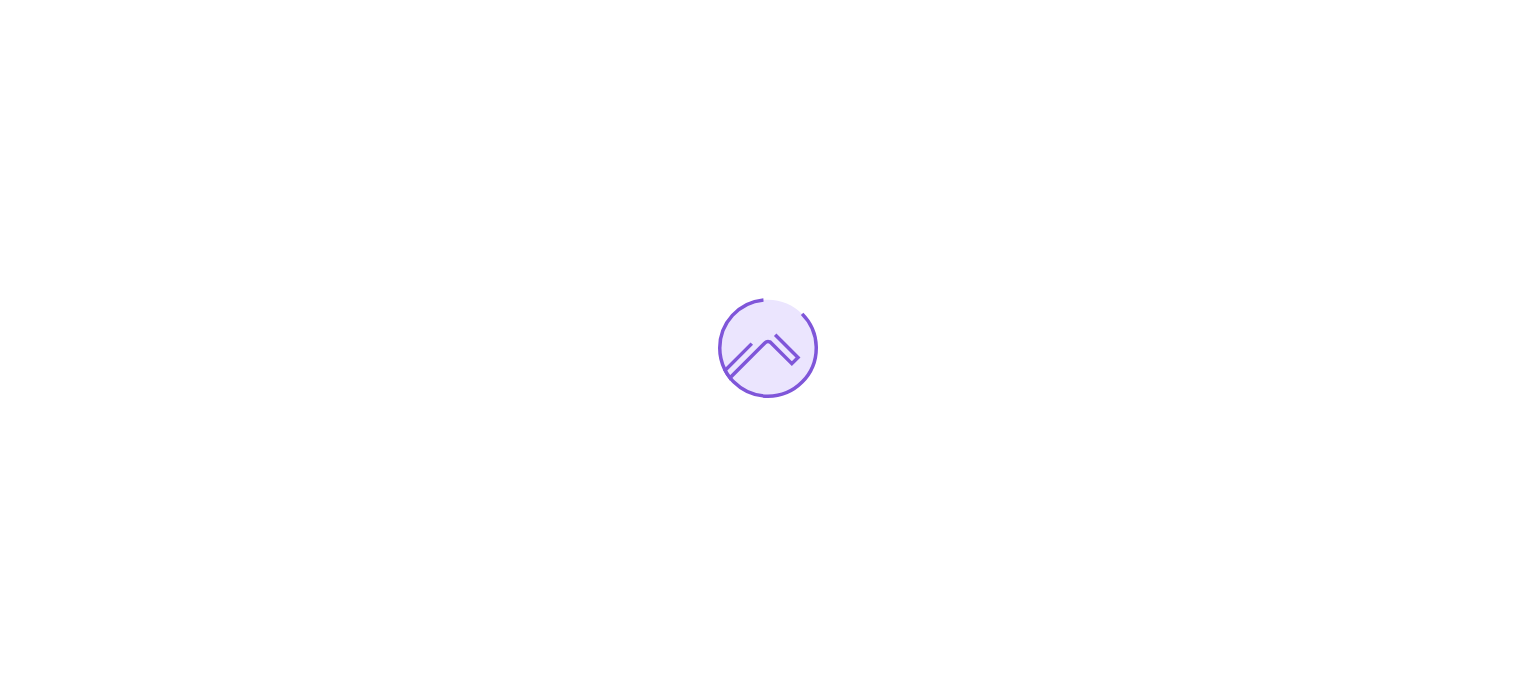 scroll, scrollTop: 0, scrollLeft: 0, axis: both 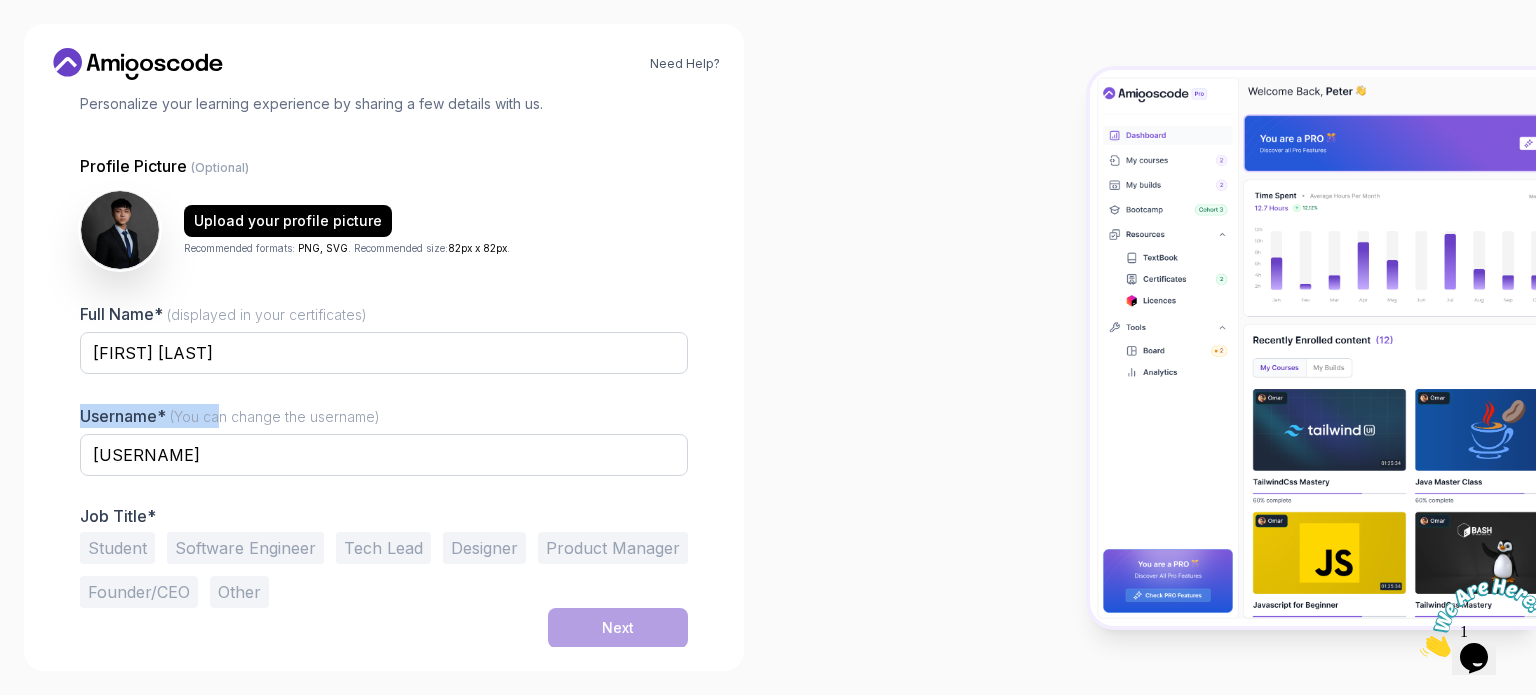 drag, startPoint x: 77, startPoint y: 423, endPoint x: 218, endPoint y: 416, distance: 141.17365 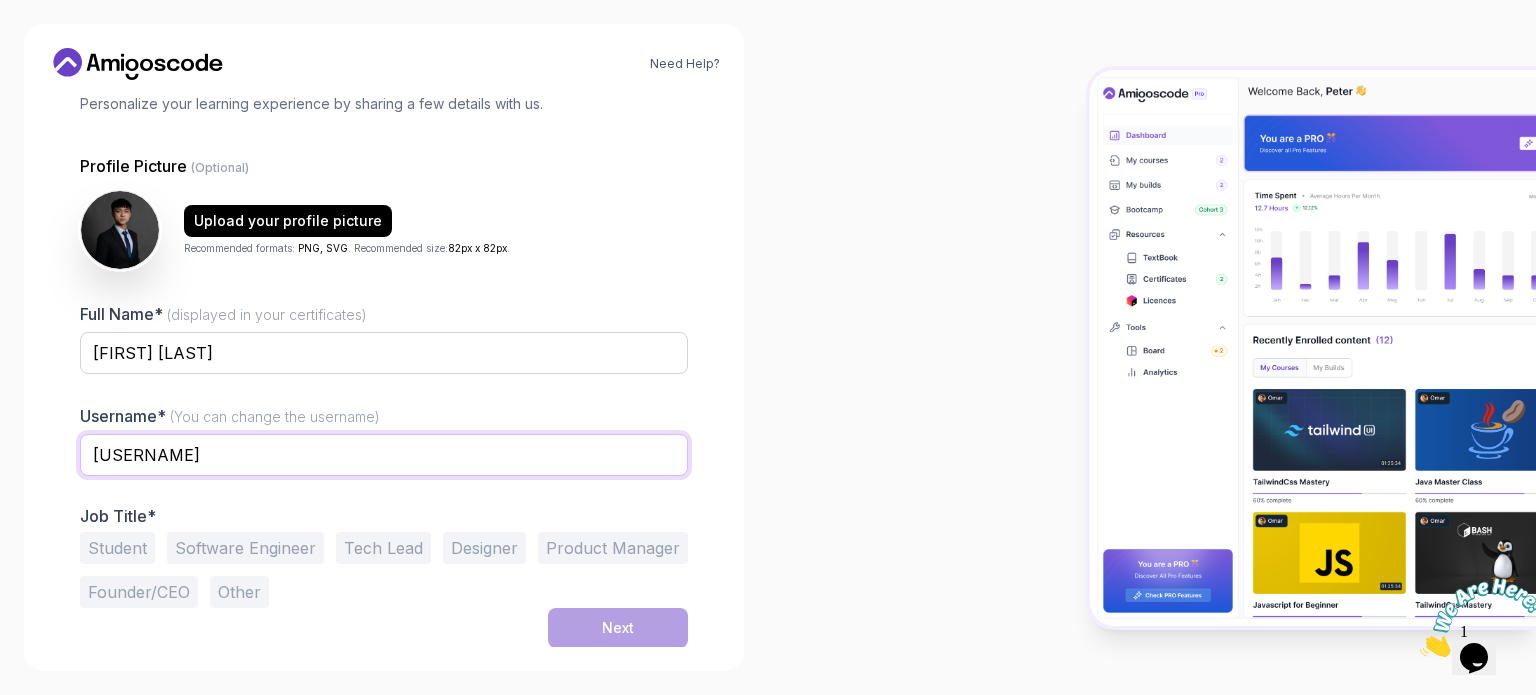 click on "sunnyeagle28f6b" at bounding box center (384, 455) 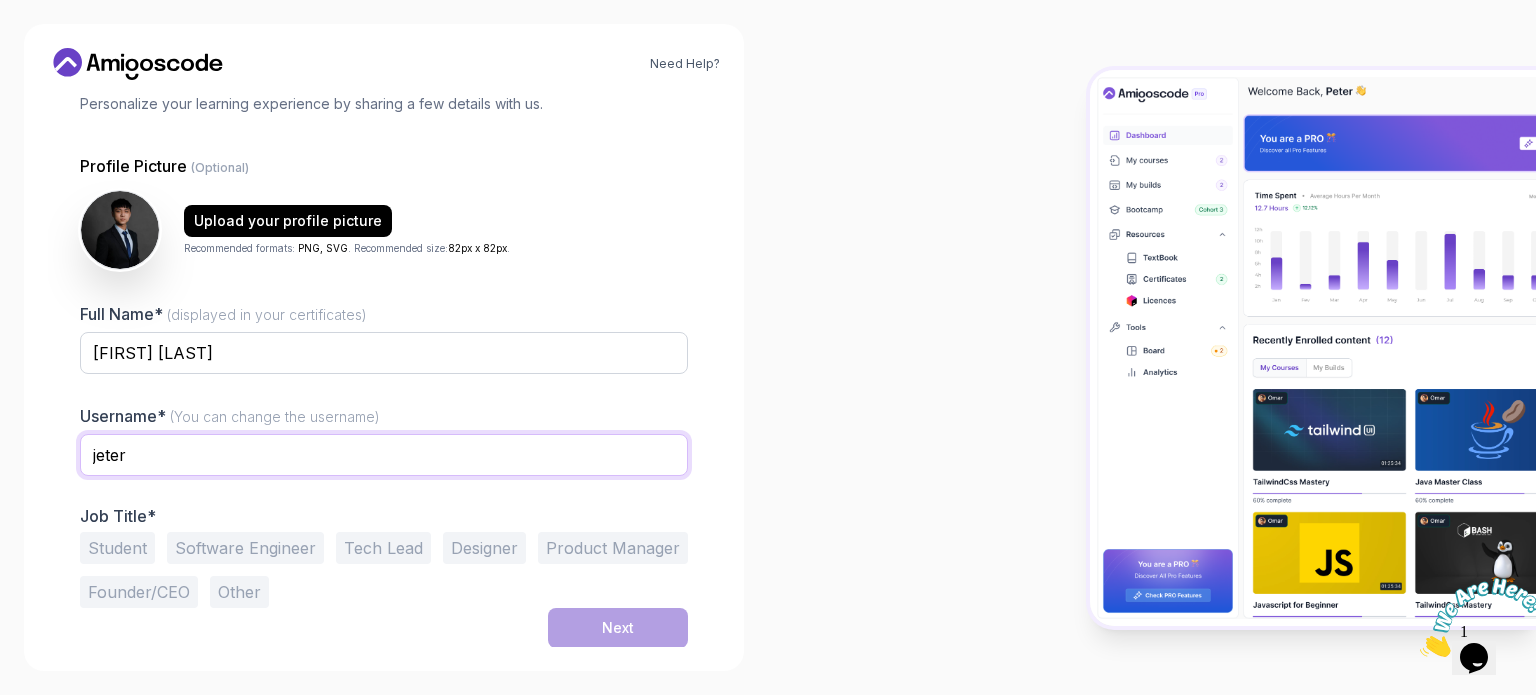 type on "jeter" 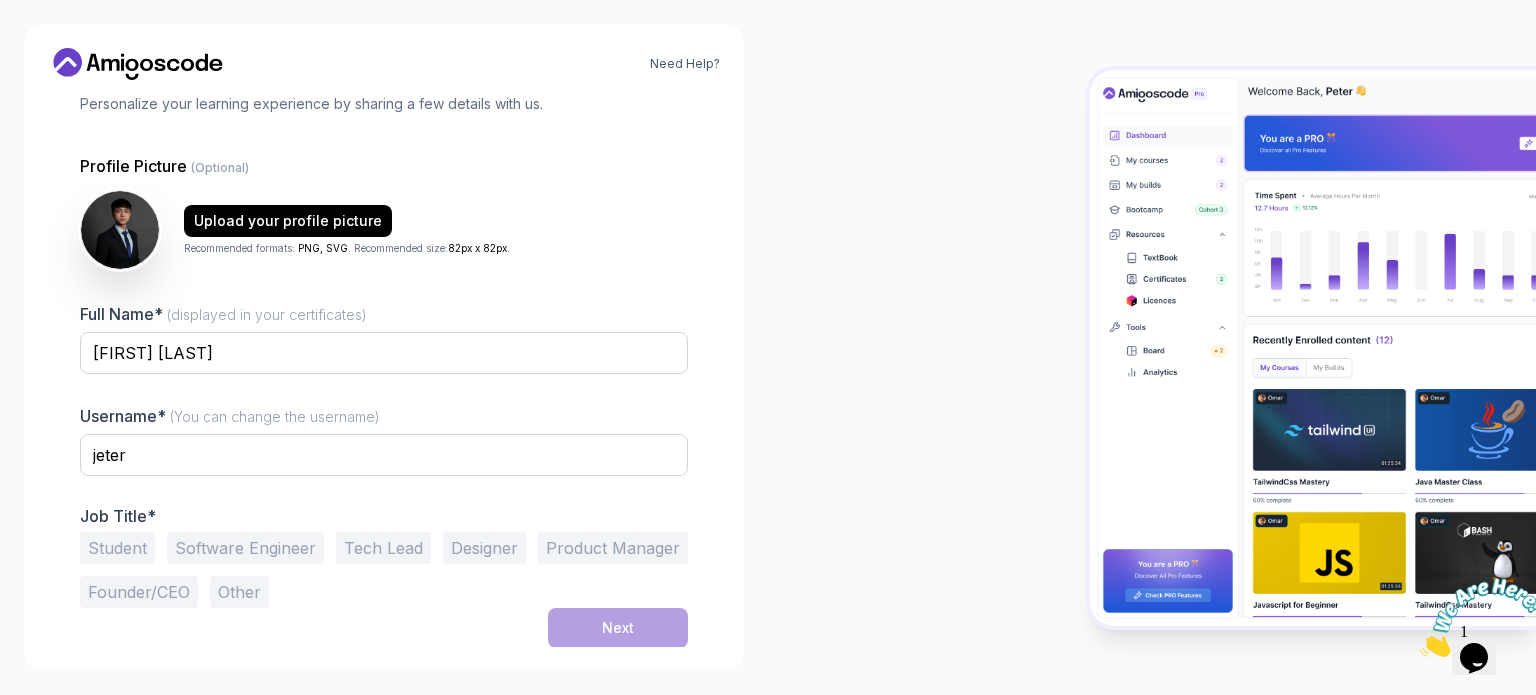 click on "Student" at bounding box center [117, 548] 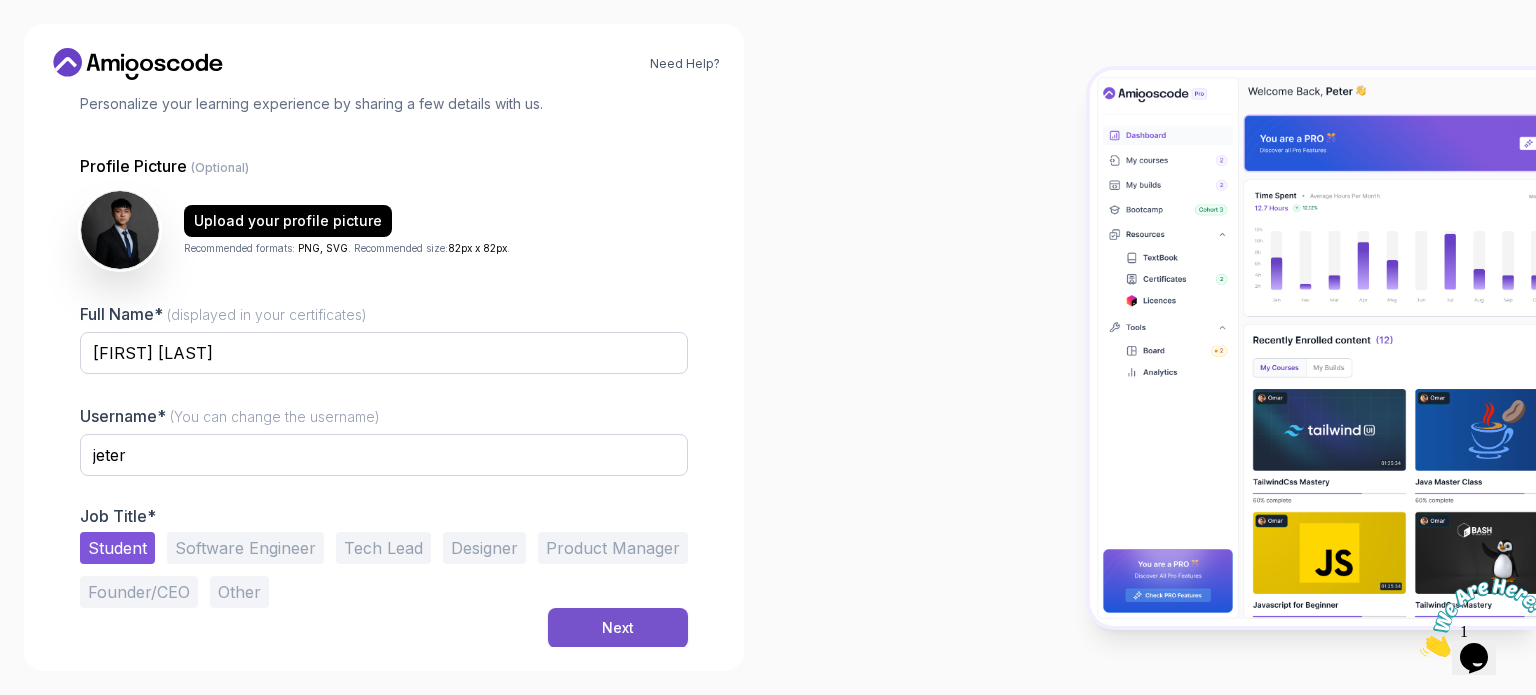click on "Next" at bounding box center [618, 628] 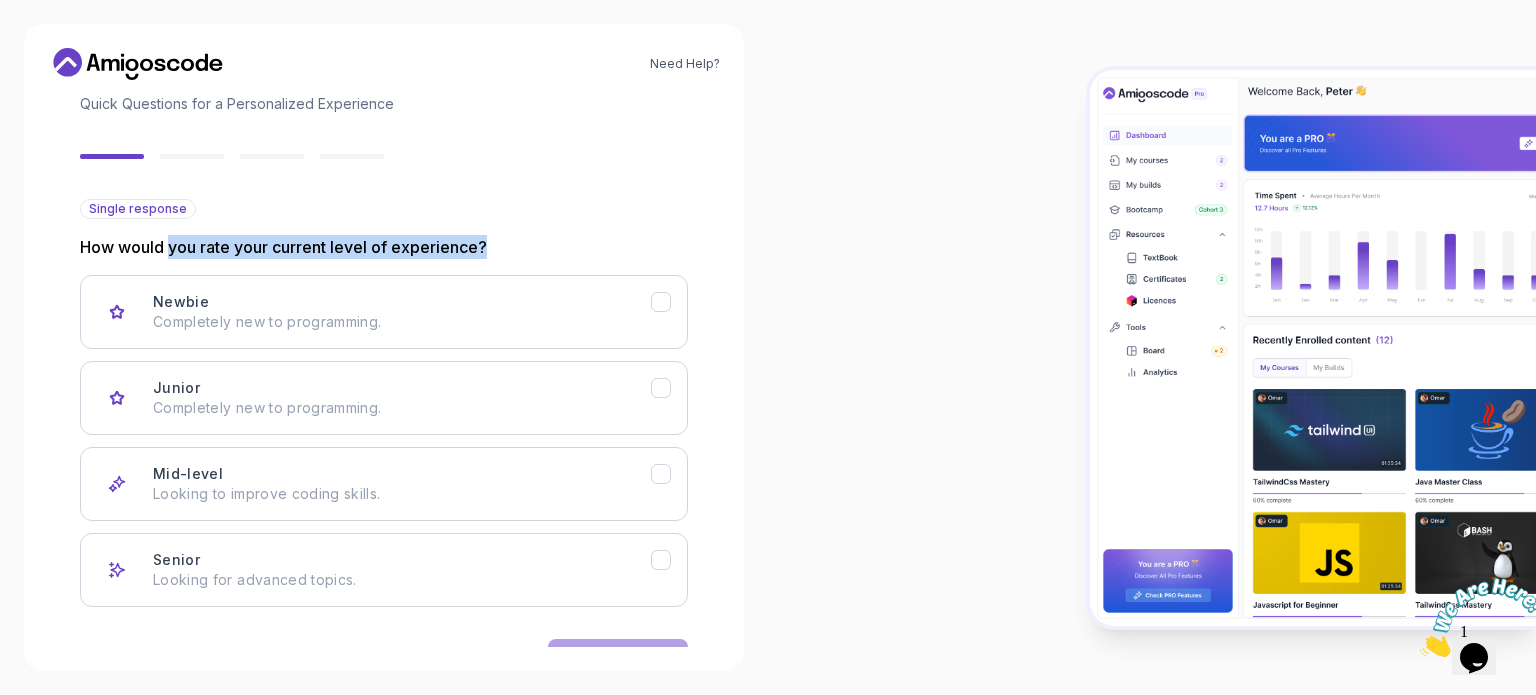 drag, startPoint x: 173, startPoint y: 246, endPoint x: 497, endPoint y: 246, distance: 324 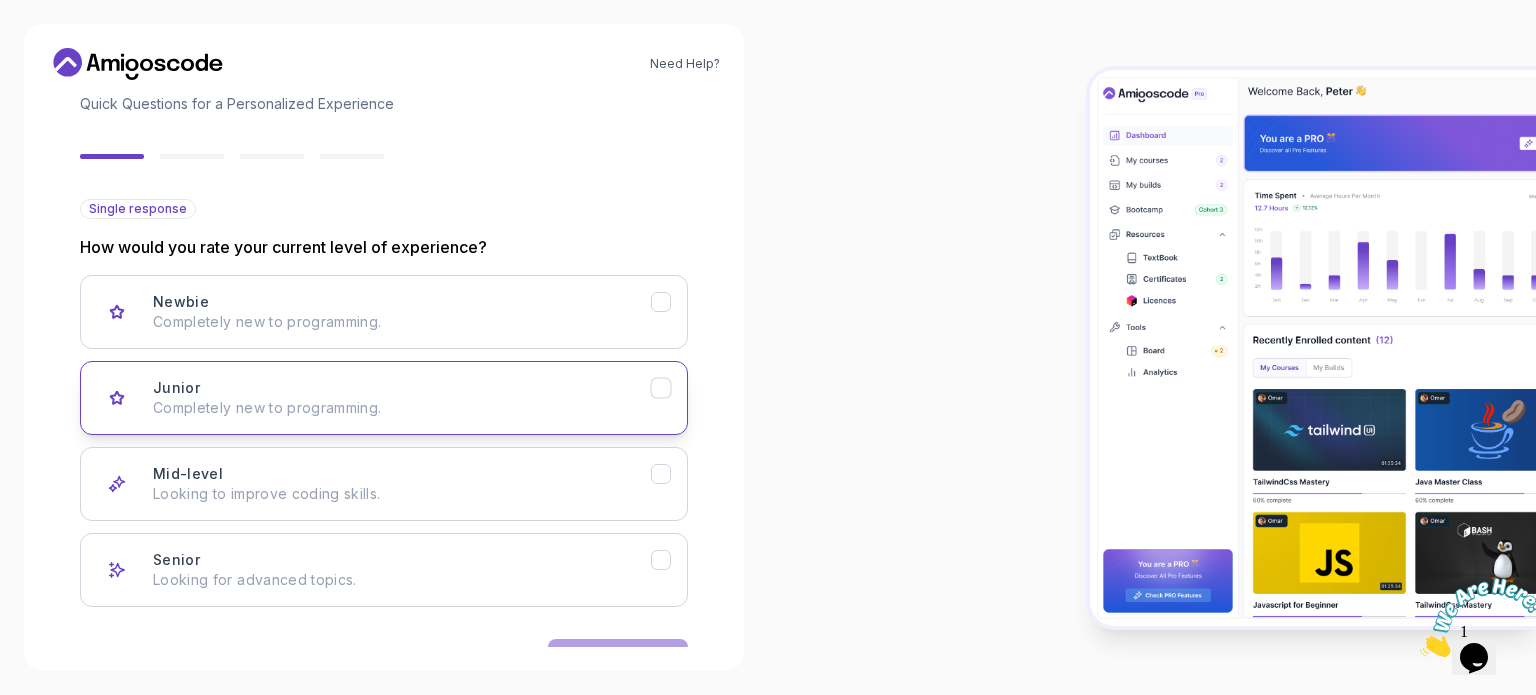 click on "Completely new to programming." at bounding box center [402, 408] 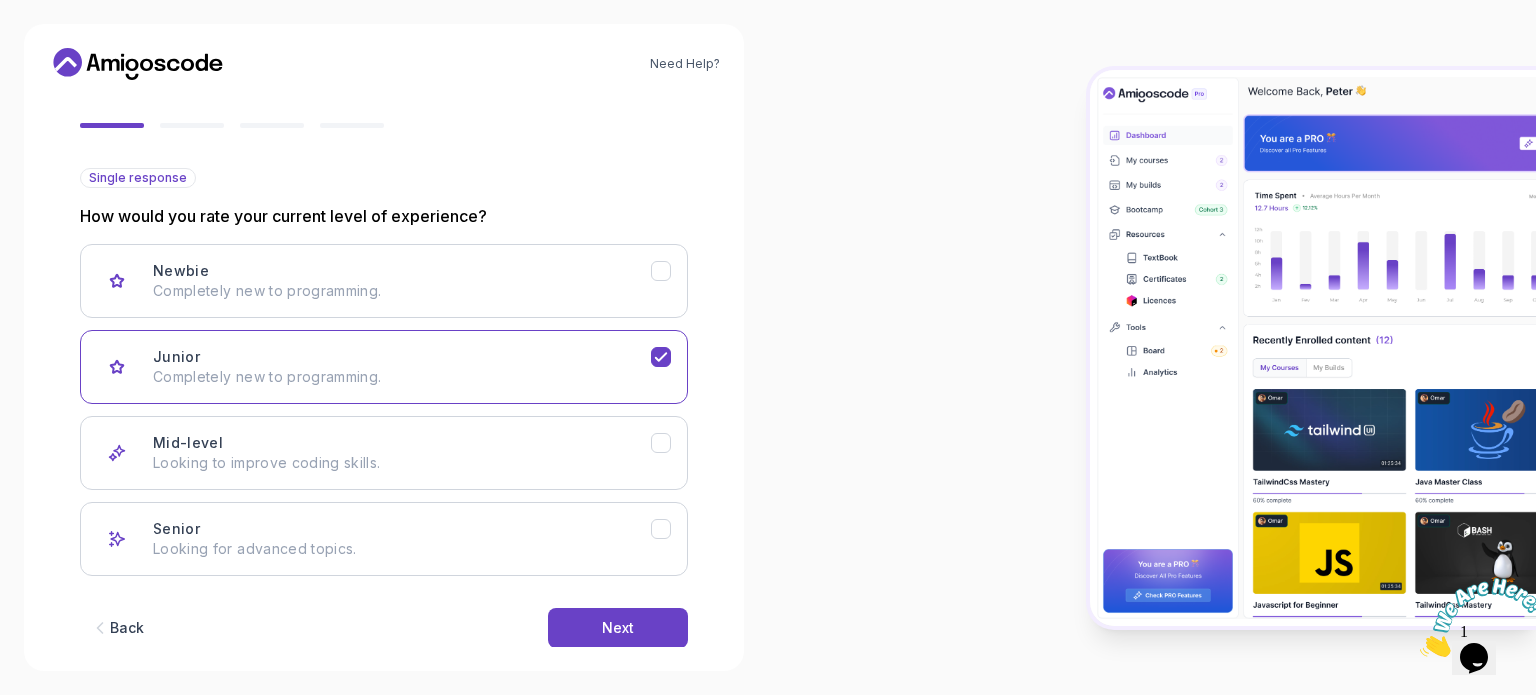 scroll, scrollTop: 200, scrollLeft: 0, axis: vertical 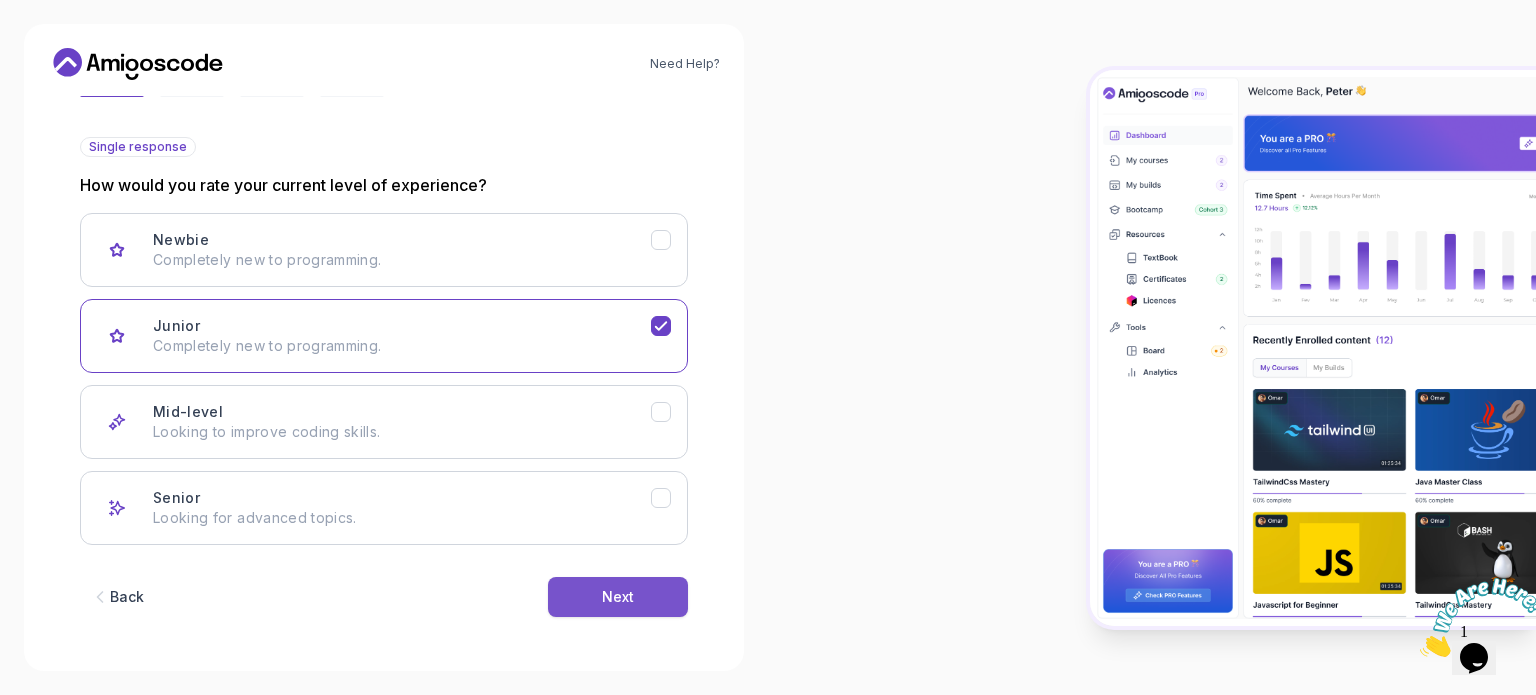 click on "Next" at bounding box center (618, 597) 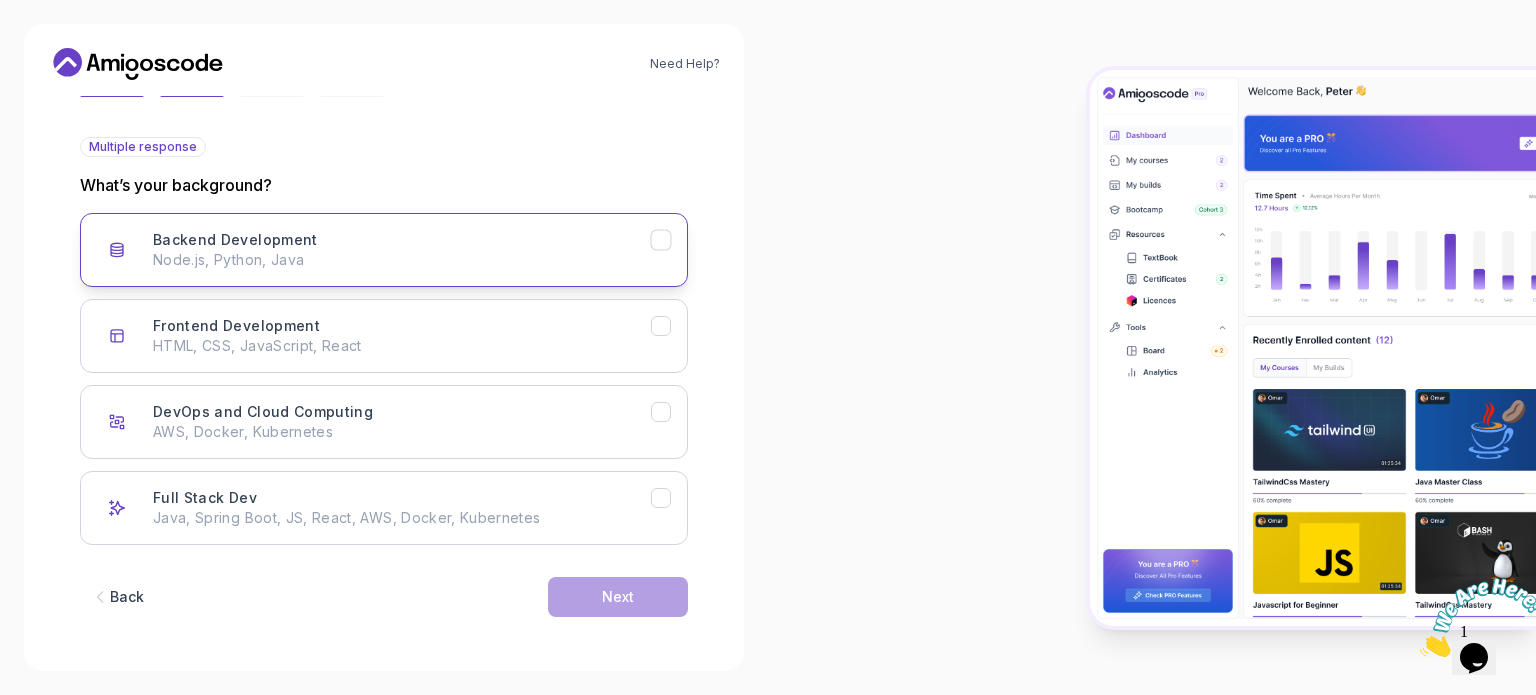 click on "Backend Development Node.js, Python, Java" at bounding box center [402, 250] 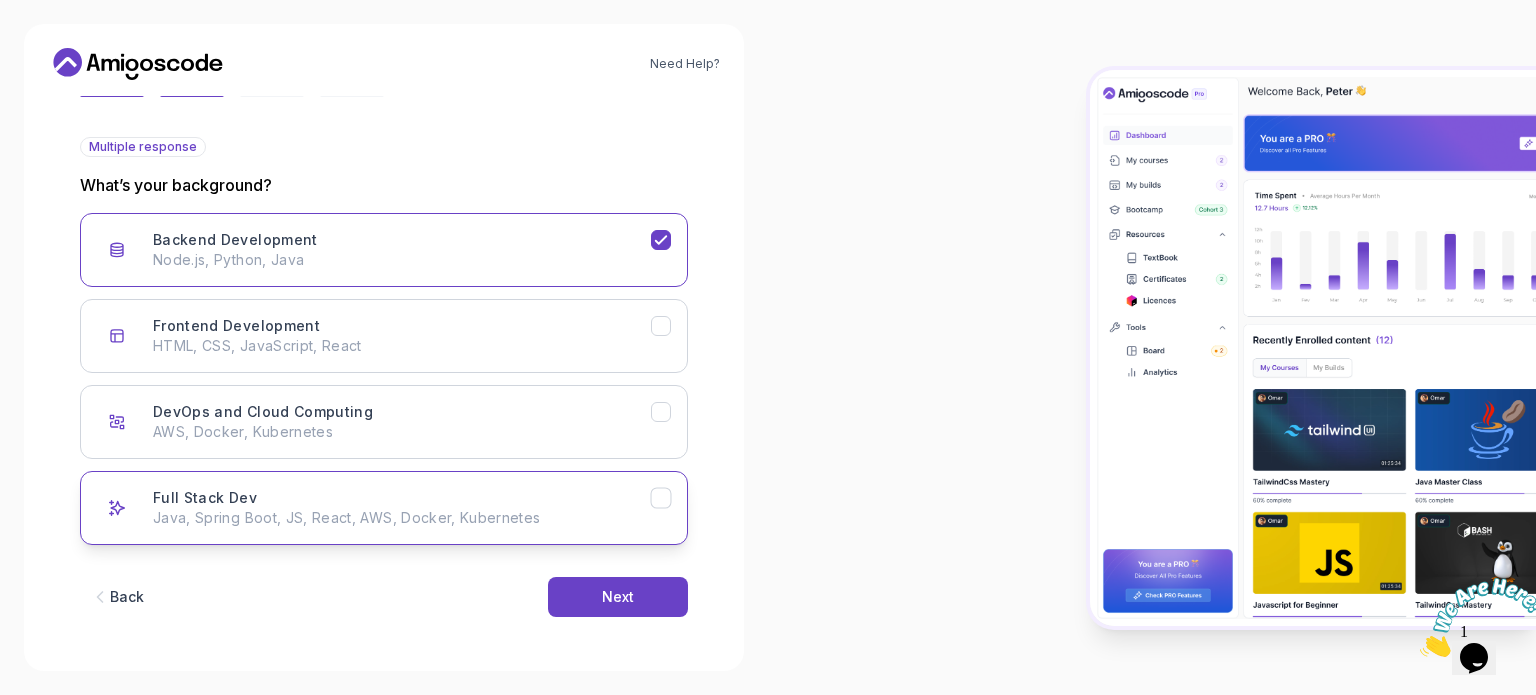 click on "Java, Spring Boot, JS, React, AWS, Docker, Kubernetes" at bounding box center [402, 518] 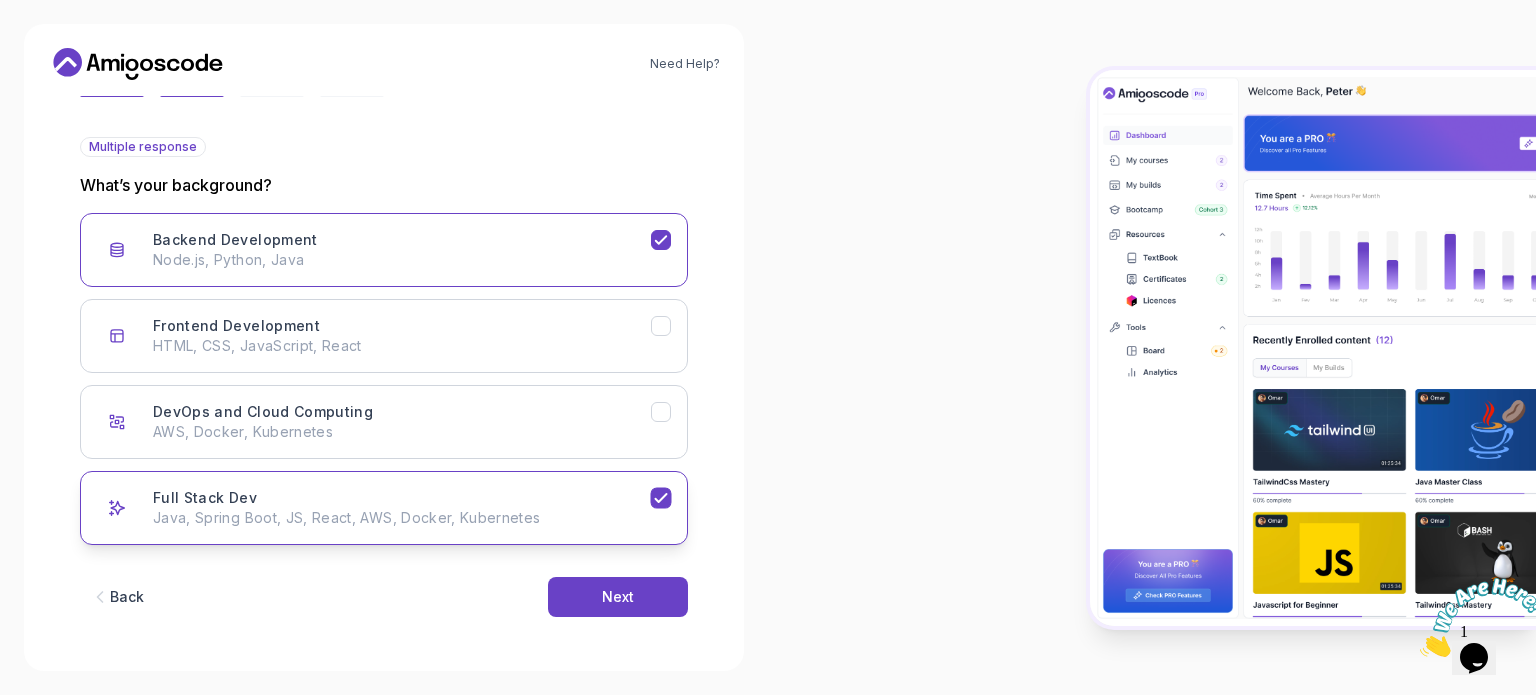 click on "Full Stack Dev Java, Spring Boot, JS, React, AWS, Docker, Kubernetes" at bounding box center [384, 508] 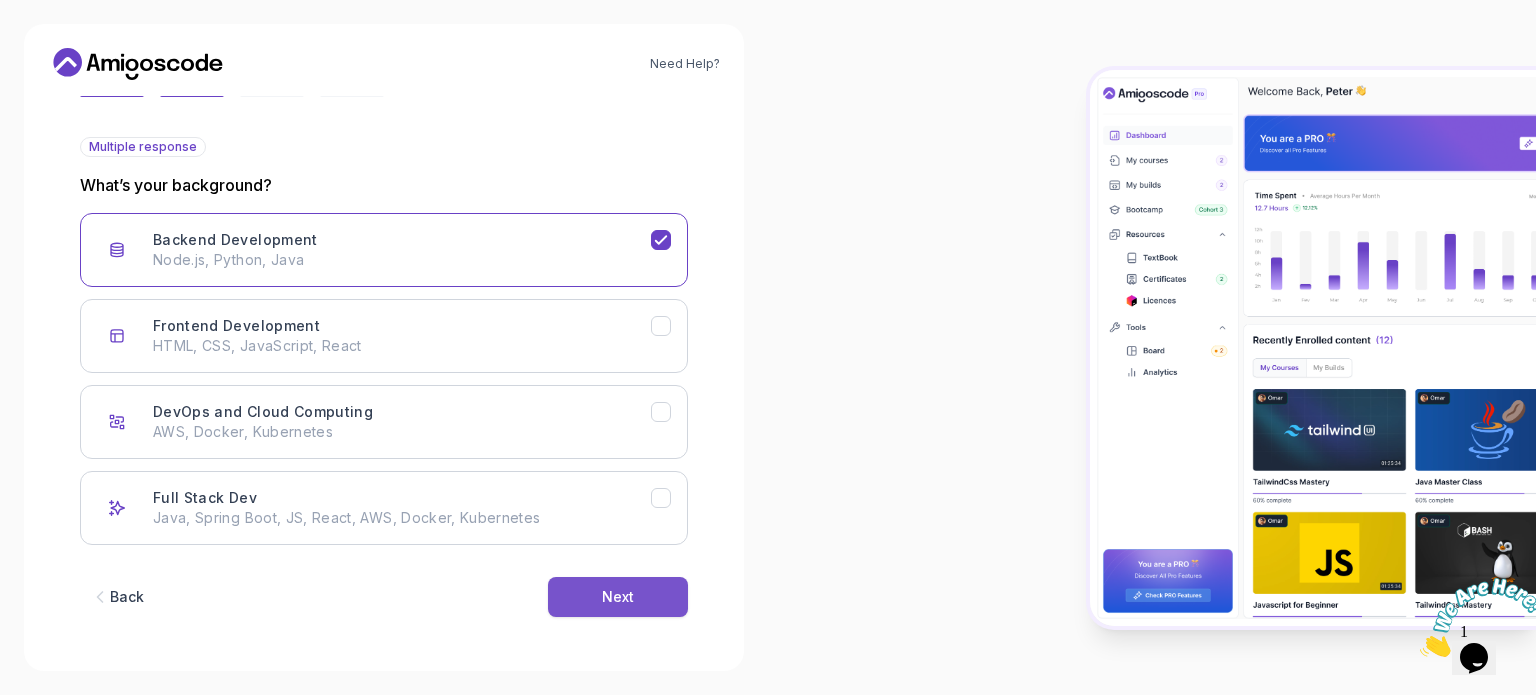 click on "Next" at bounding box center [618, 597] 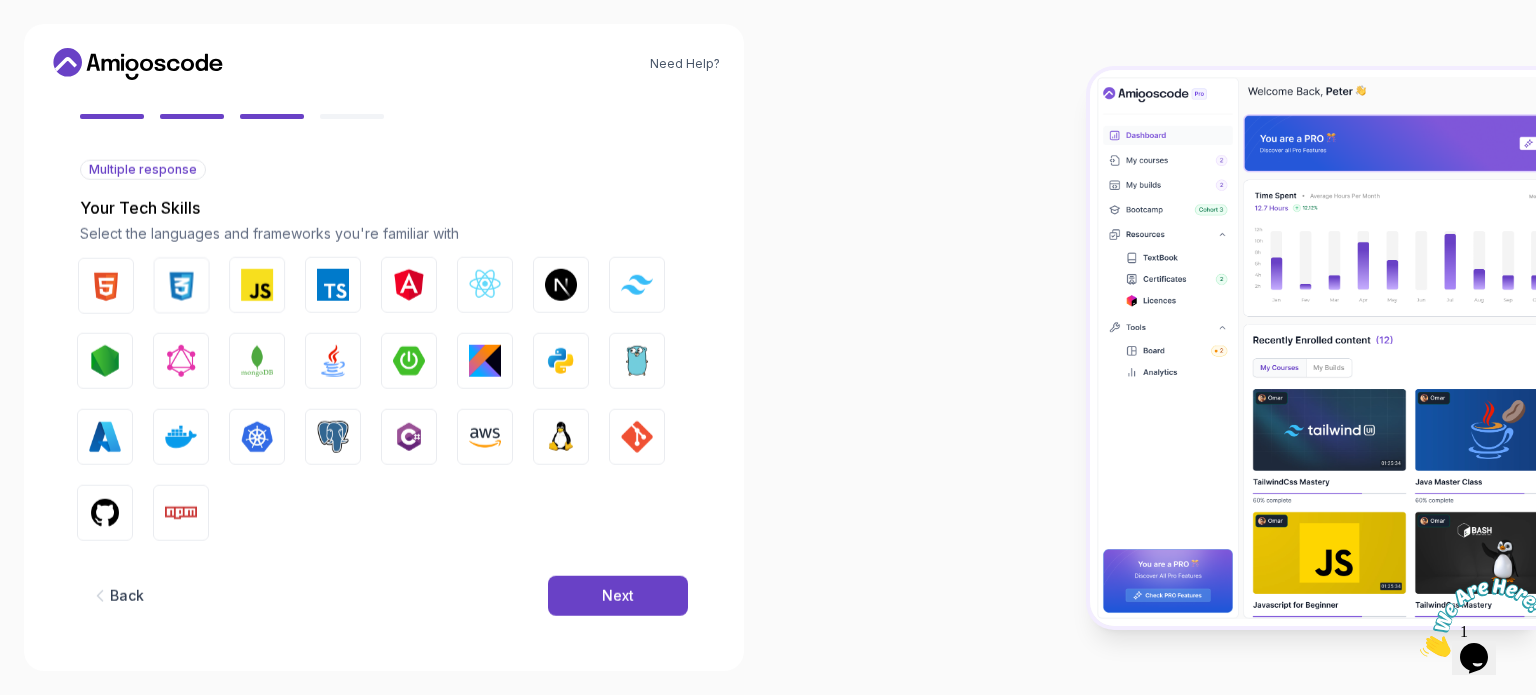 scroll, scrollTop: 177, scrollLeft: 0, axis: vertical 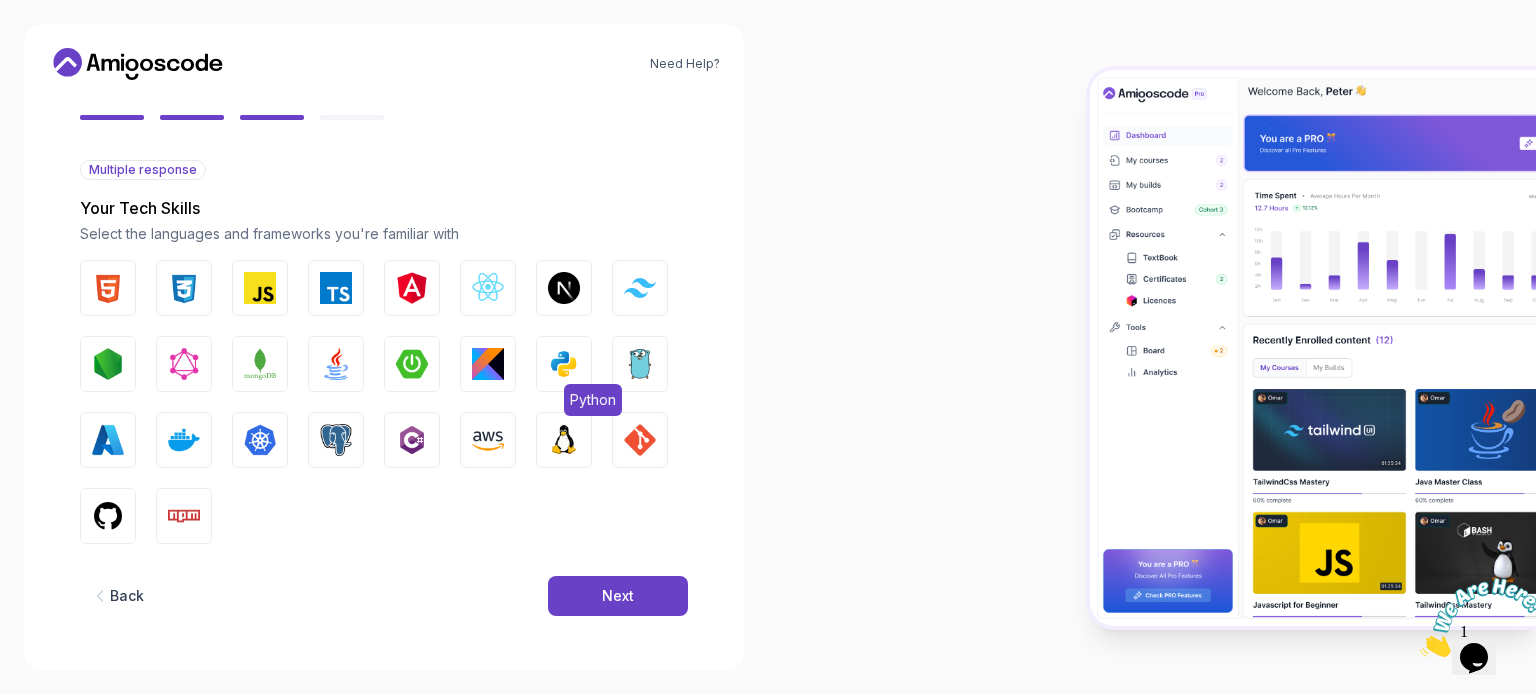 click at bounding box center (564, 364) 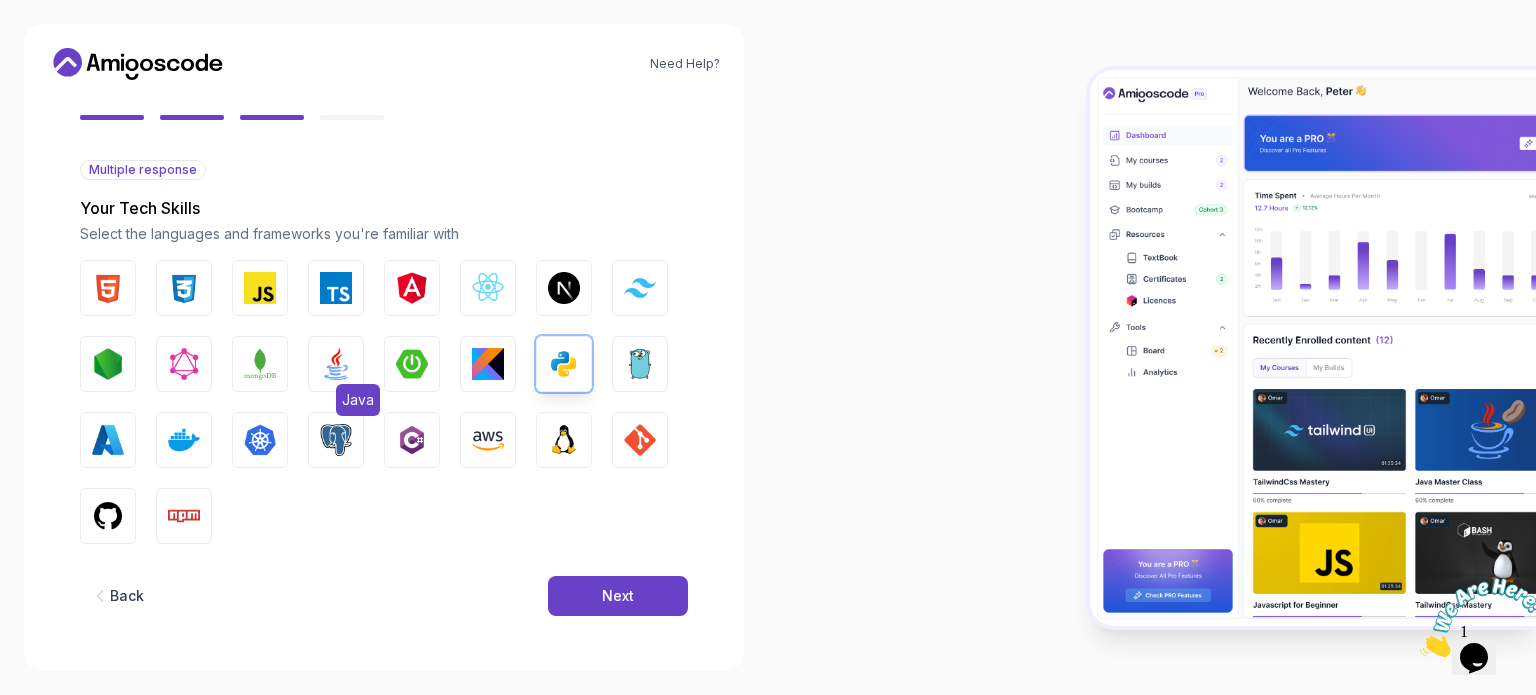 click at bounding box center [336, 364] 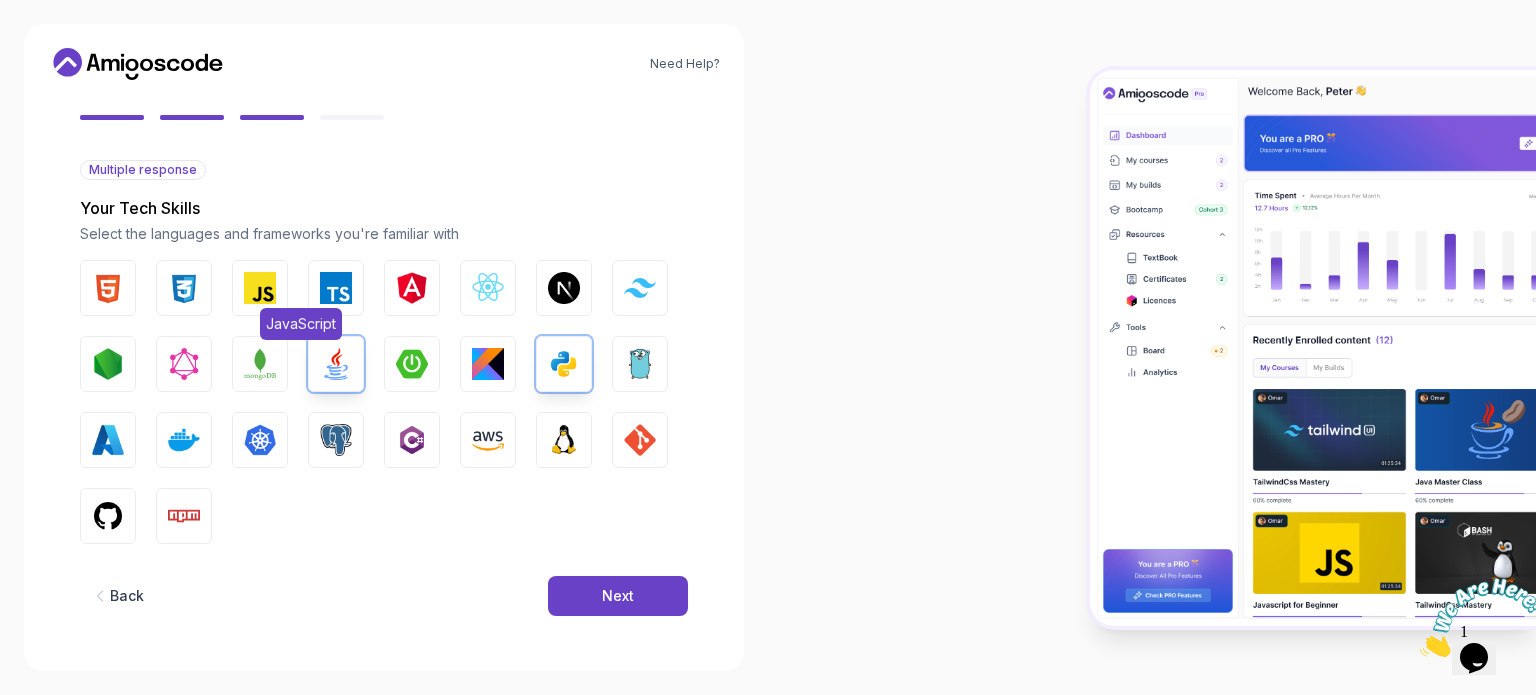 click on "JavaScript" at bounding box center [260, 288] 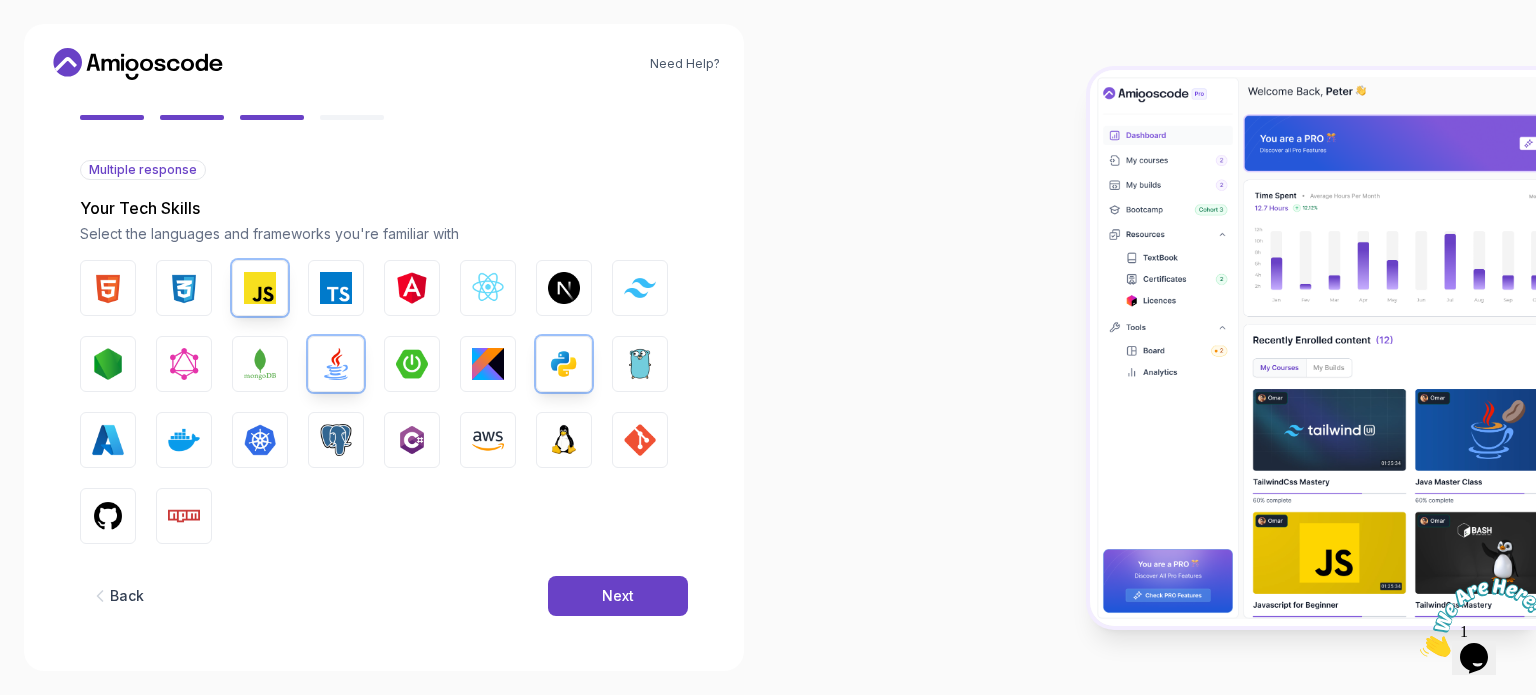 drag, startPoint x: 240, startPoint y: 350, endPoint x: 375, endPoint y: 367, distance: 136.06616 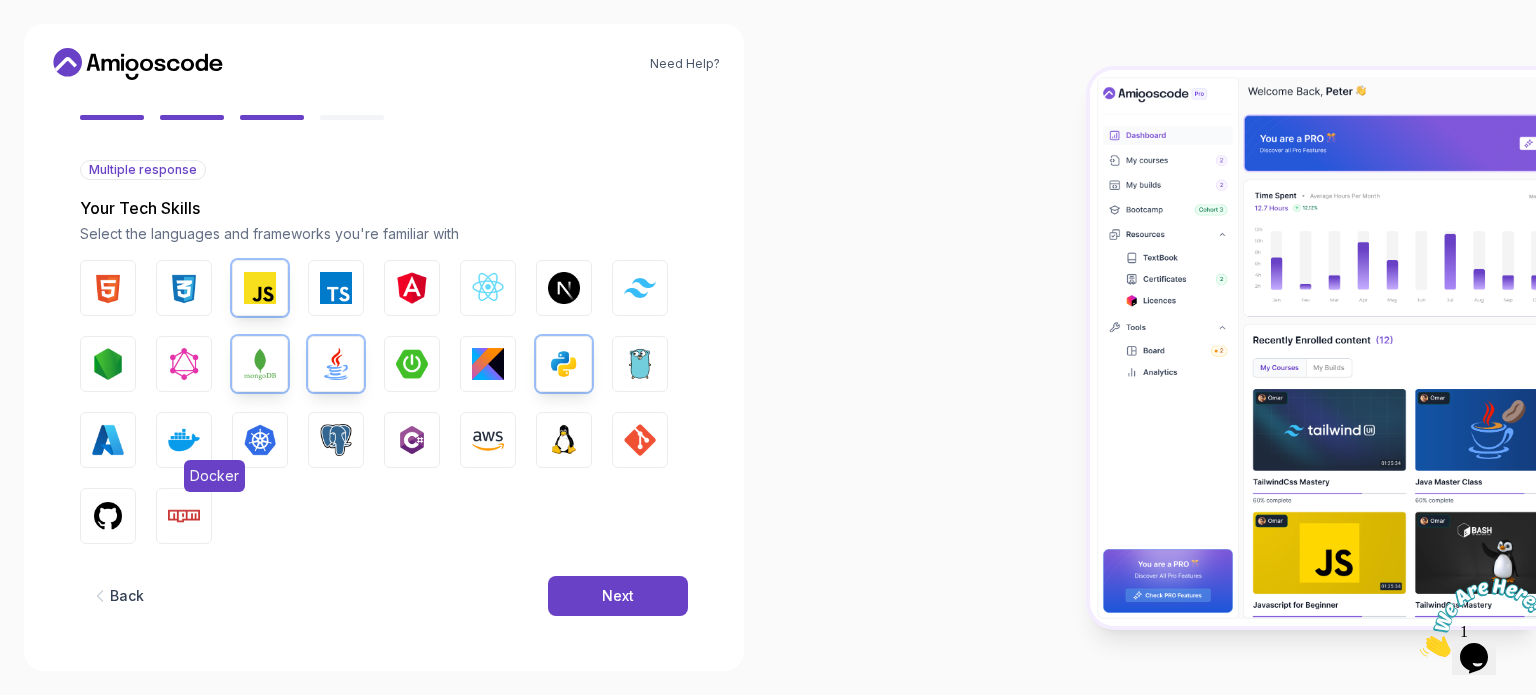 click at bounding box center [184, 440] 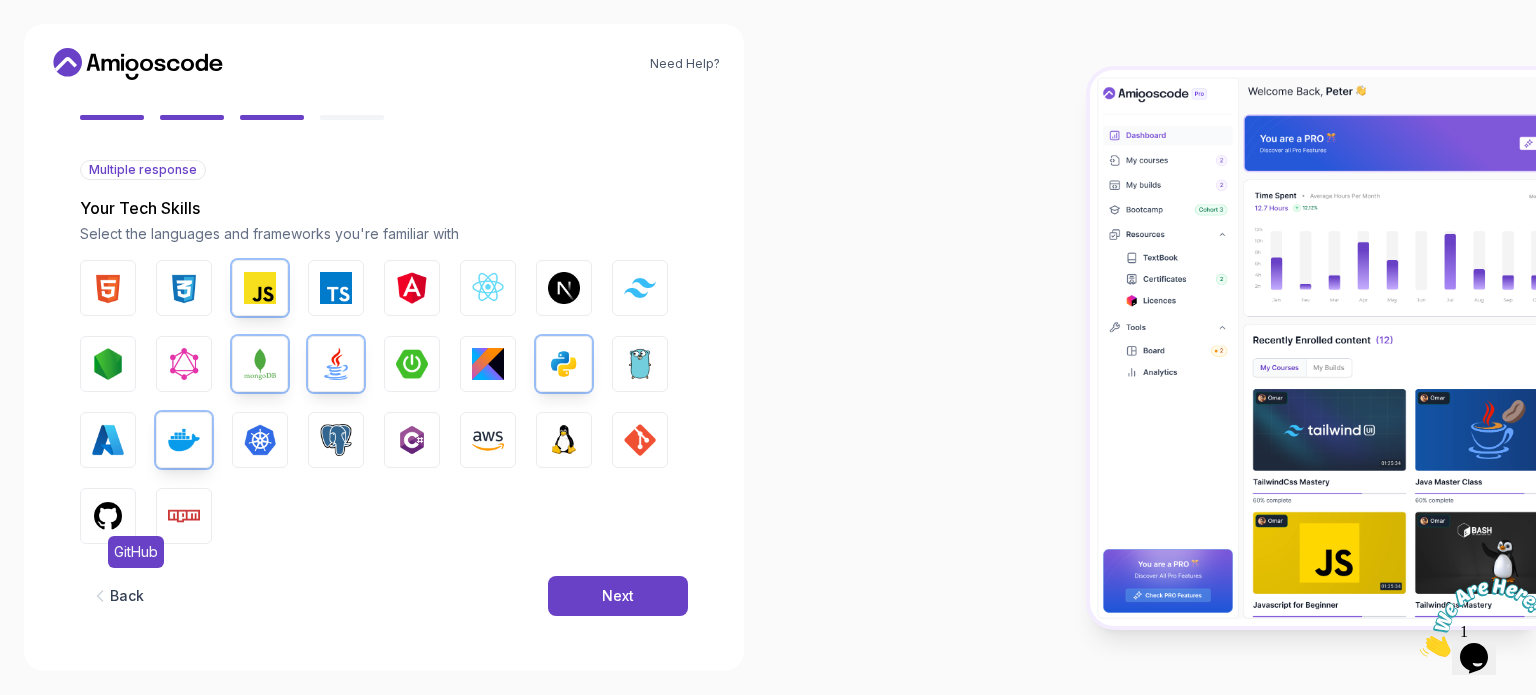 click at bounding box center [108, 516] 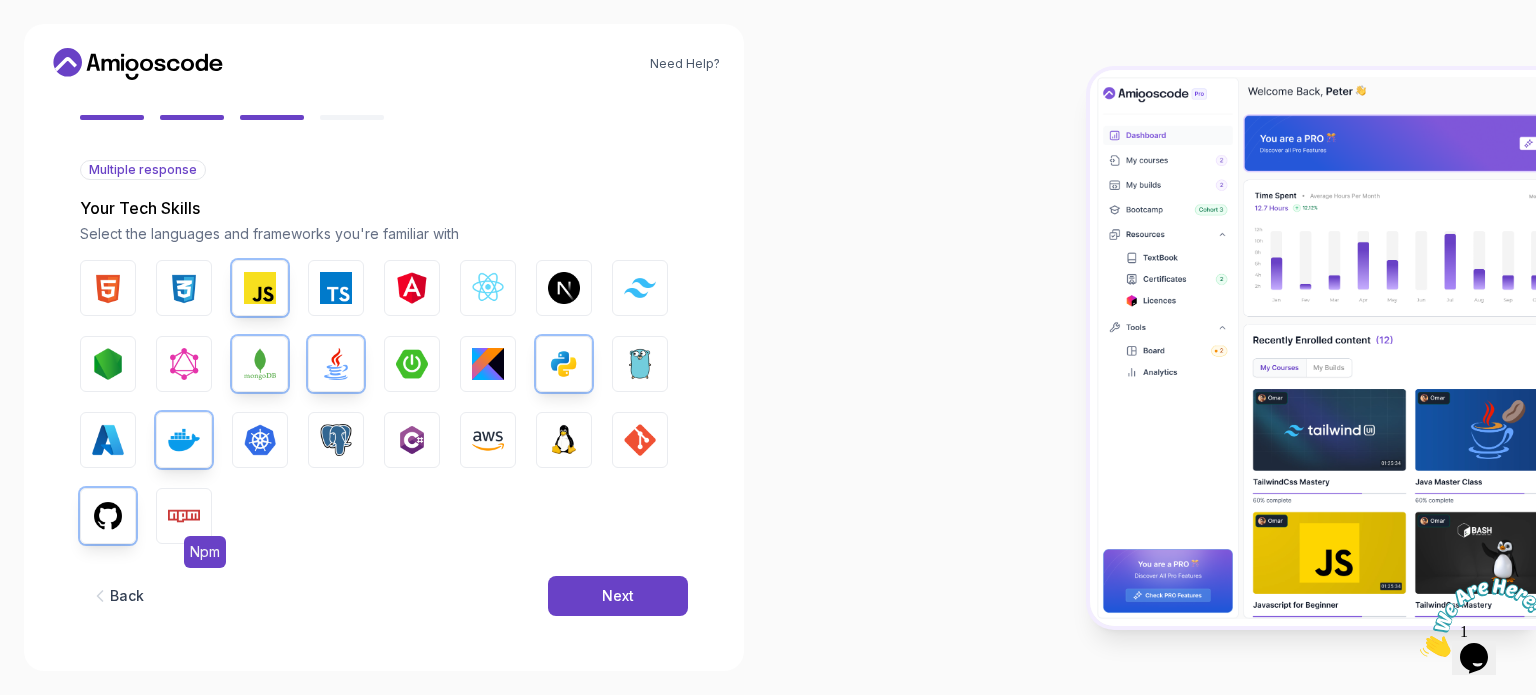 click at bounding box center [184, 516] 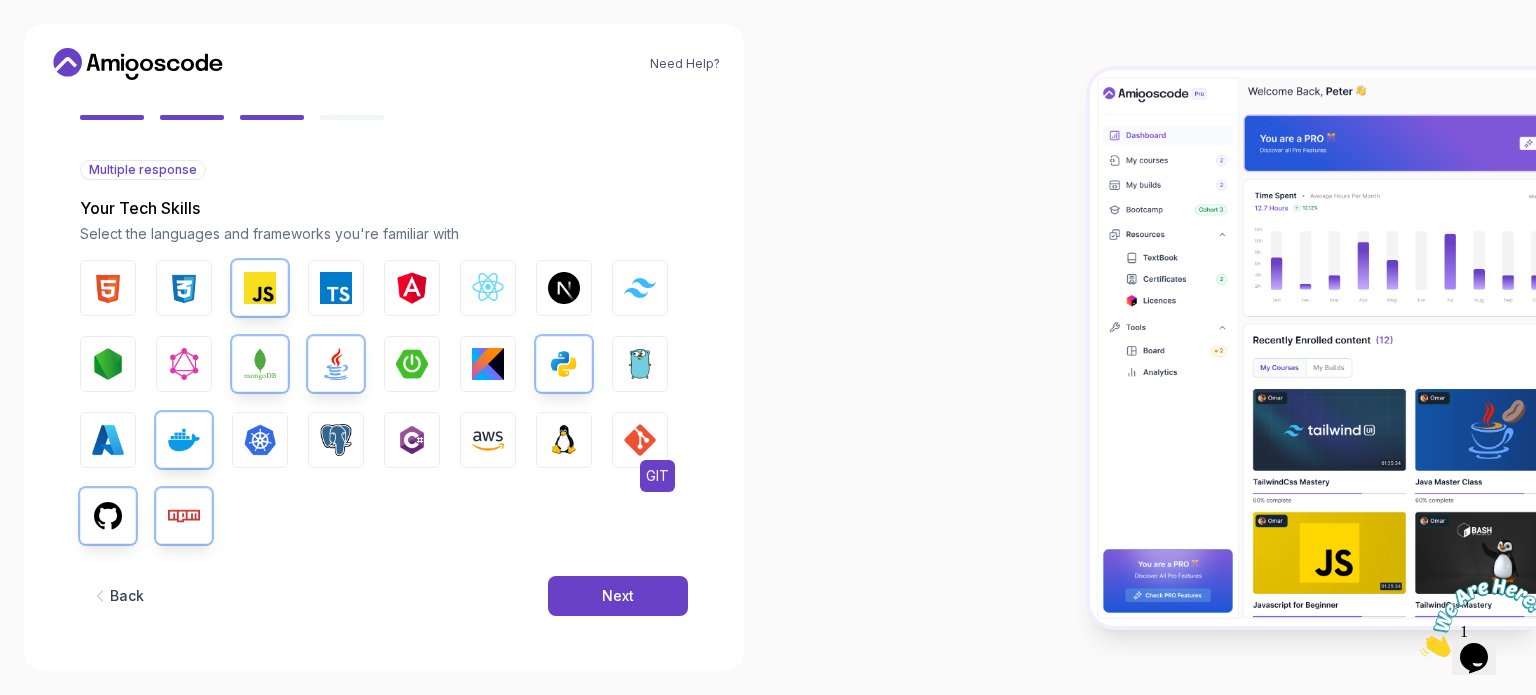 click at bounding box center [640, 440] 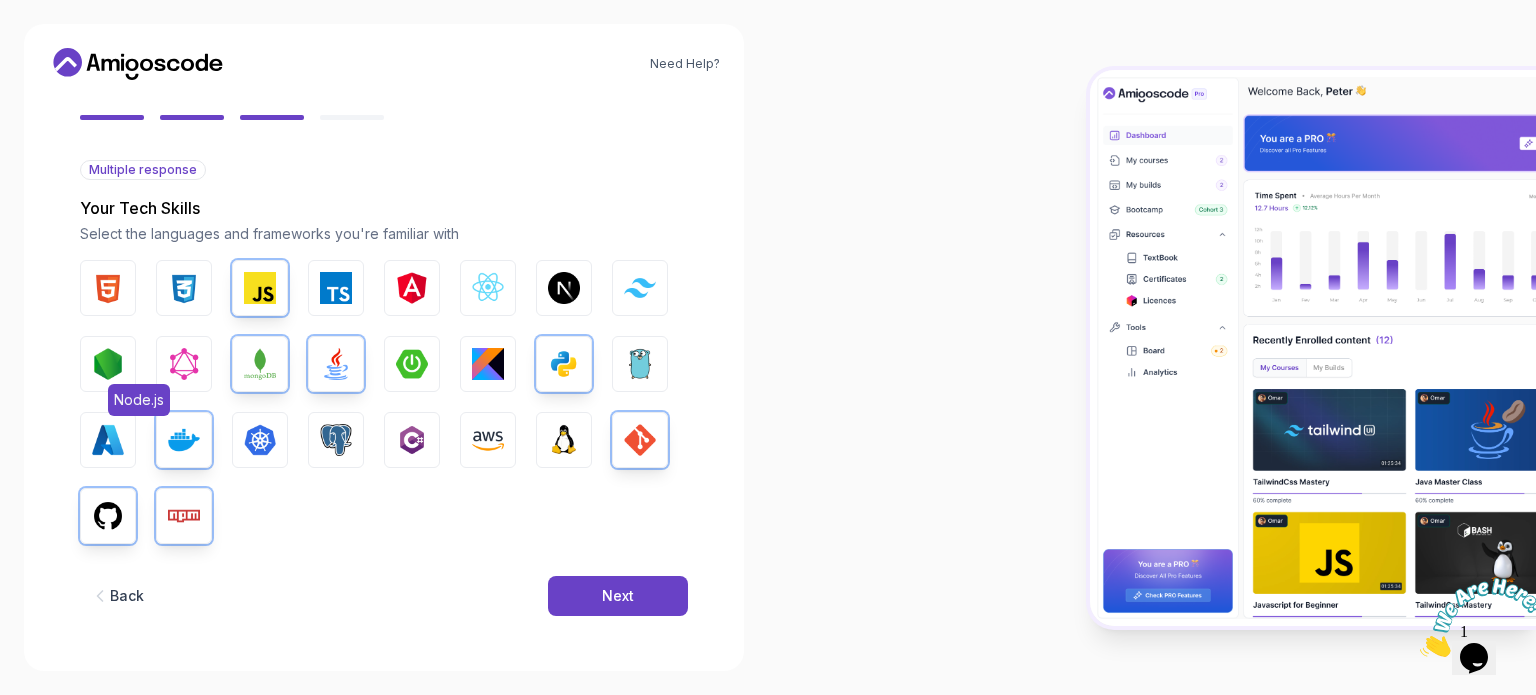click at bounding box center [108, 364] 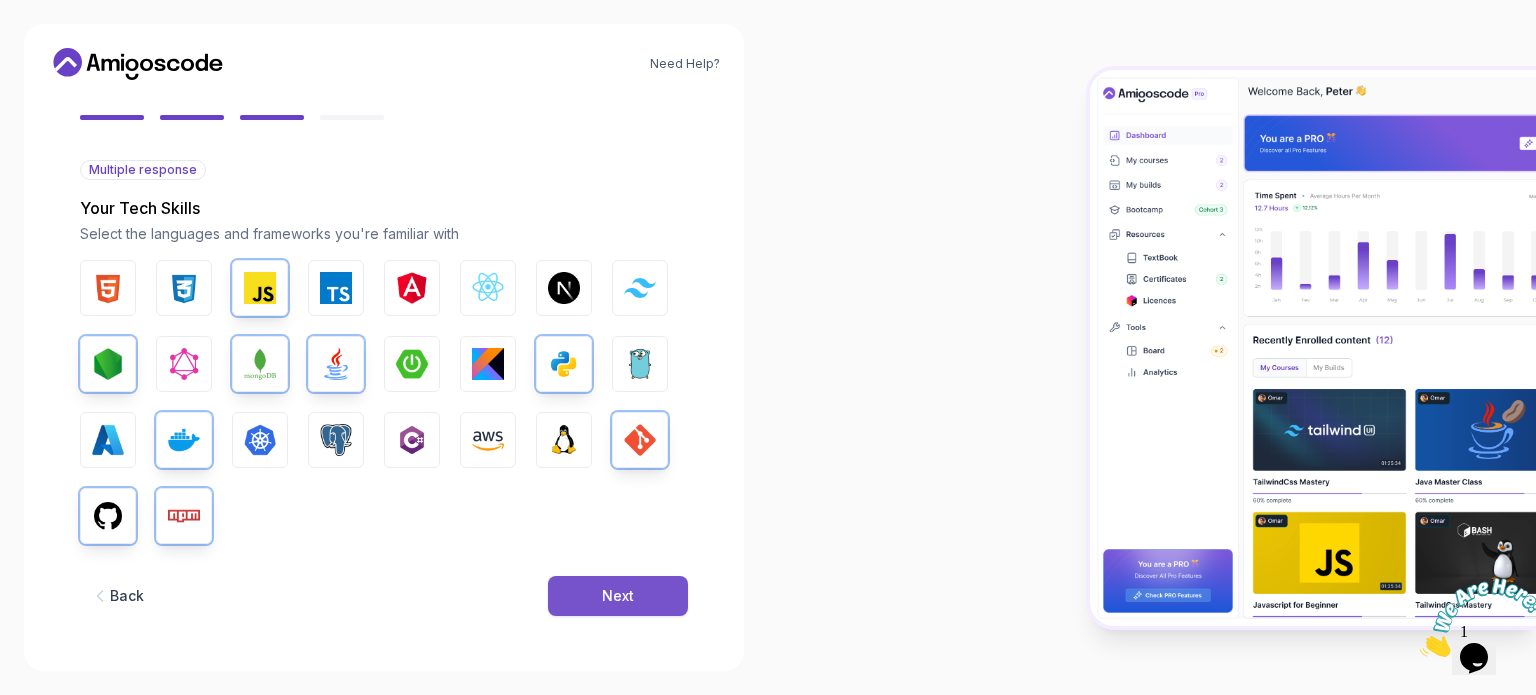 click on "Next" at bounding box center (618, 596) 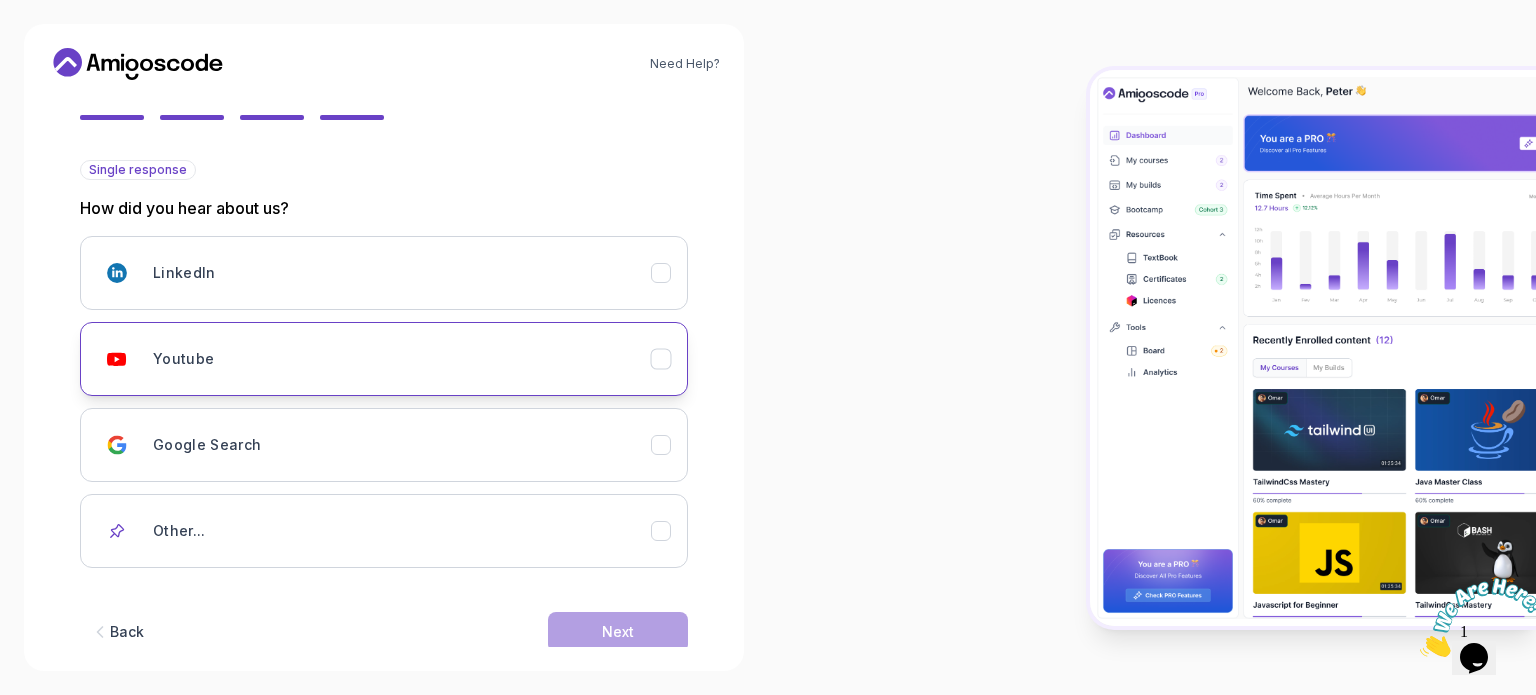 click on "Youtube" at bounding box center [384, 359] 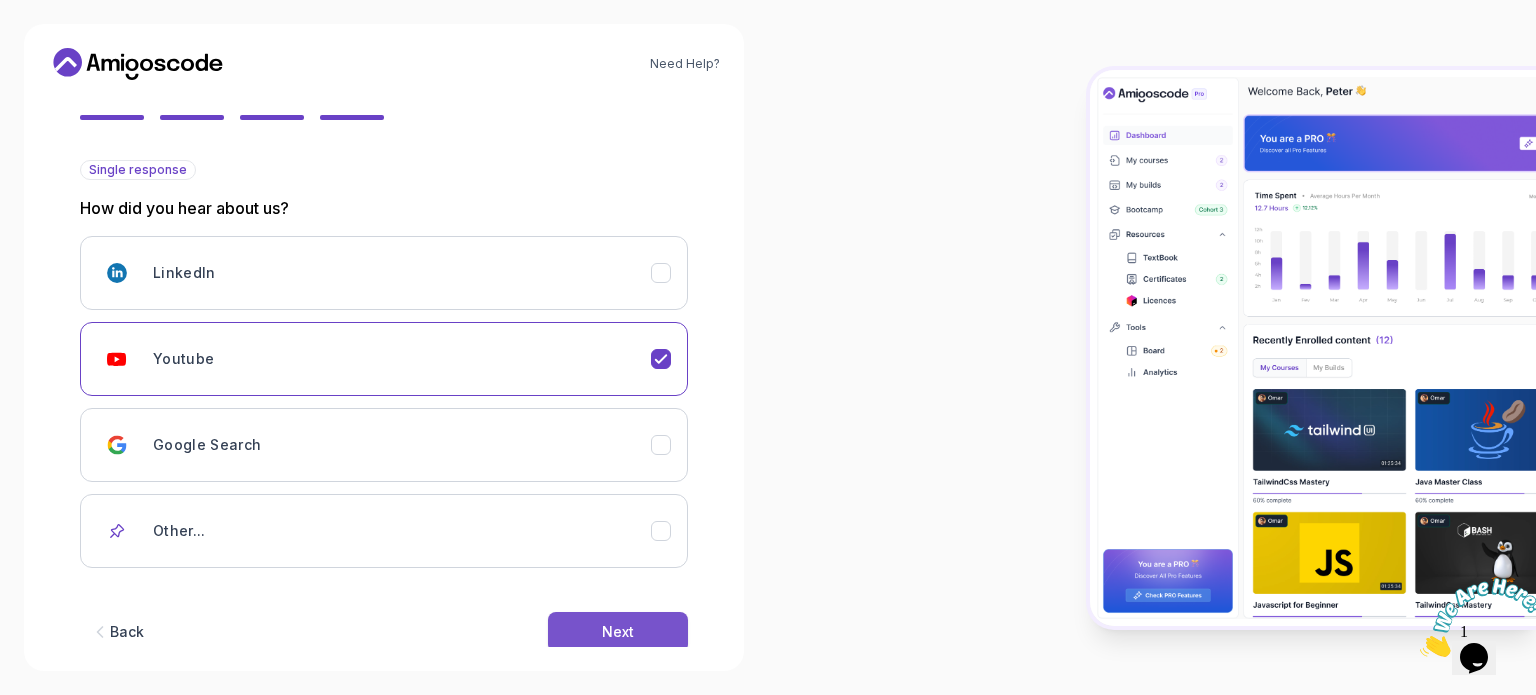click on "Next" at bounding box center [618, 632] 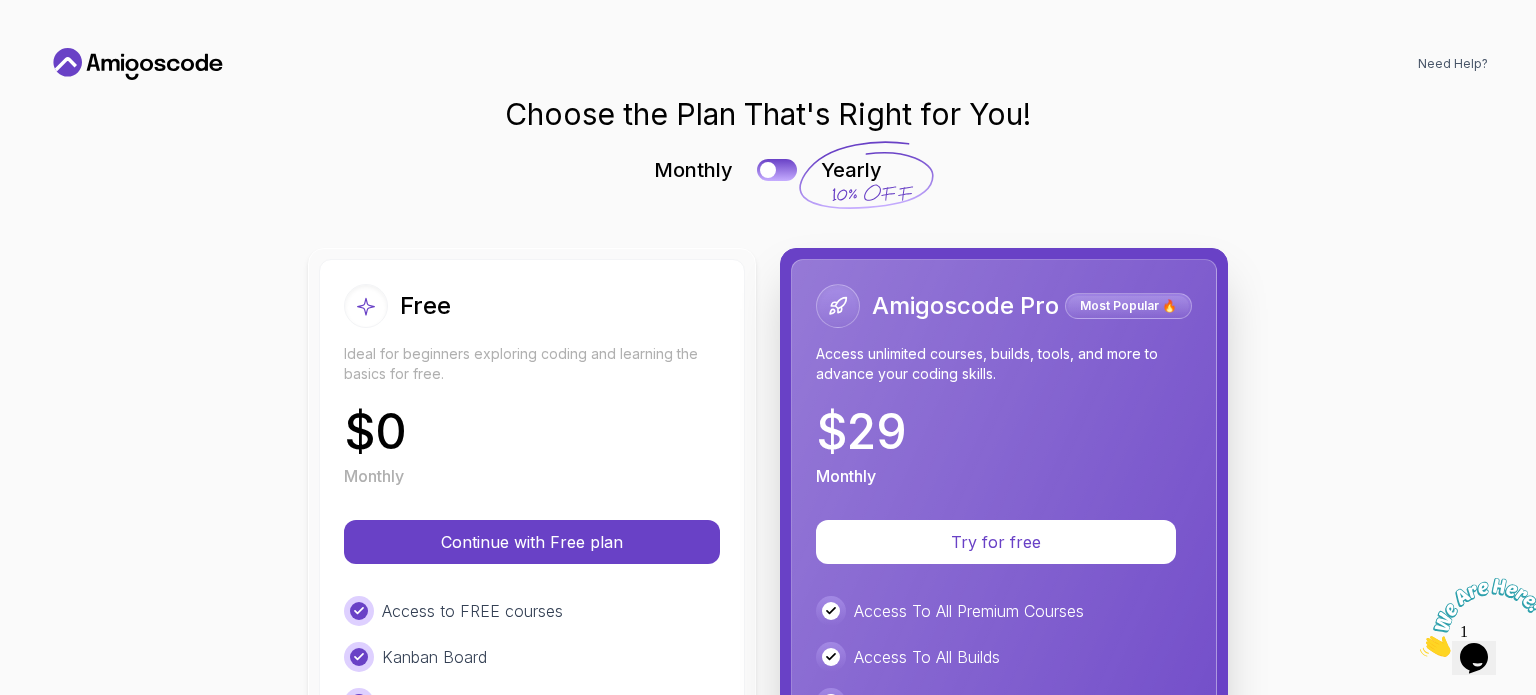 scroll, scrollTop: 0, scrollLeft: 0, axis: both 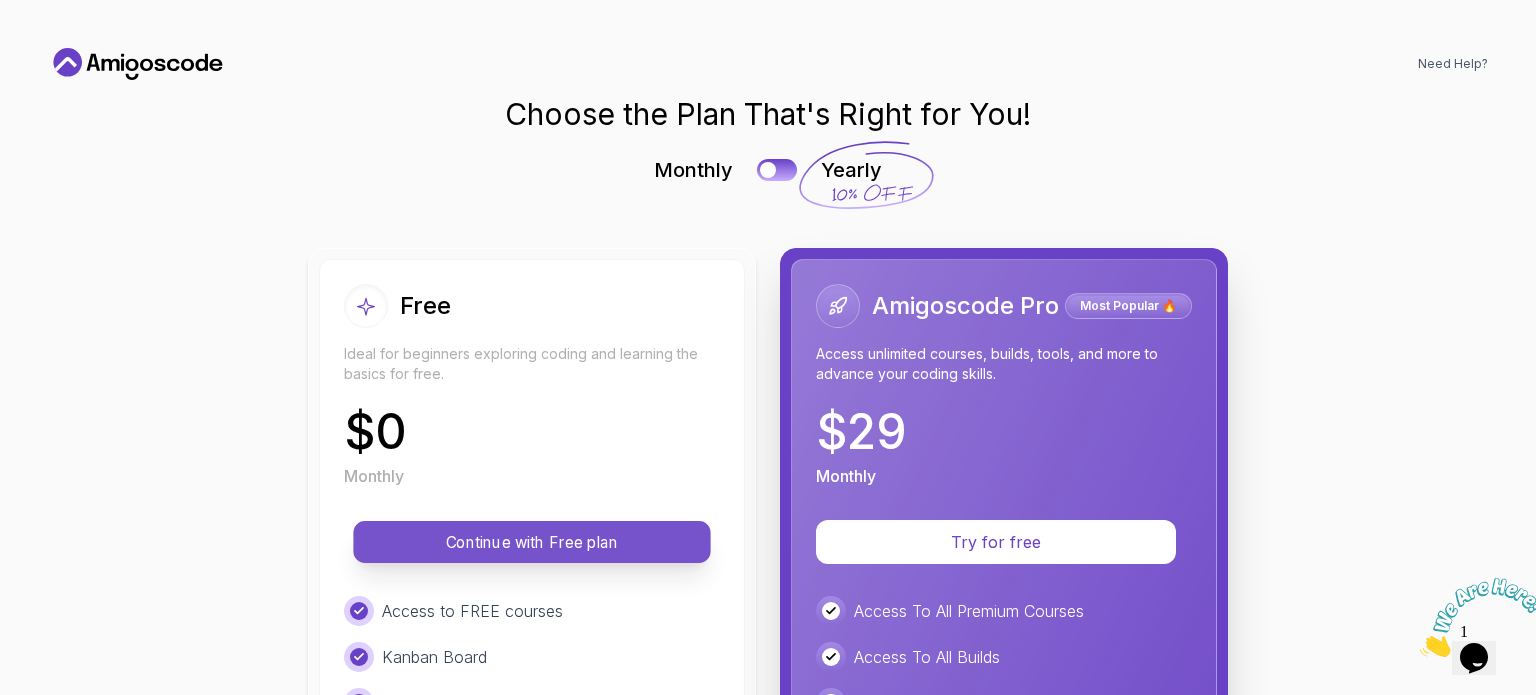click on "Continue with Free plan" at bounding box center [532, 542] 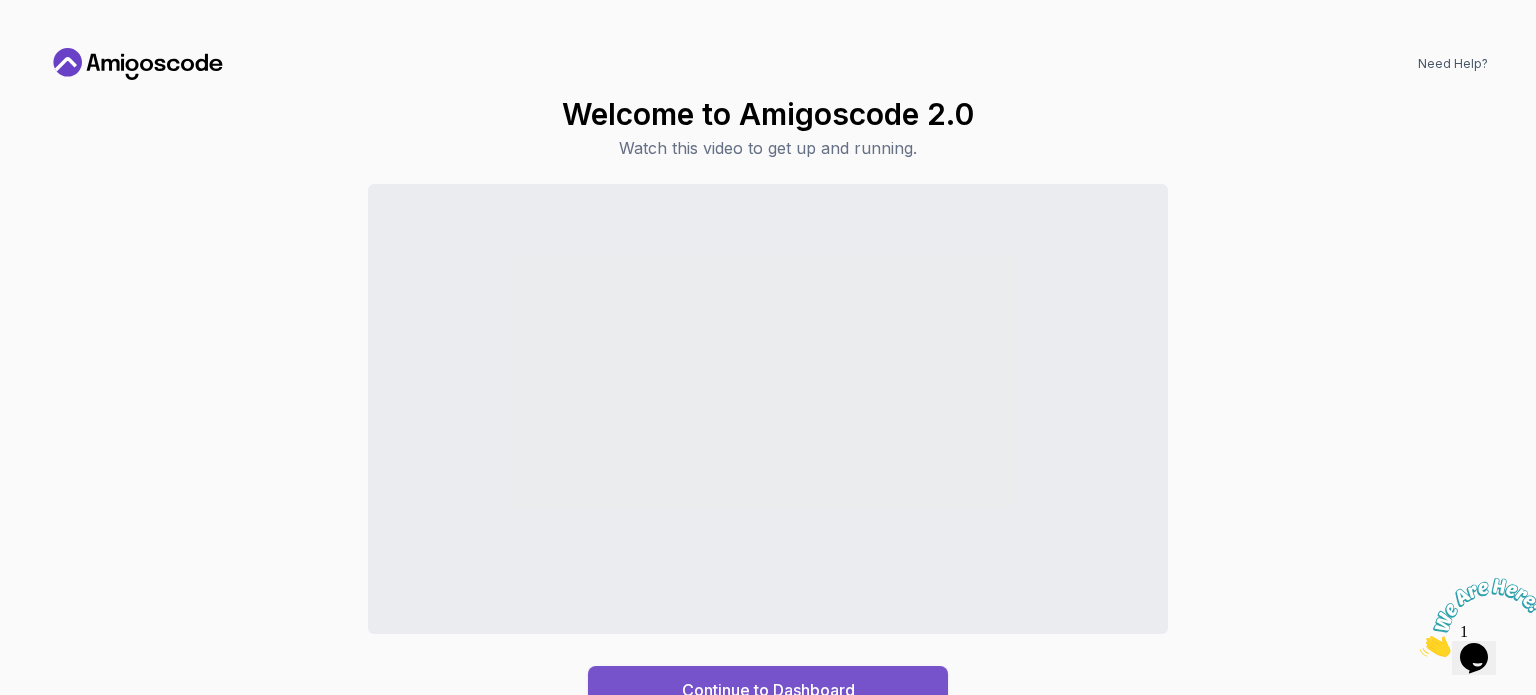 click on "Continue to Dashboard" at bounding box center (768, 690) 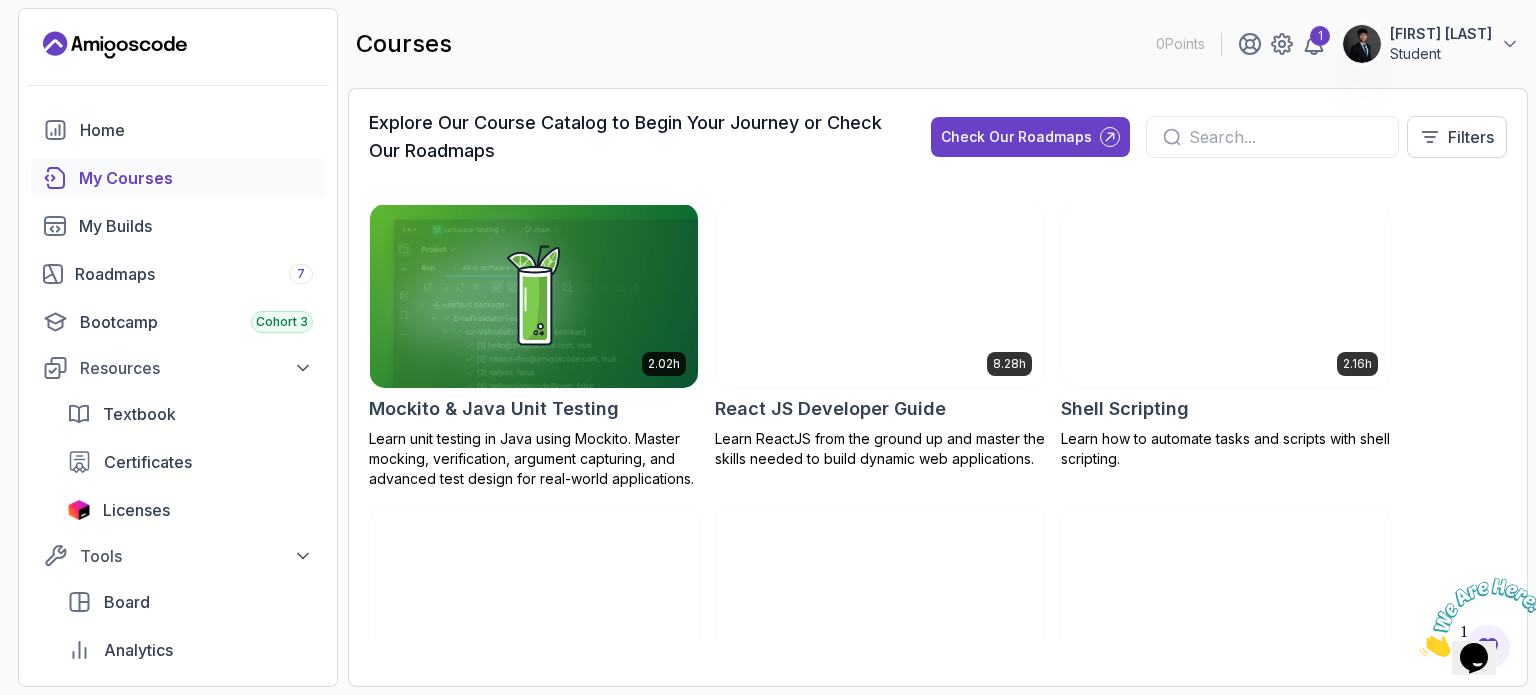 scroll, scrollTop: 3500, scrollLeft: 0, axis: vertical 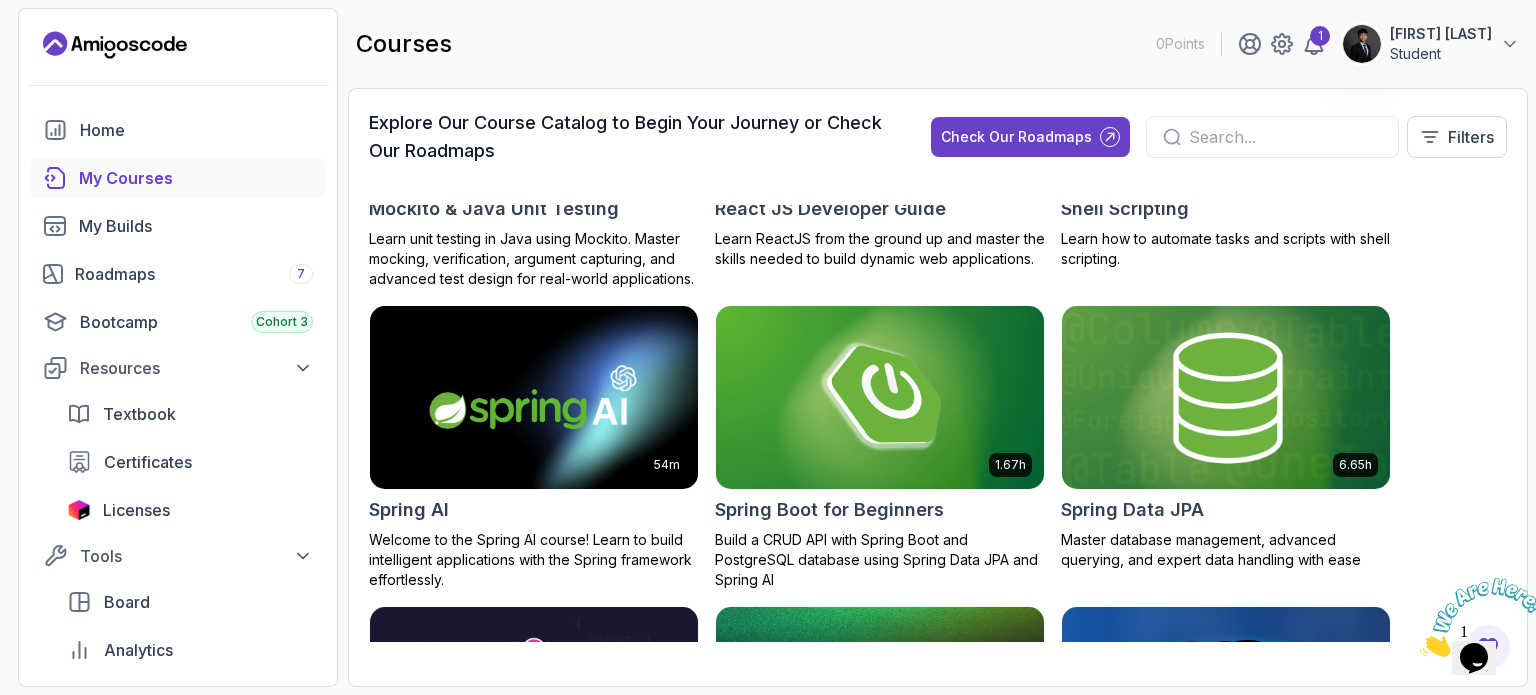 click at bounding box center [1226, 397] 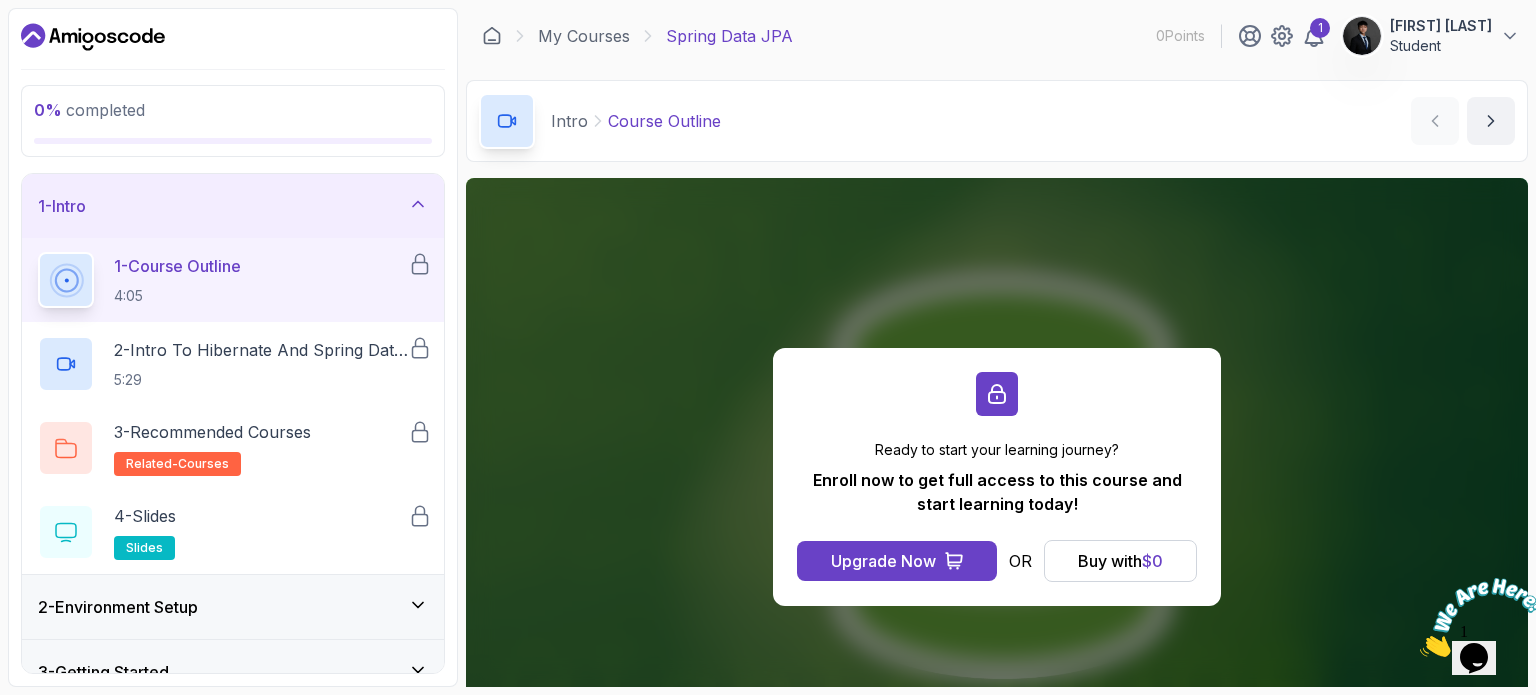 scroll, scrollTop: 200, scrollLeft: 0, axis: vertical 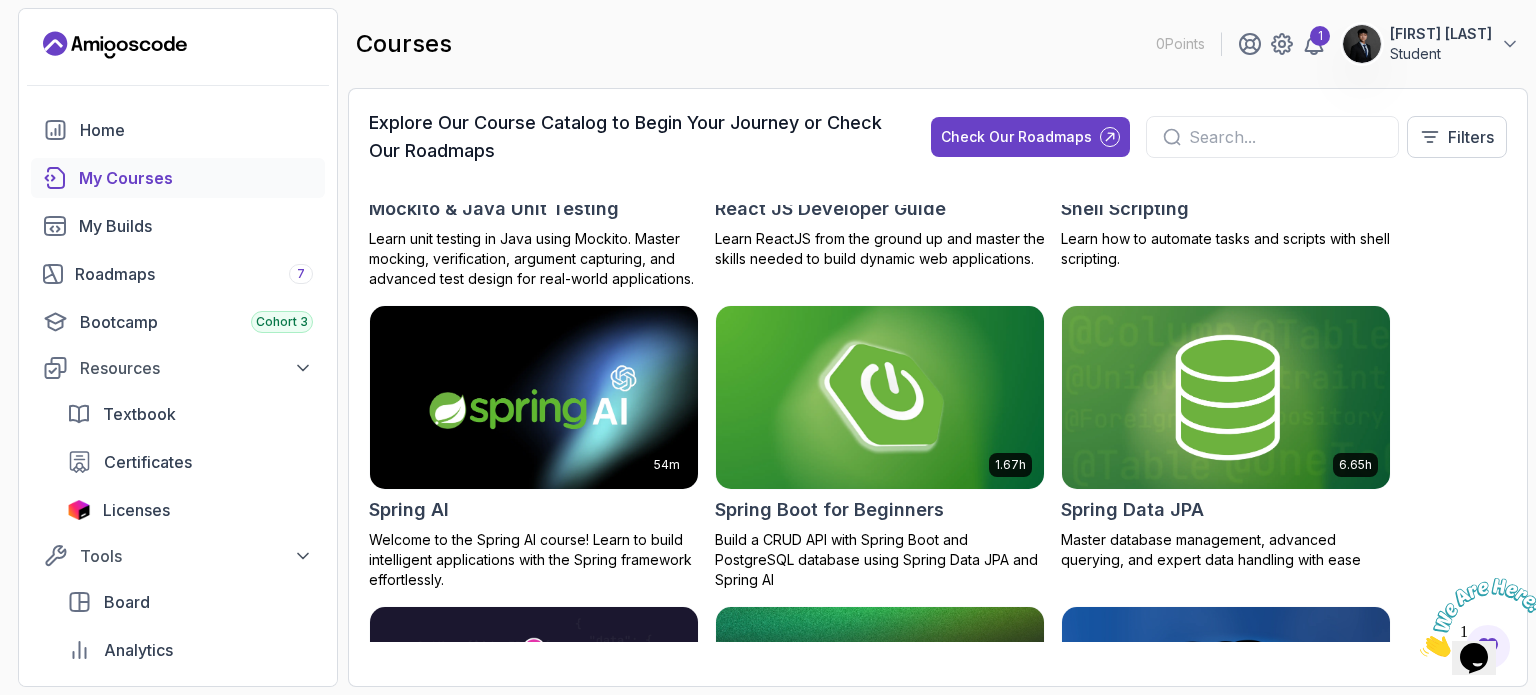 click at bounding box center (880, 397) 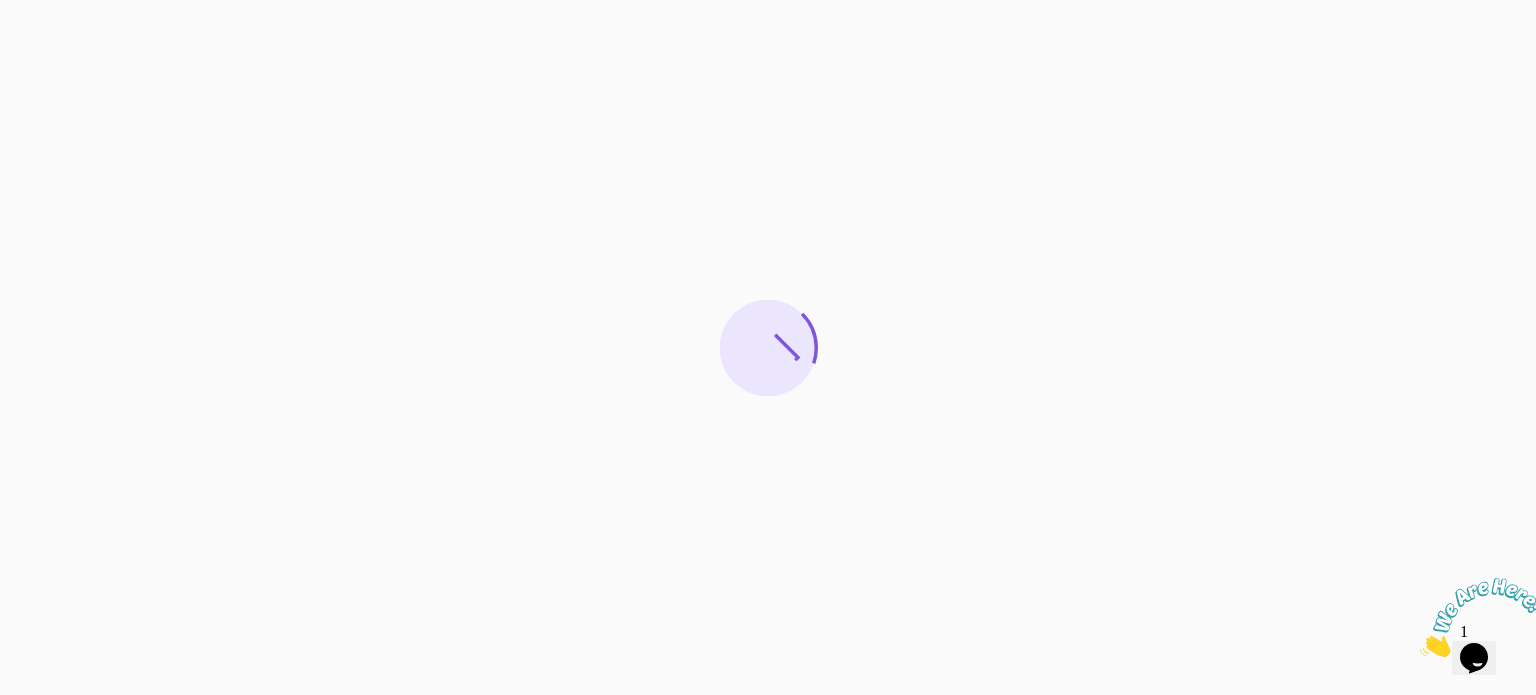 click at bounding box center (1420, 651) 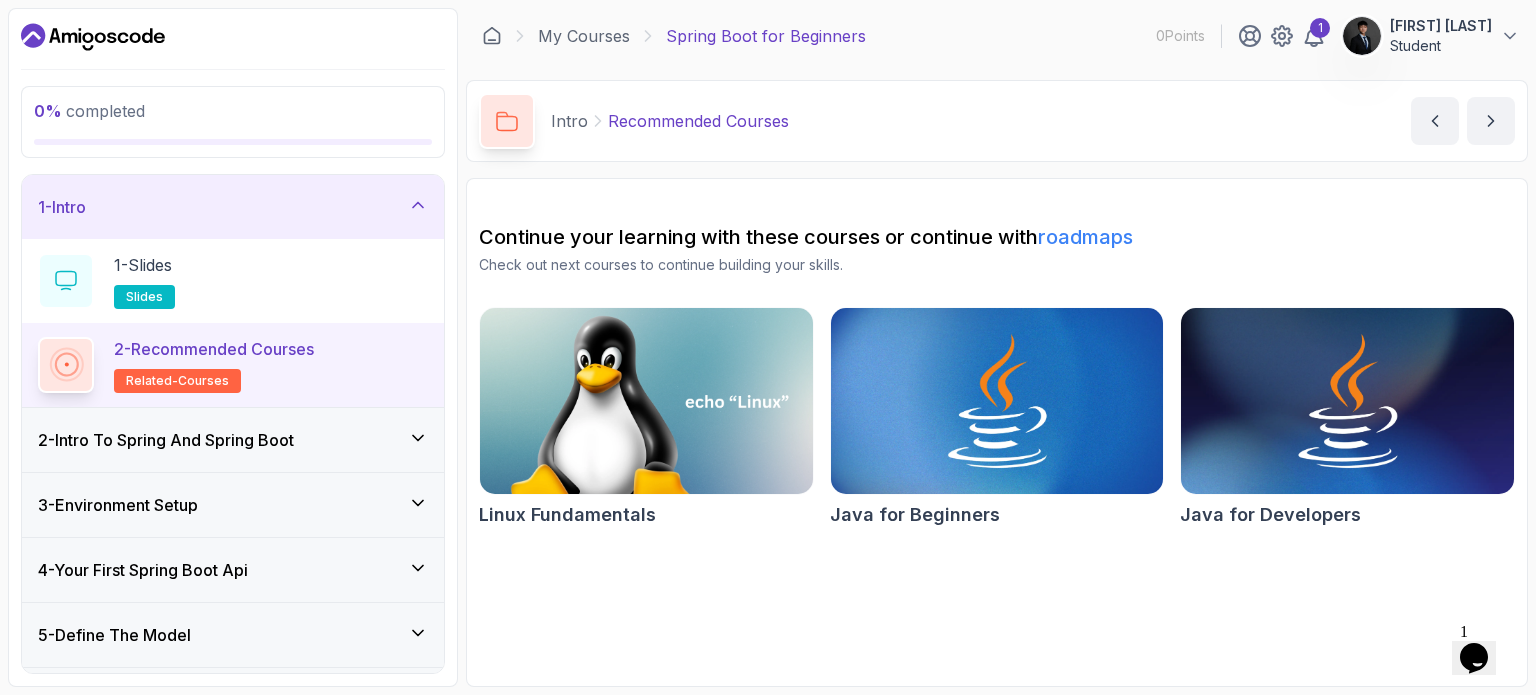 click 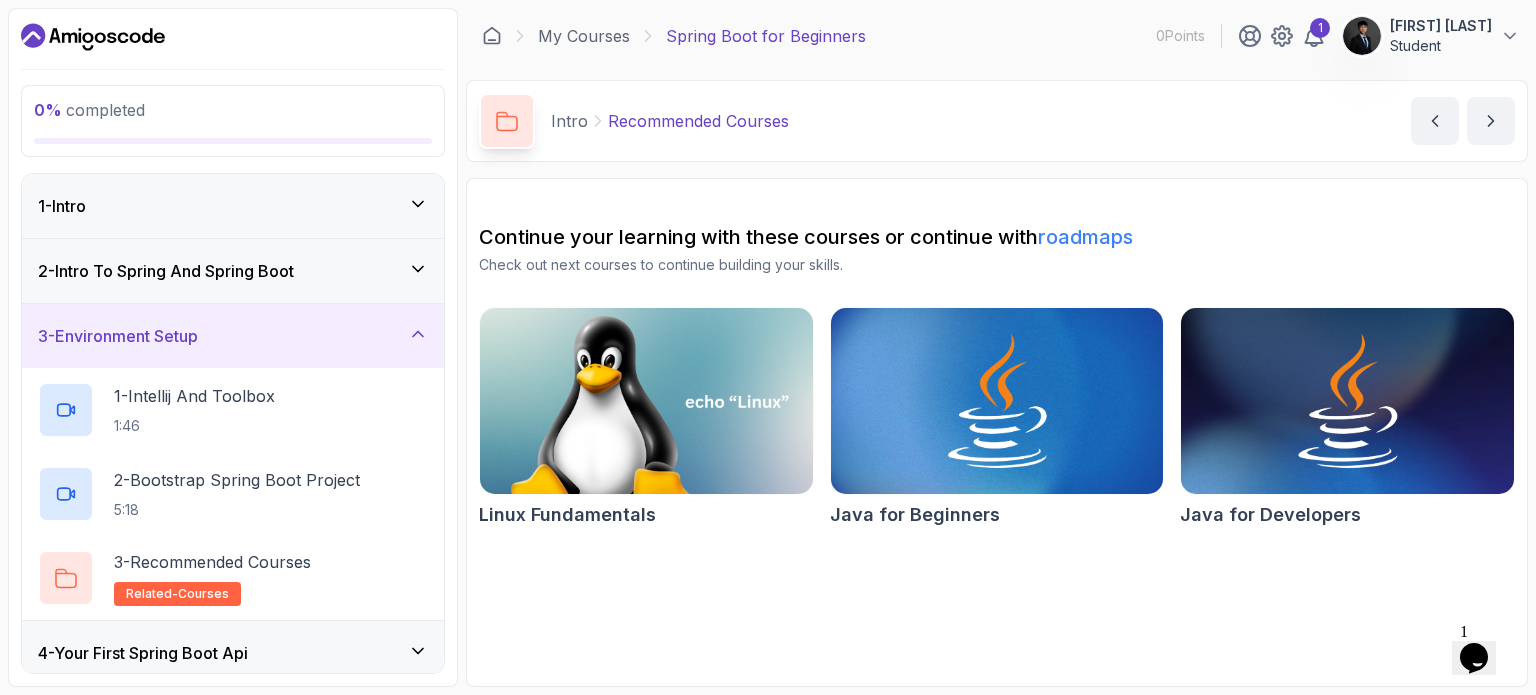 click 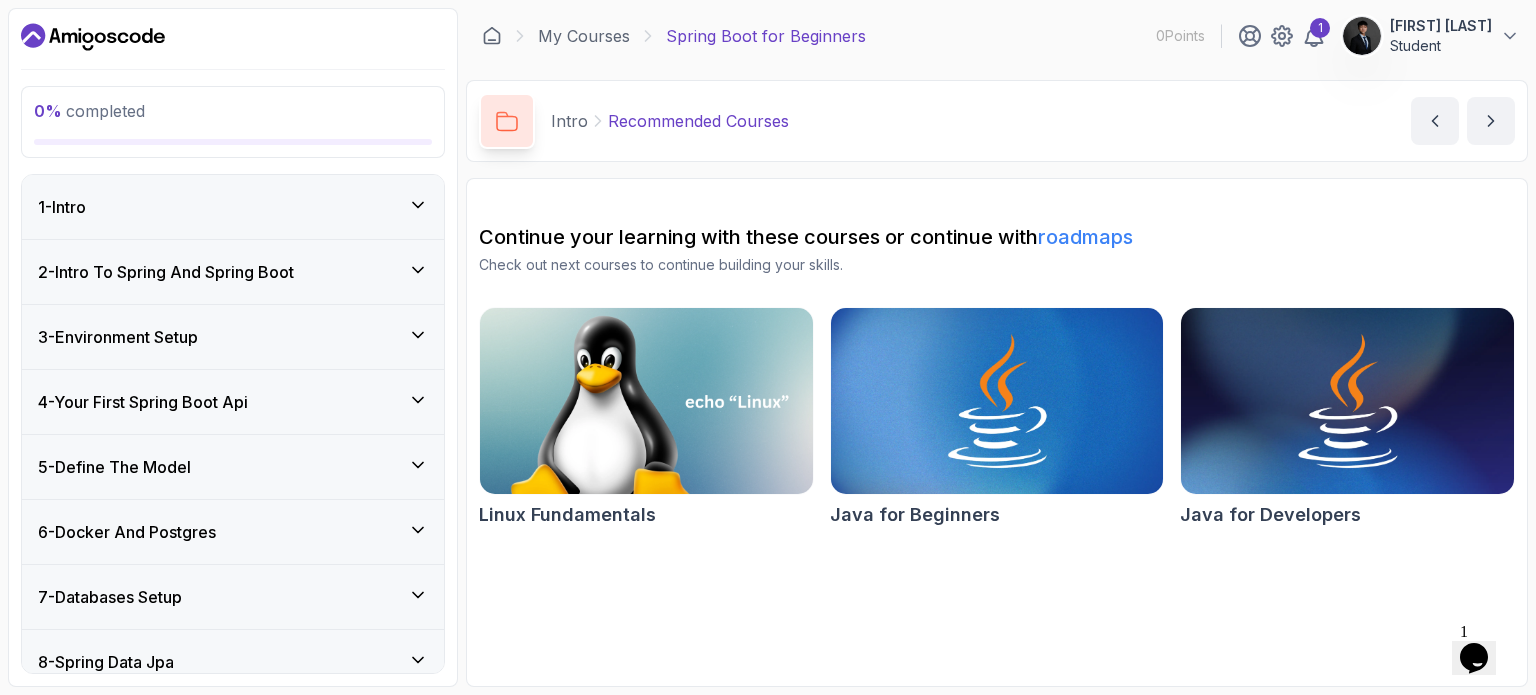 click 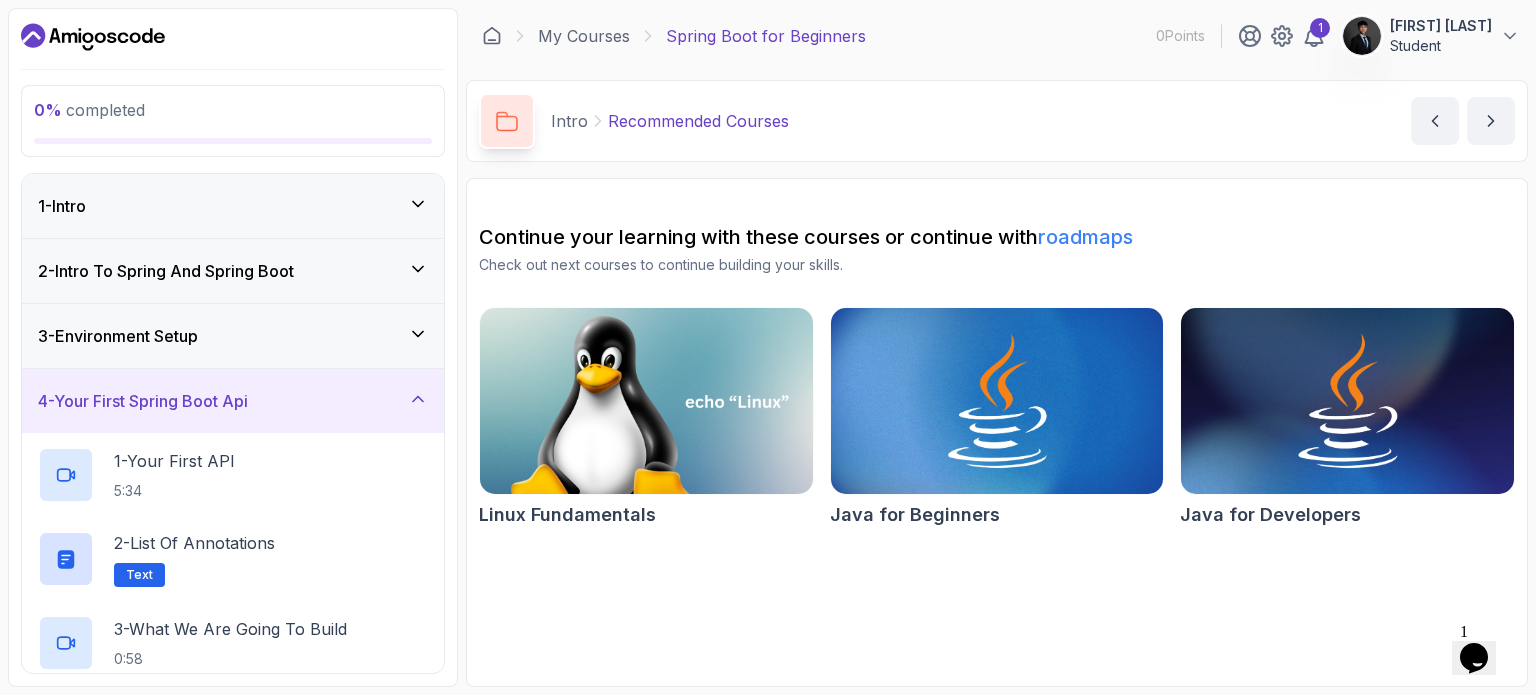 click 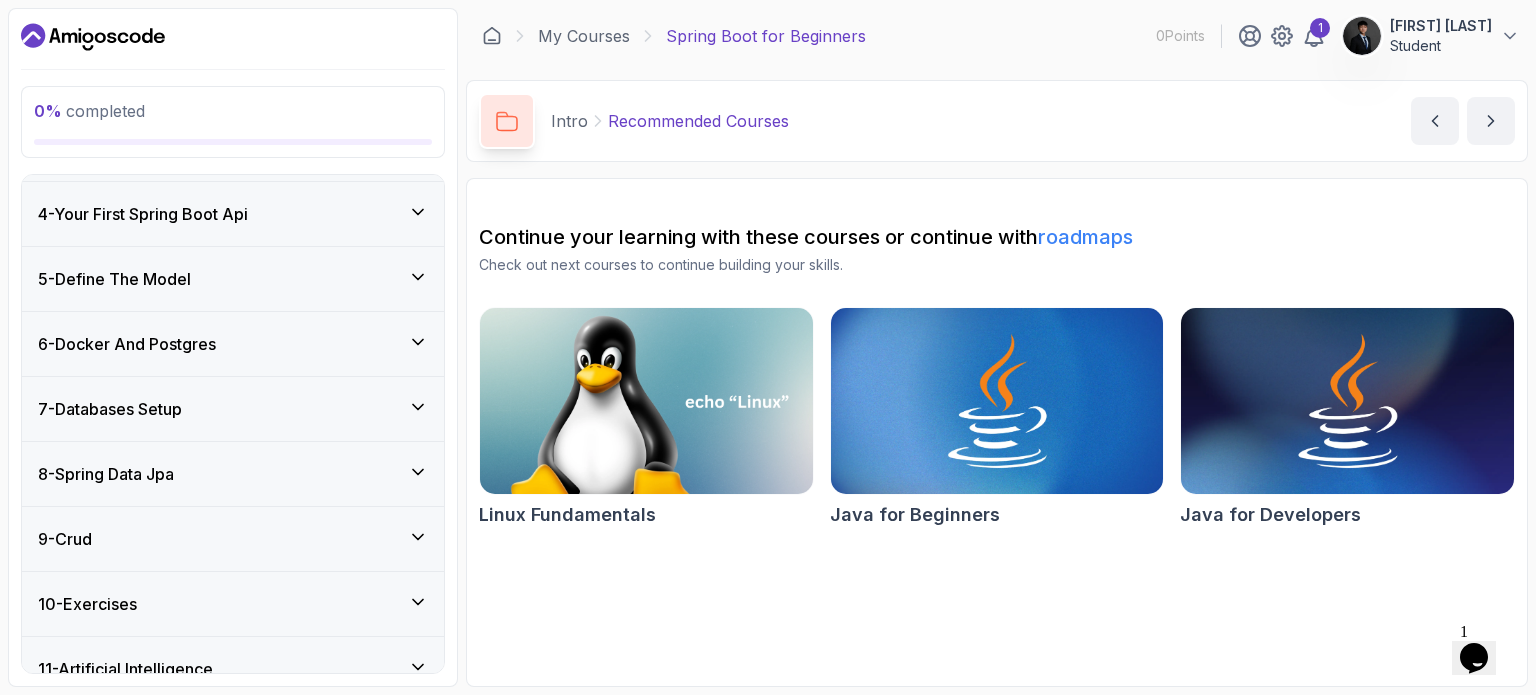 scroll, scrollTop: 200, scrollLeft: 0, axis: vertical 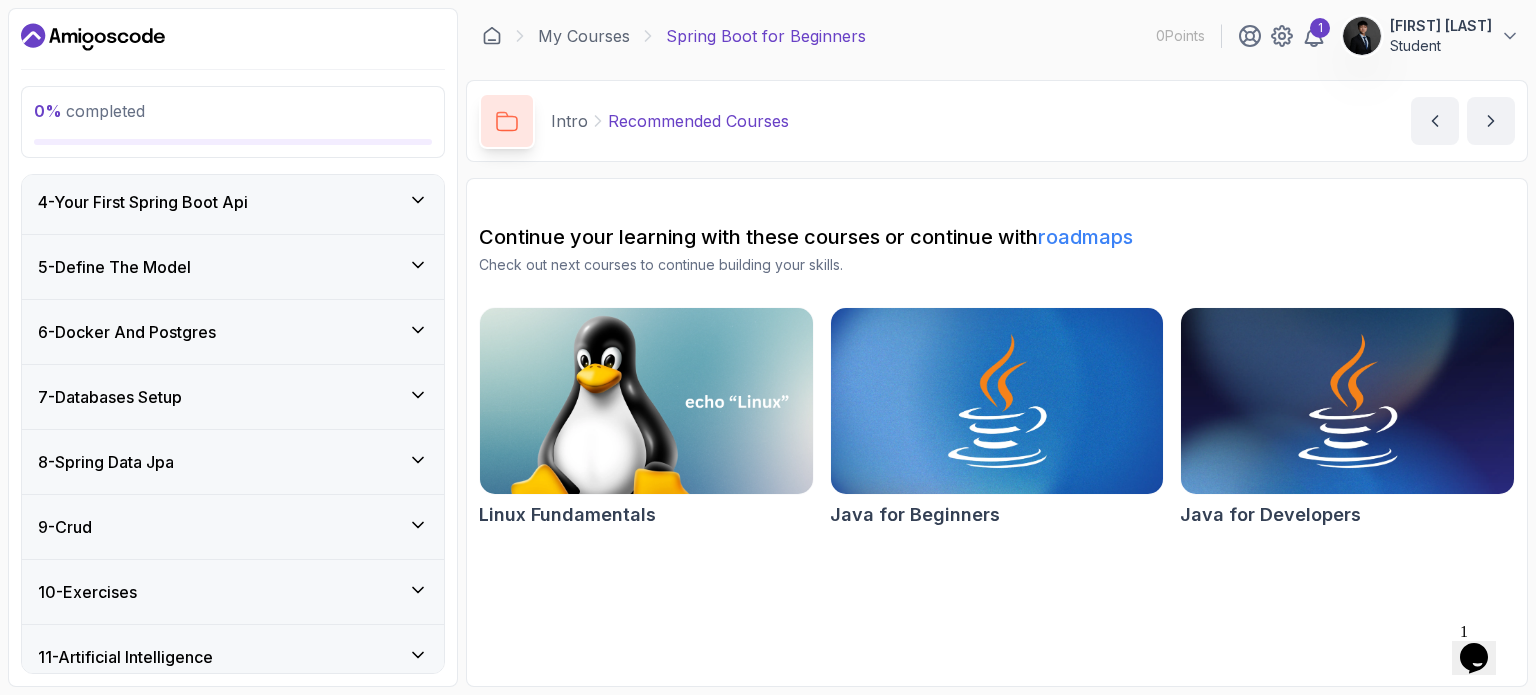 click 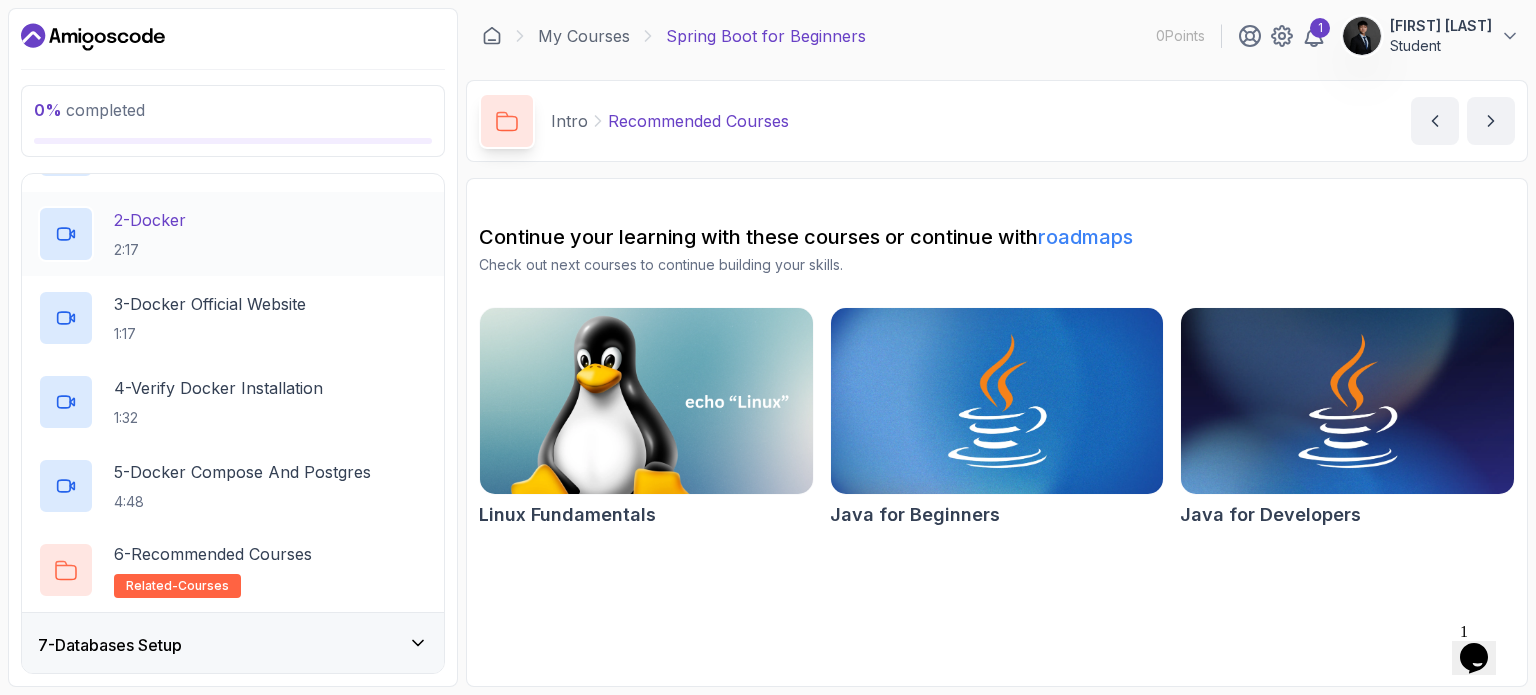 scroll, scrollTop: 500, scrollLeft: 0, axis: vertical 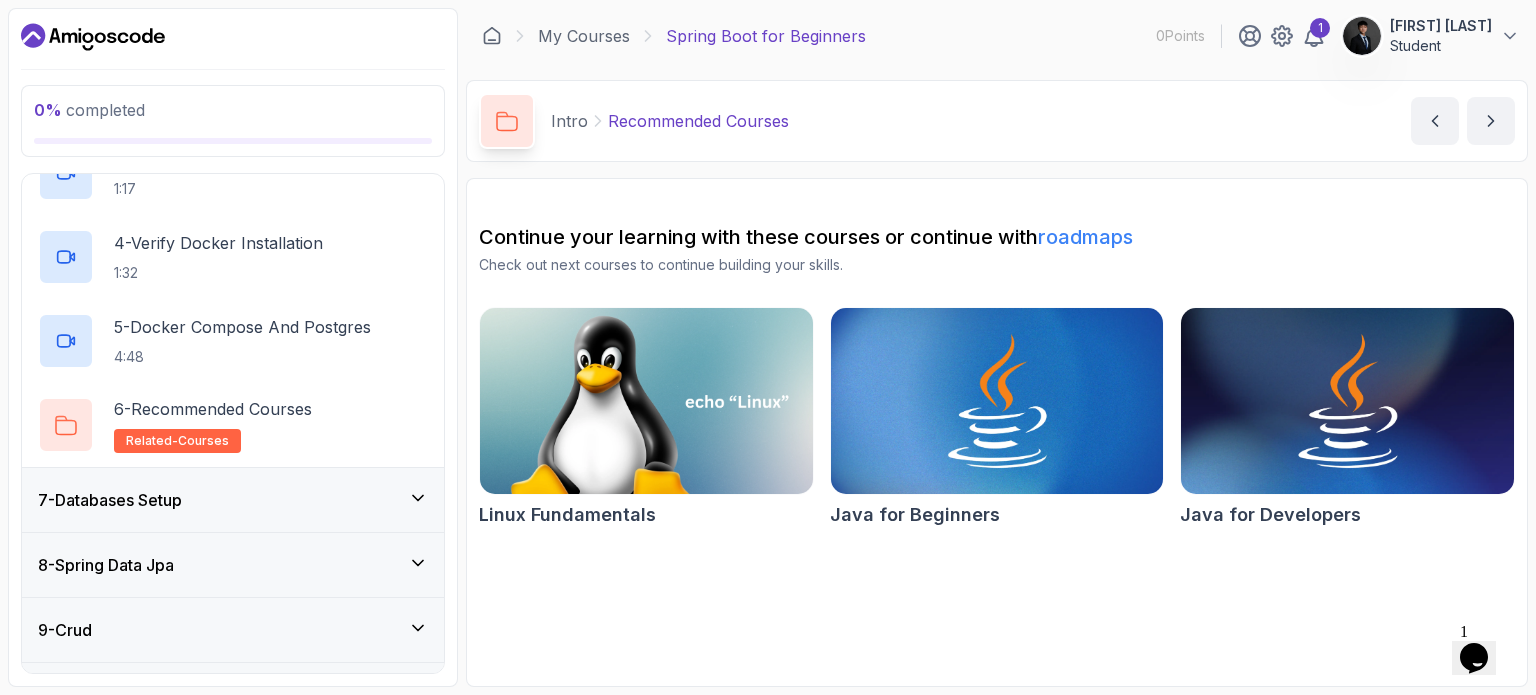 click on "7  -  Databases Setup" at bounding box center [233, 500] 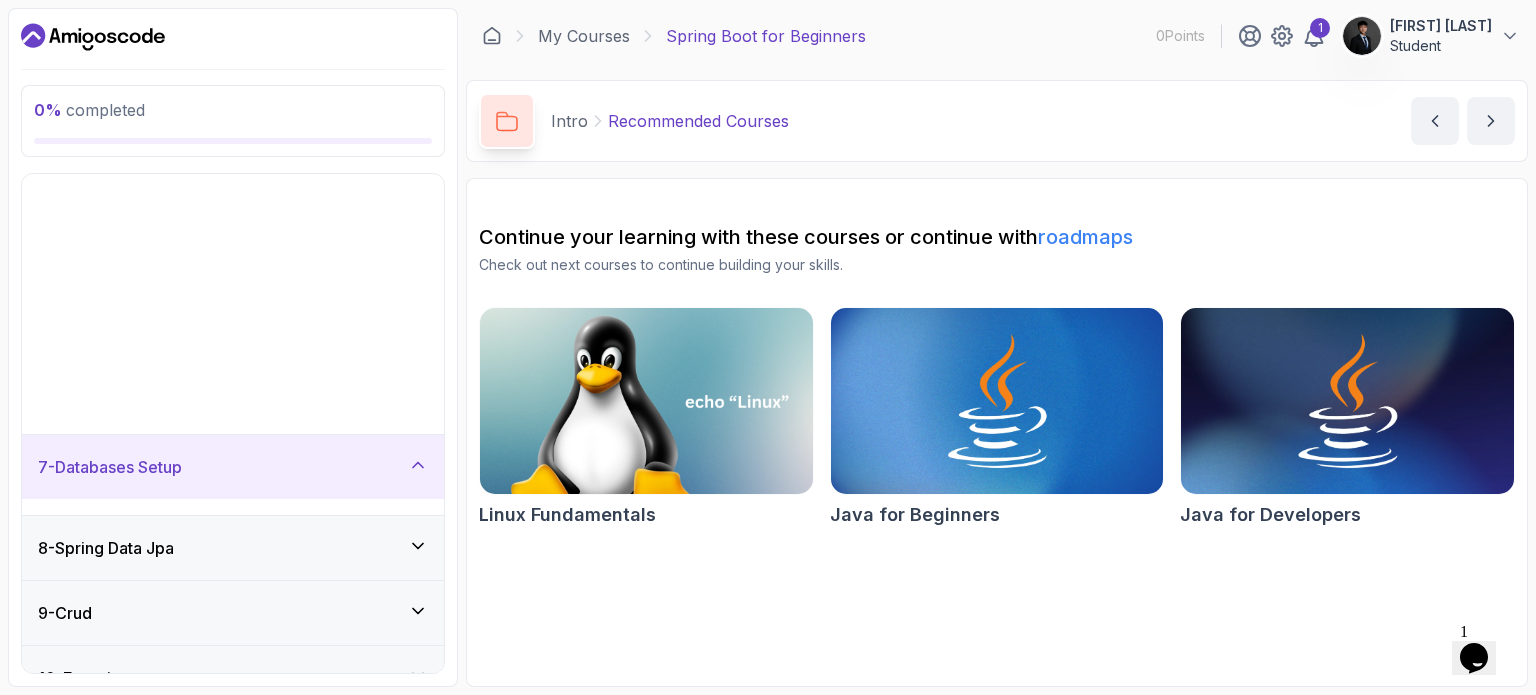 scroll, scrollTop: 276, scrollLeft: 0, axis: vertical 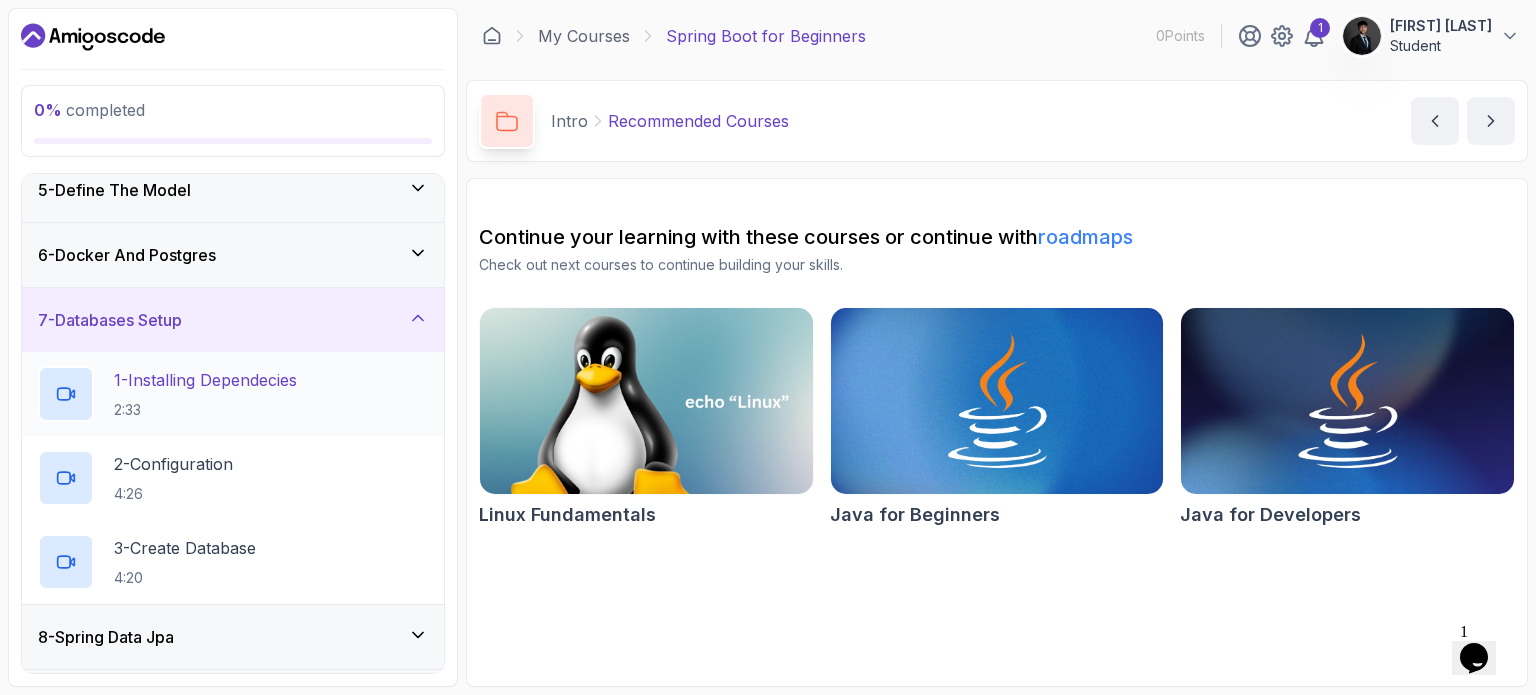 click on "2:33" at bounding box center (205, 410) 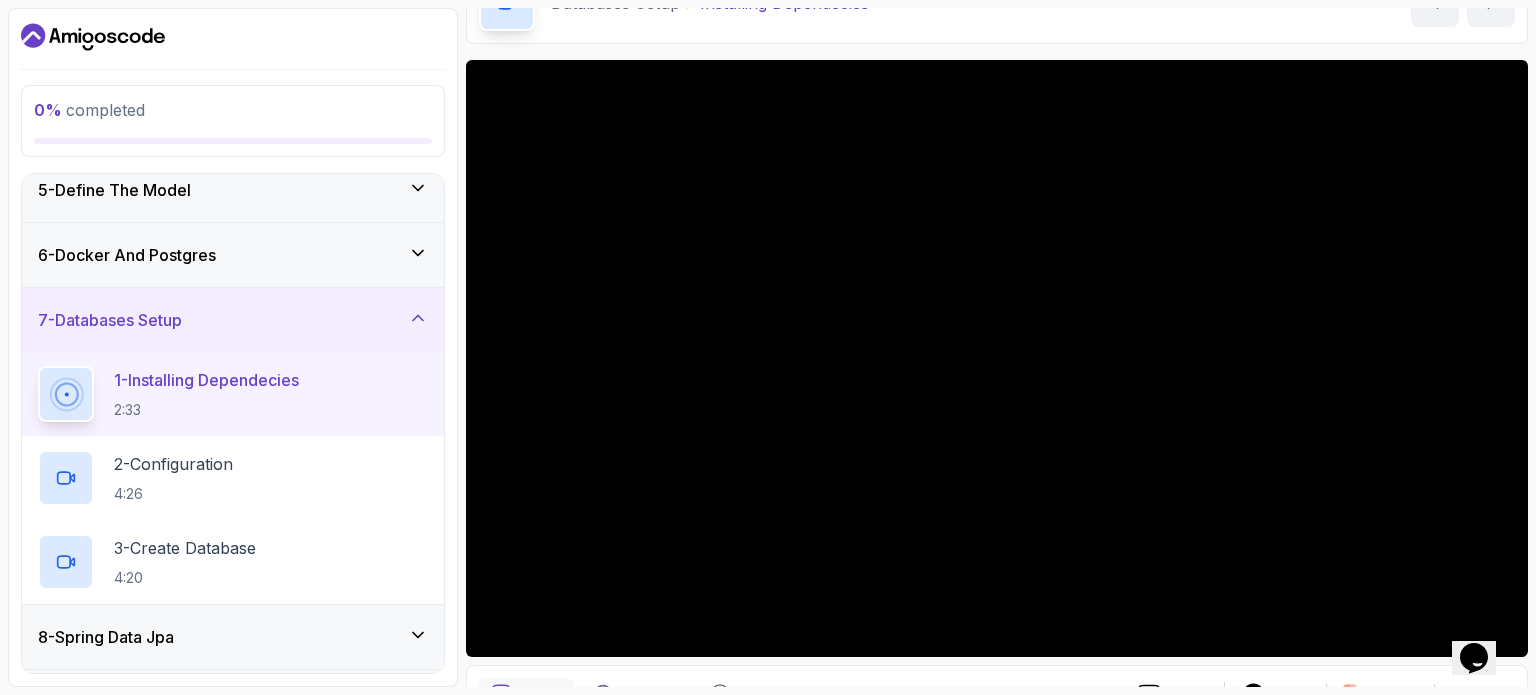 scroll, scrollTop: 200, scrollLeft: 0, axis: vertical 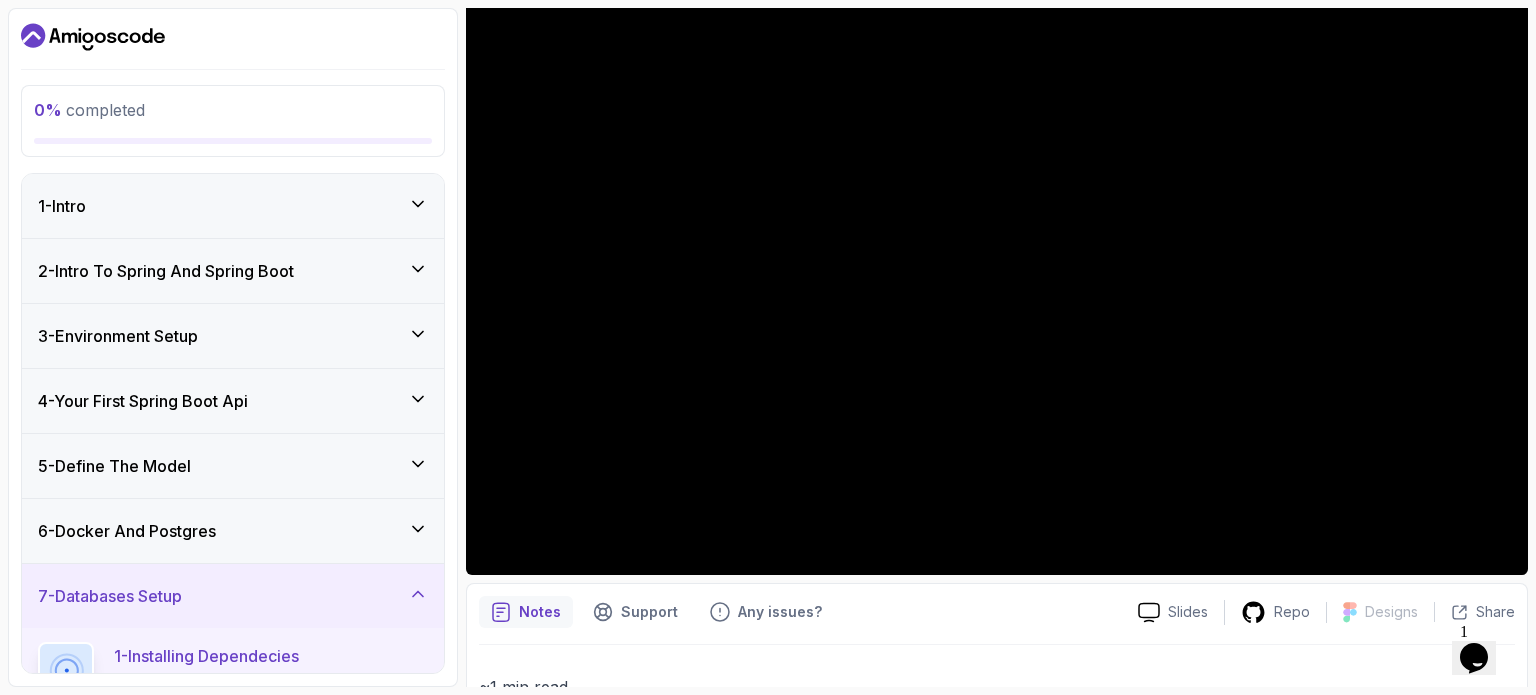 click on "1  -  Intro" at bounding box center [233, 206] 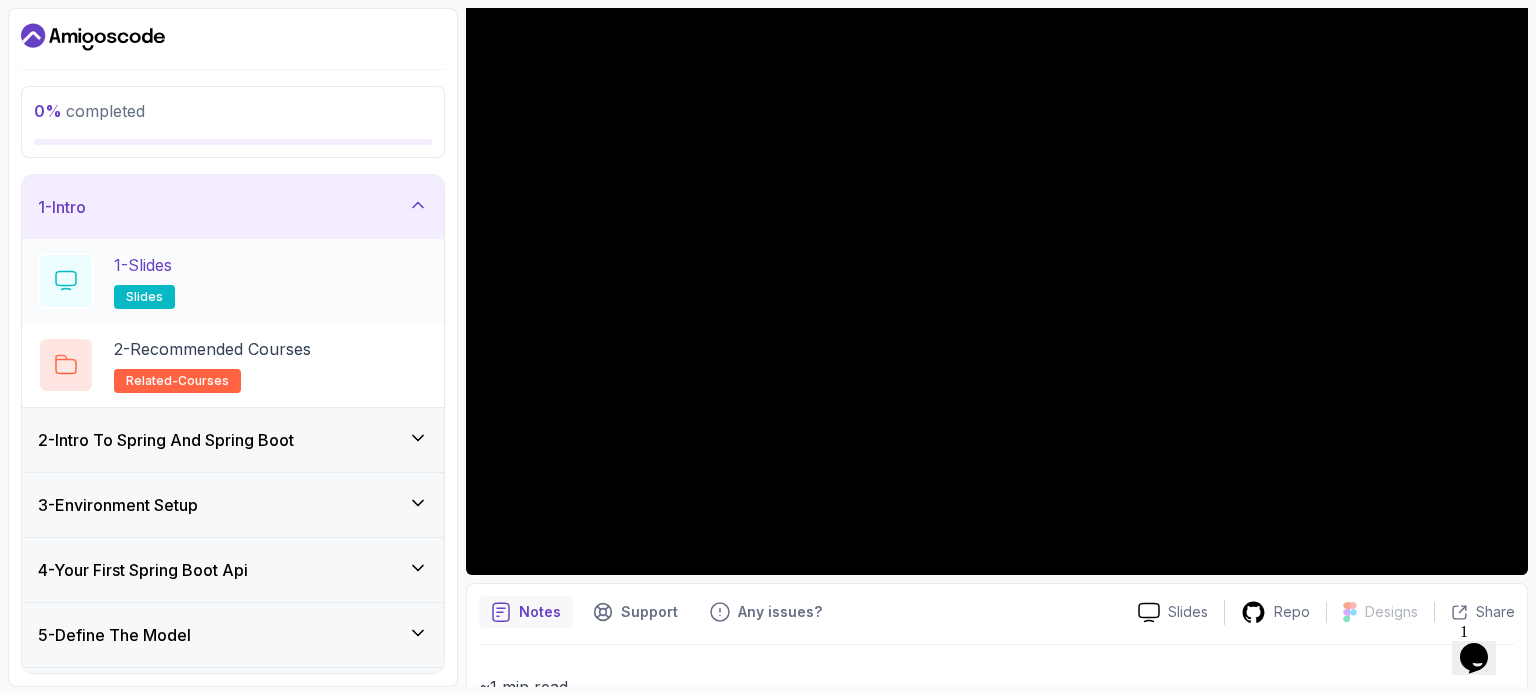 click on "1  -  Slides slides" at bounding box center [233, 281] 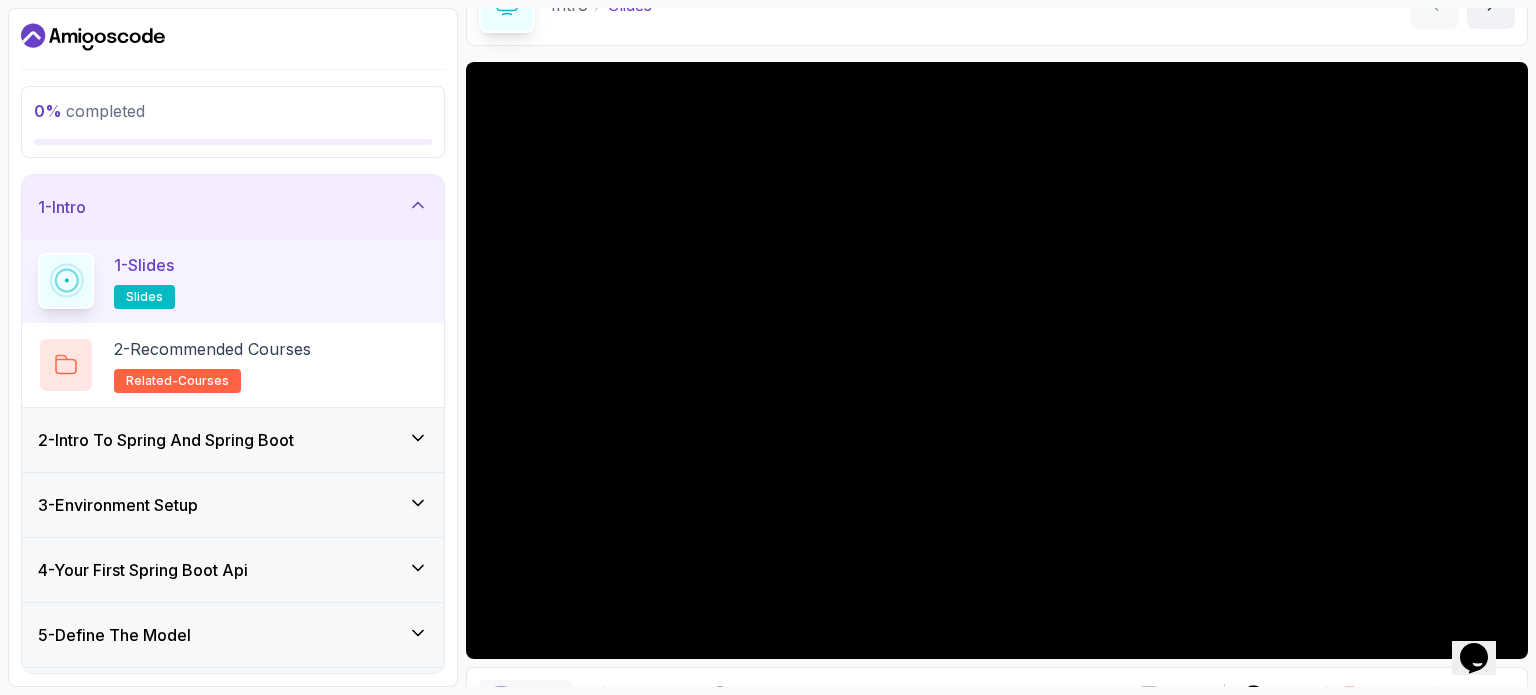scroll, scrollTop: 226, scrollLeft: 0, axis: vertical 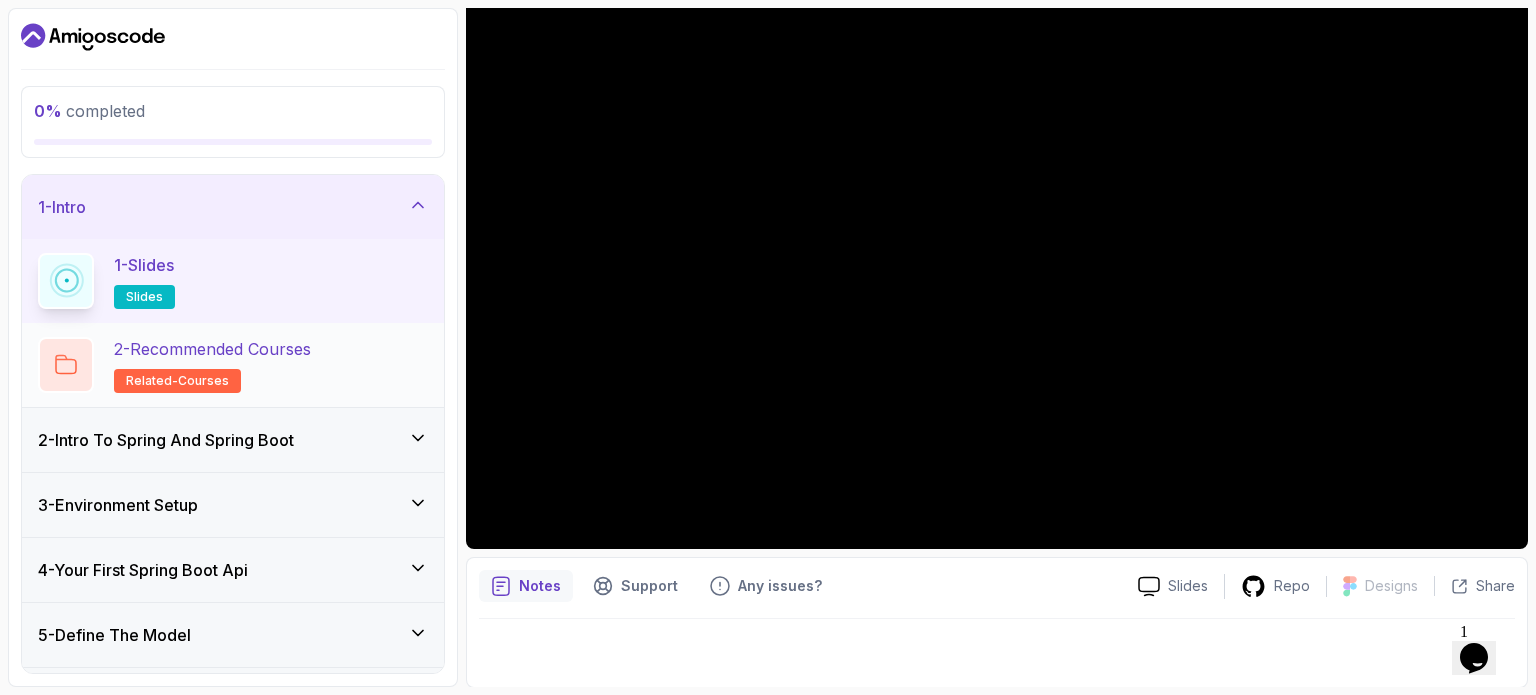 click on "2  -  Recommended Courses related-courses" at bounding box center (233, 365) 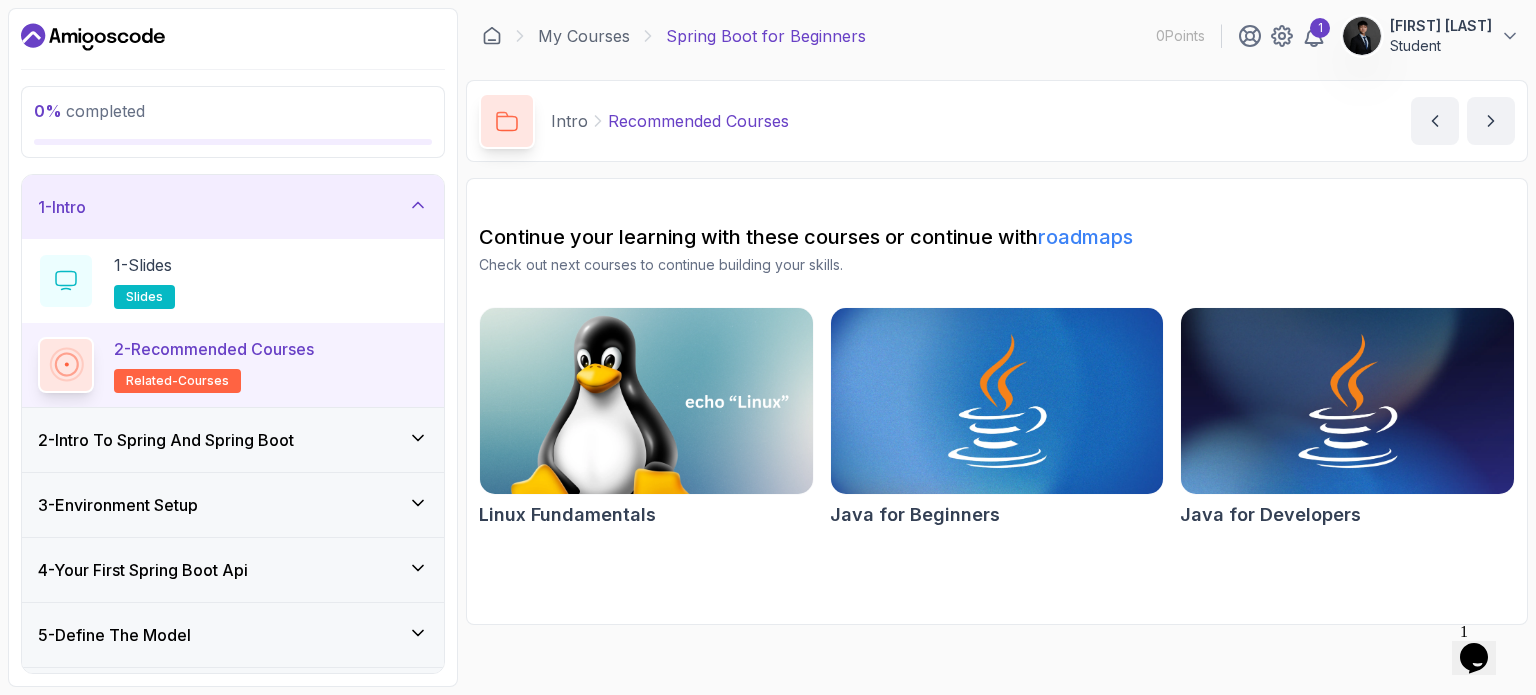 scroll, scrollTop: 0, scrollLeft: 0, axis: both 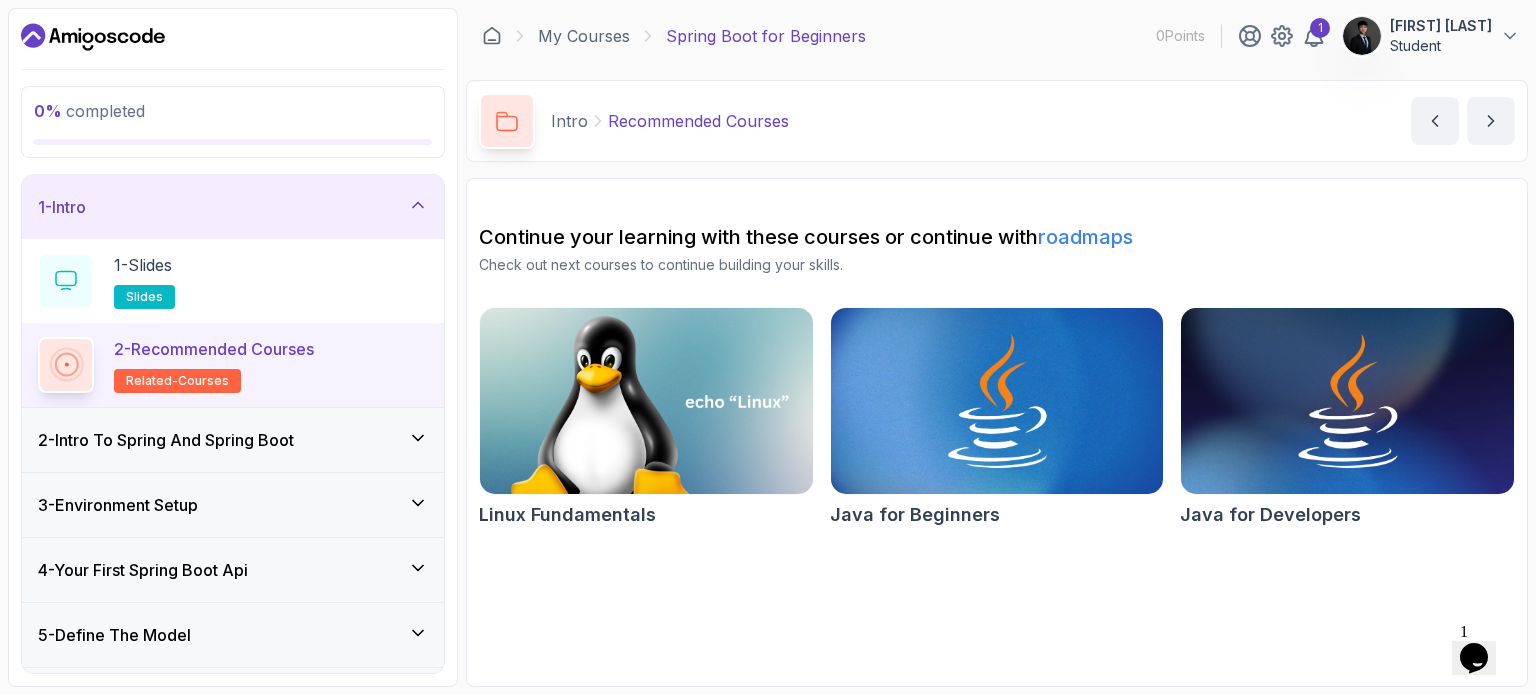 click on "2  -  Intro To Spring And Spring Boot" at bounding box center (166, 440) 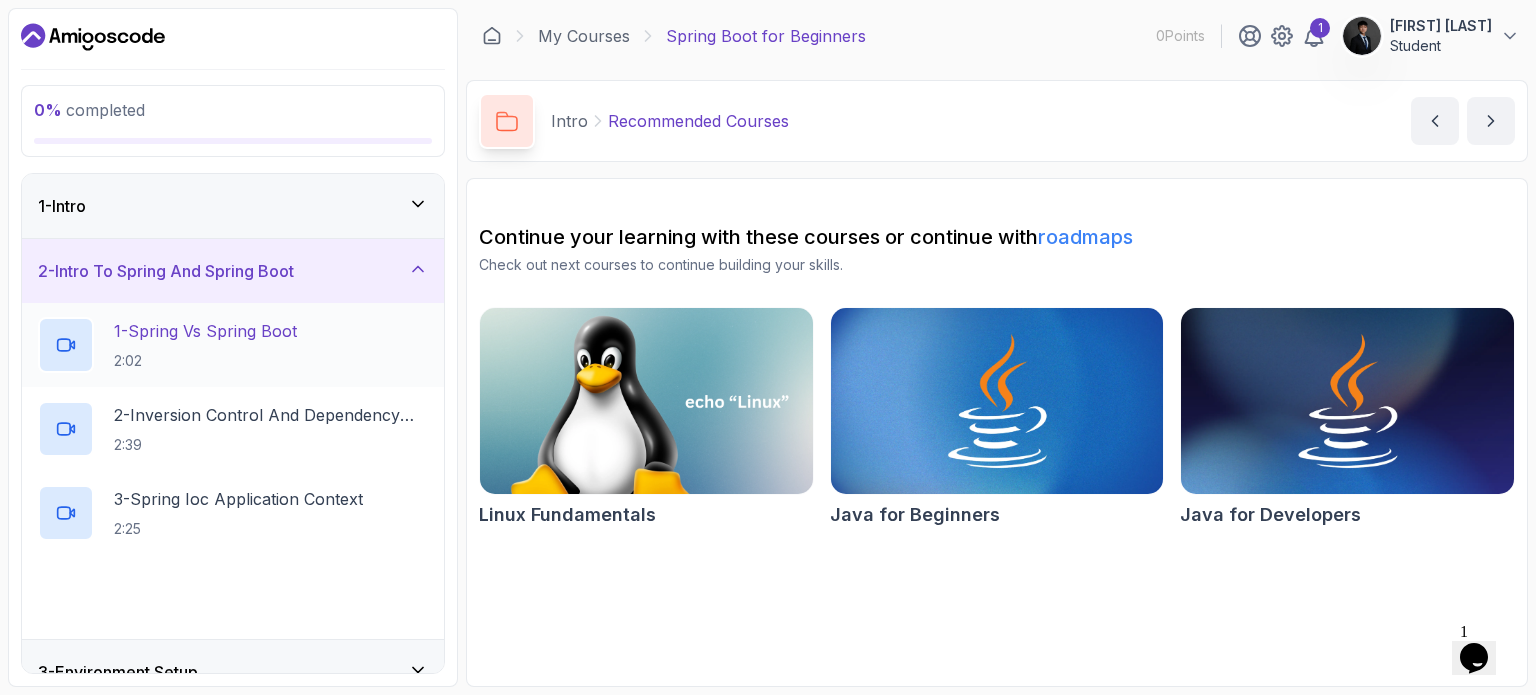 click on "1  -  Spring Vs Spring Boot" at bounding box center (205, 331) 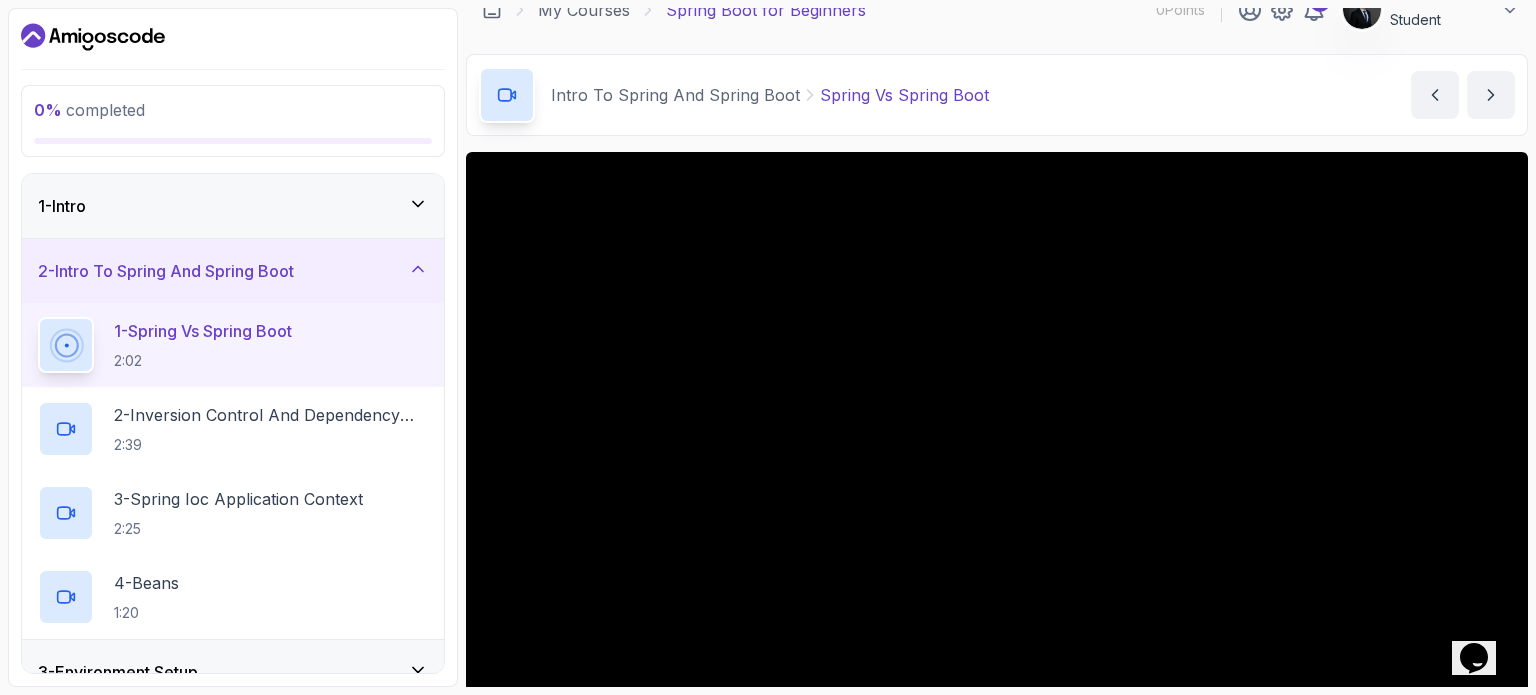 scroll, scrollTop: 226, scrollLeft: 0, axis: vertical 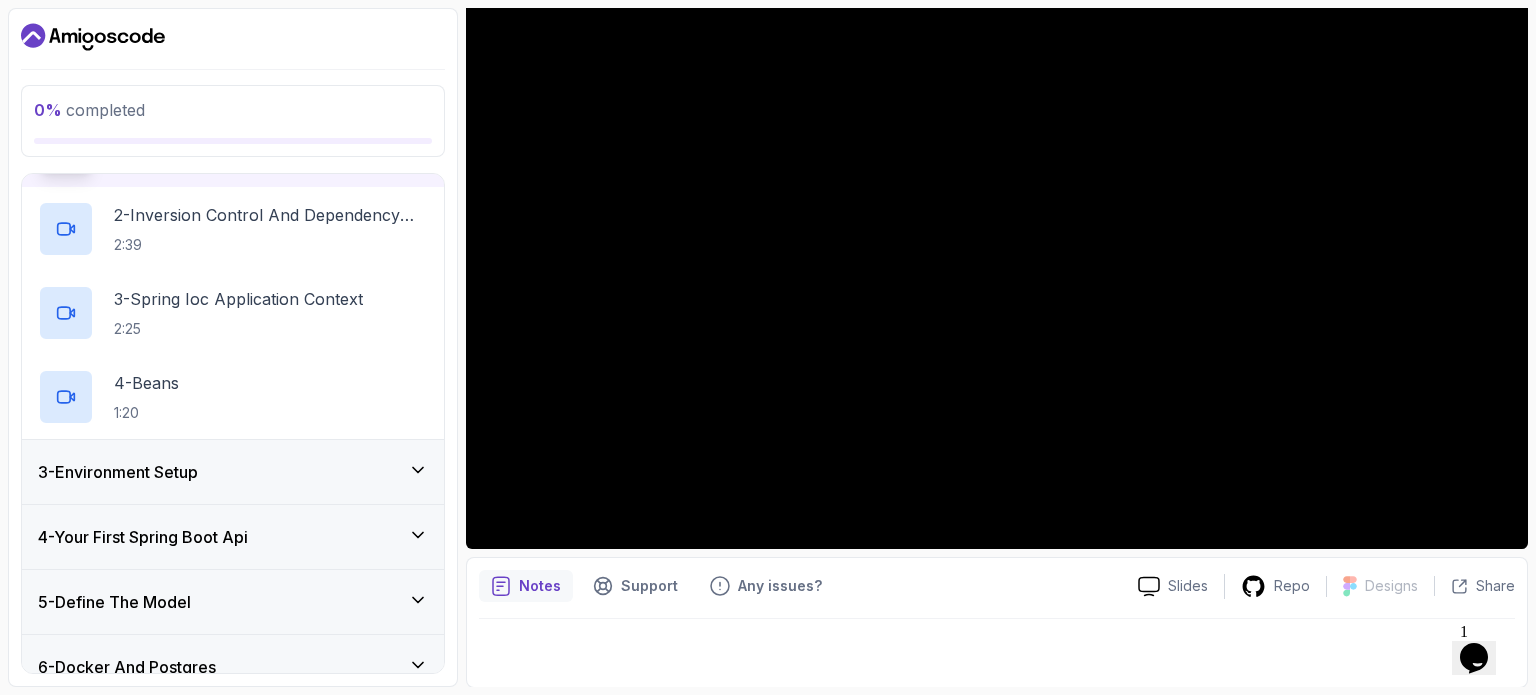 click on "3  -  Environment Setup" at bounding box center [233, 472] 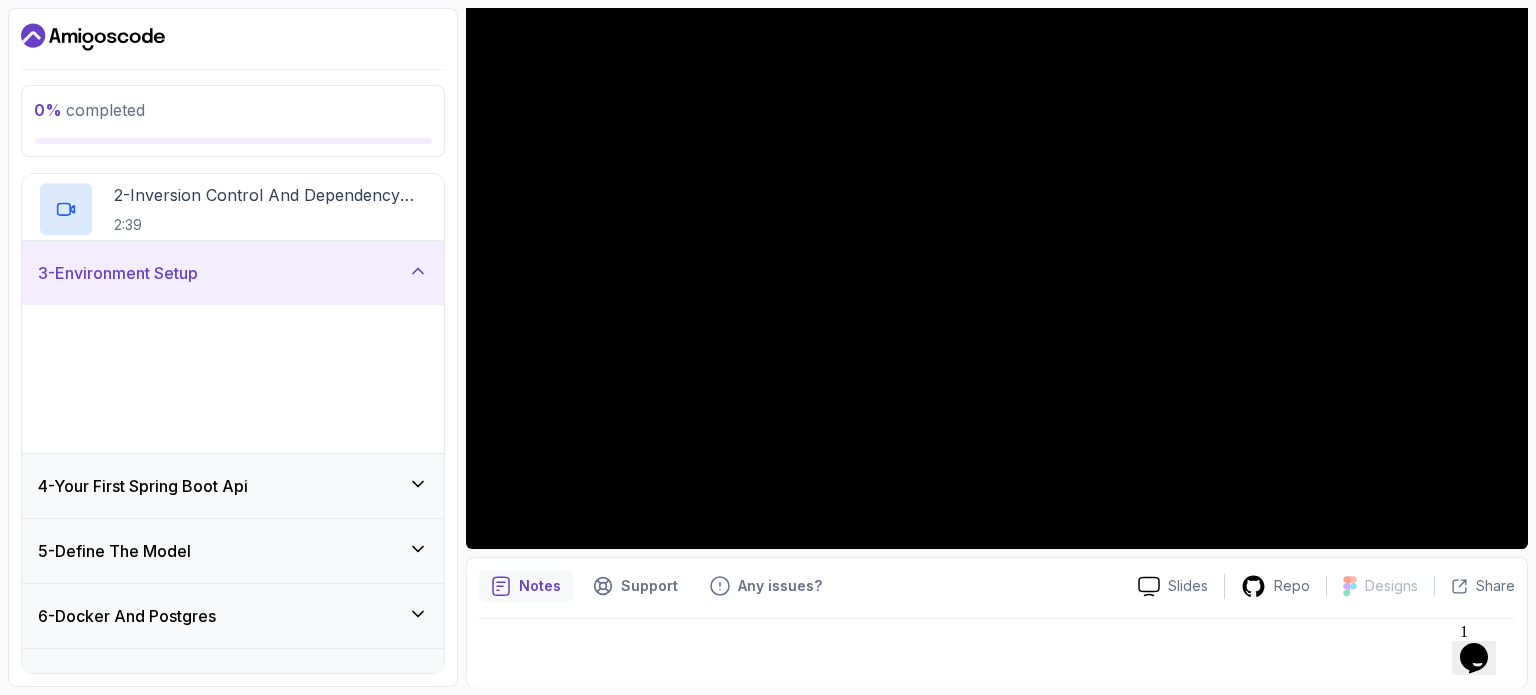 scroll, scrollTop: 152, scrollLeft: 0, axis: vertical 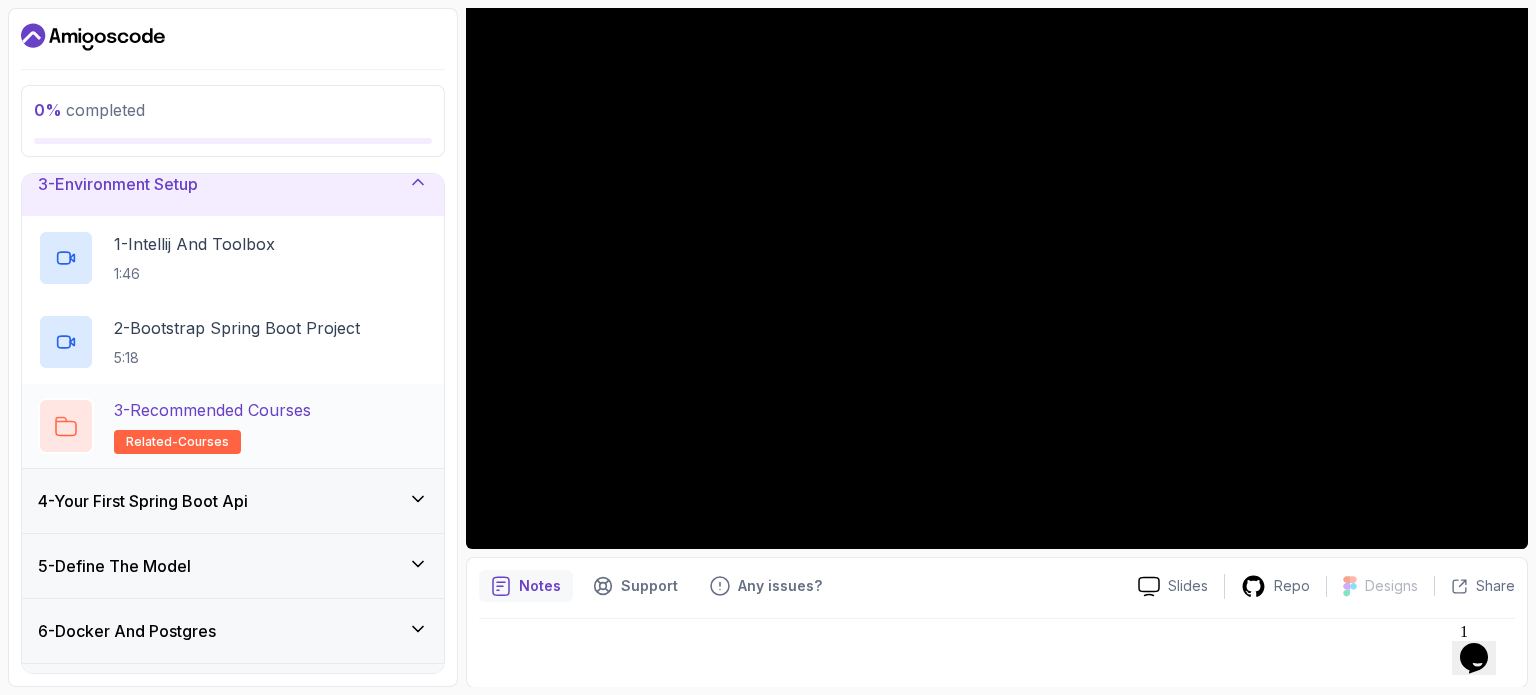 click on "3  -  Recommended Courses related-courses" at bounding box center [233, 426] 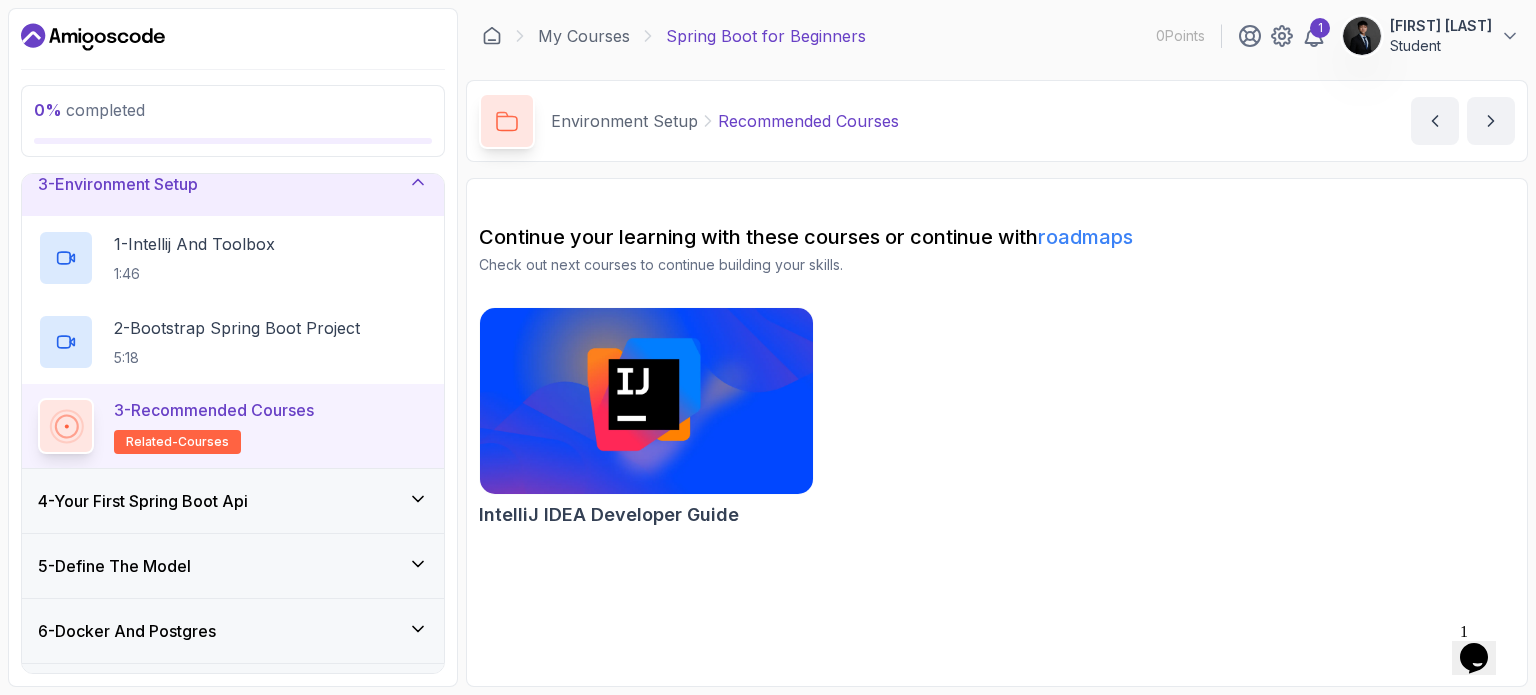 click on "4  -  Your First Spring Boot Api" at bounding box center (233, 501) 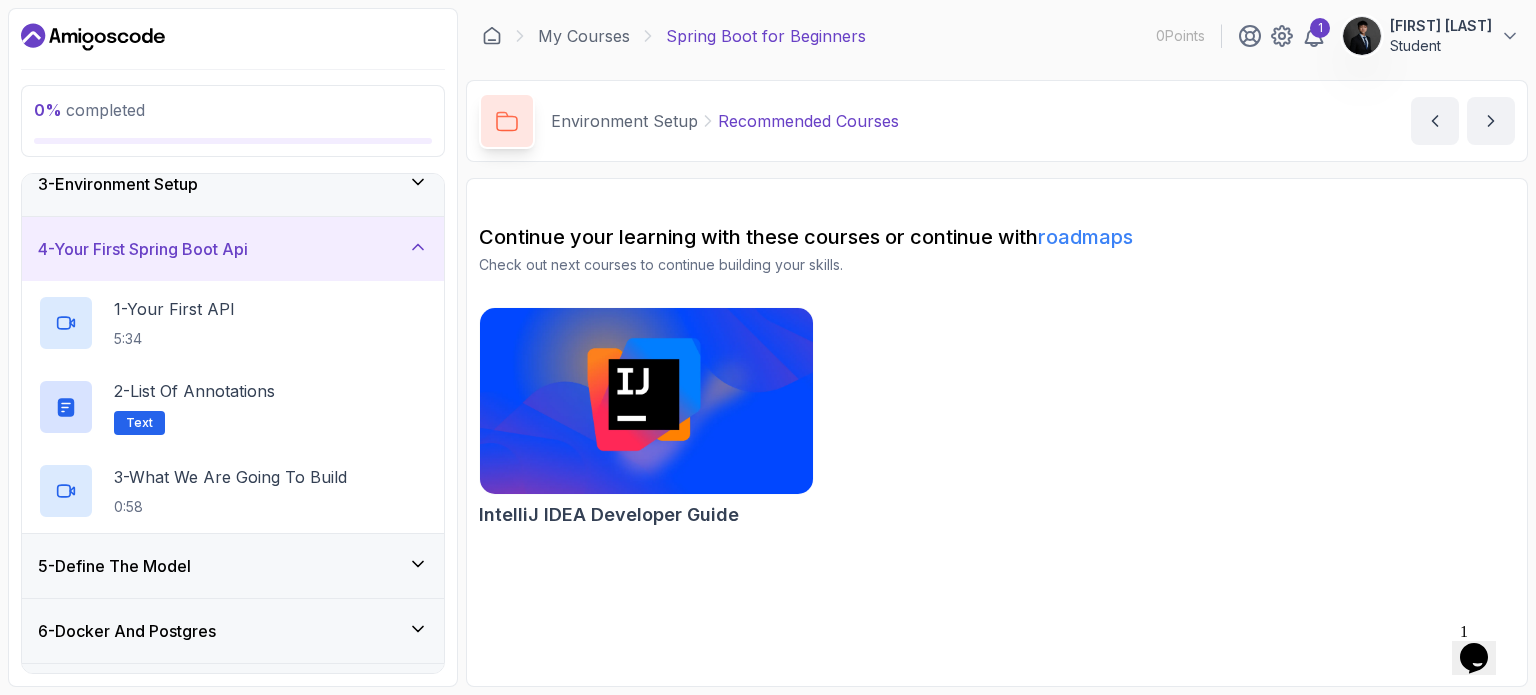 click on "5  -  Define The Model" at bounding box center [233, 566] 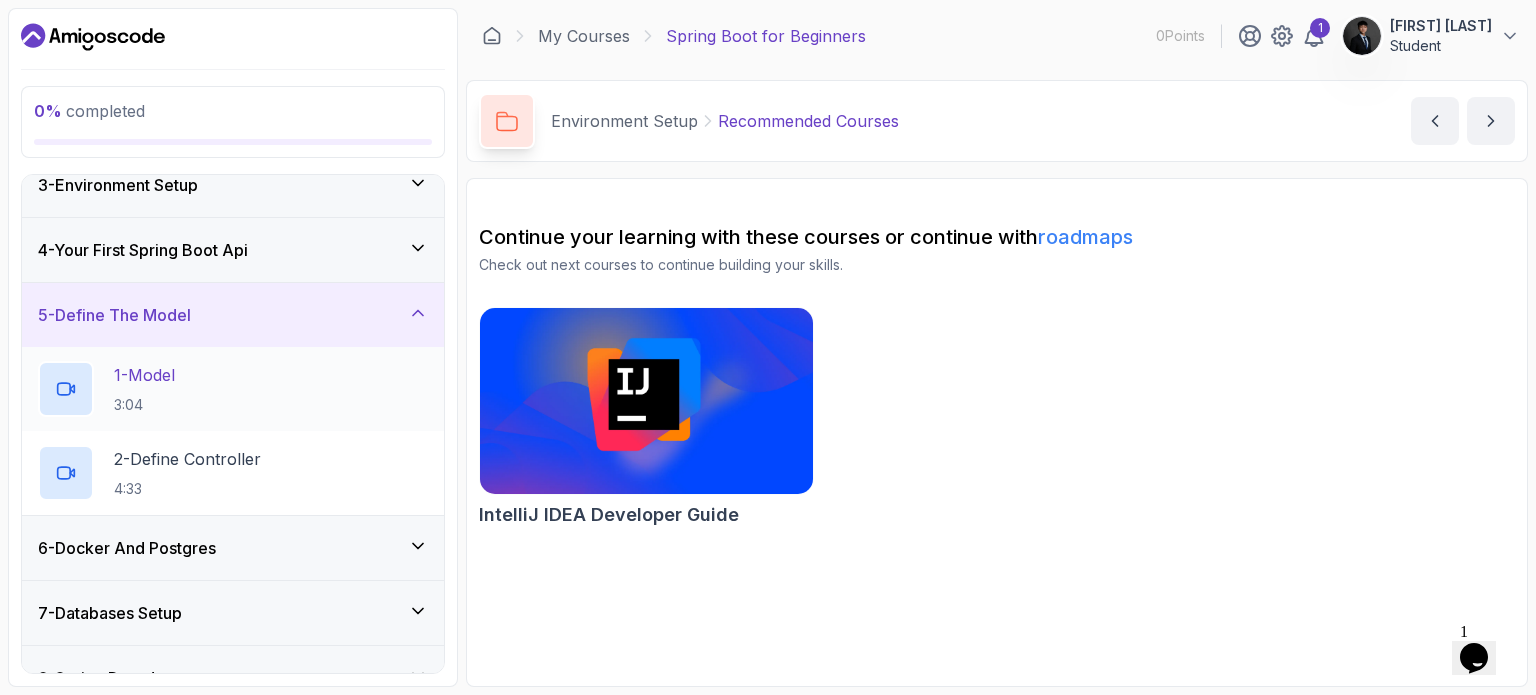 click on "1  -  Model 3:04" at bounding box center (233, 389) 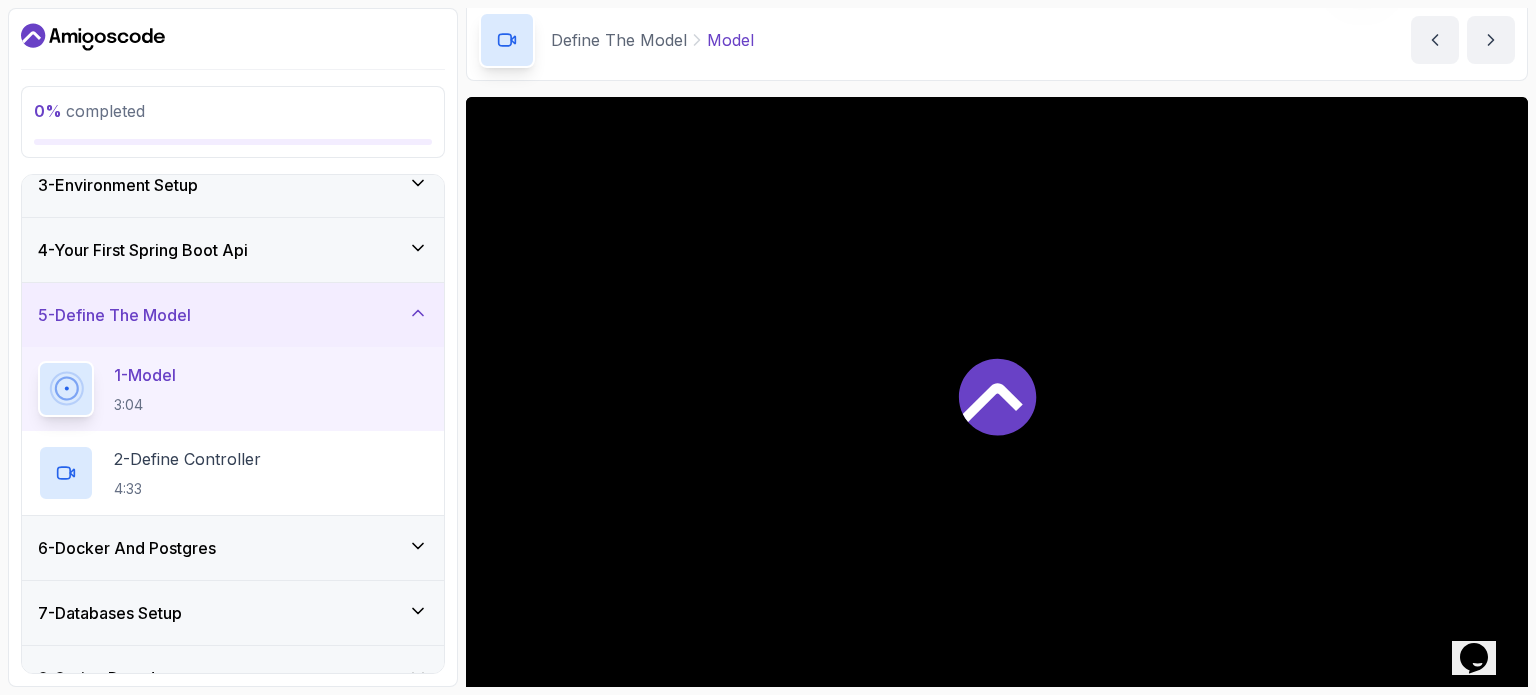 scroll, scrollTop: 226, scrollLeft: 0, axis: vertical 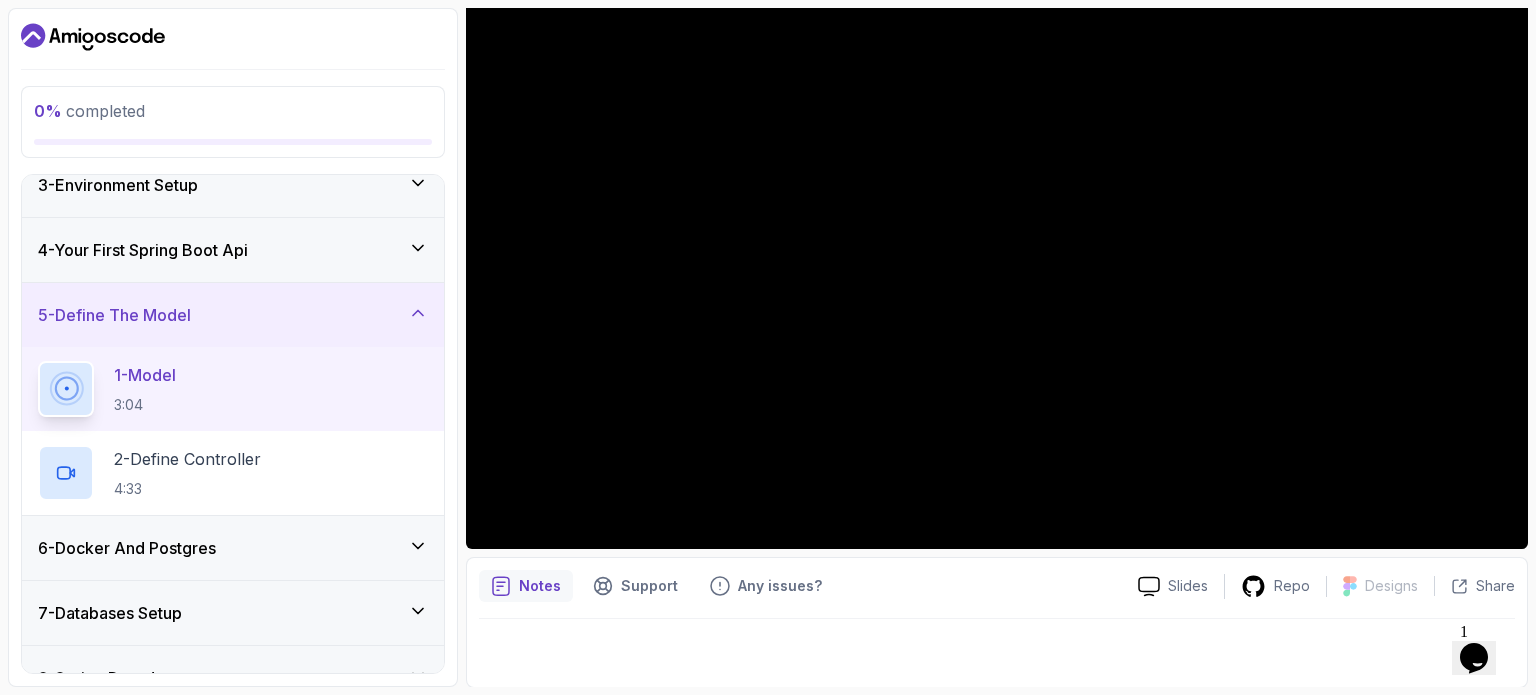 click on "6  -  Docker And Postgres" at bounding box center (233, 548) 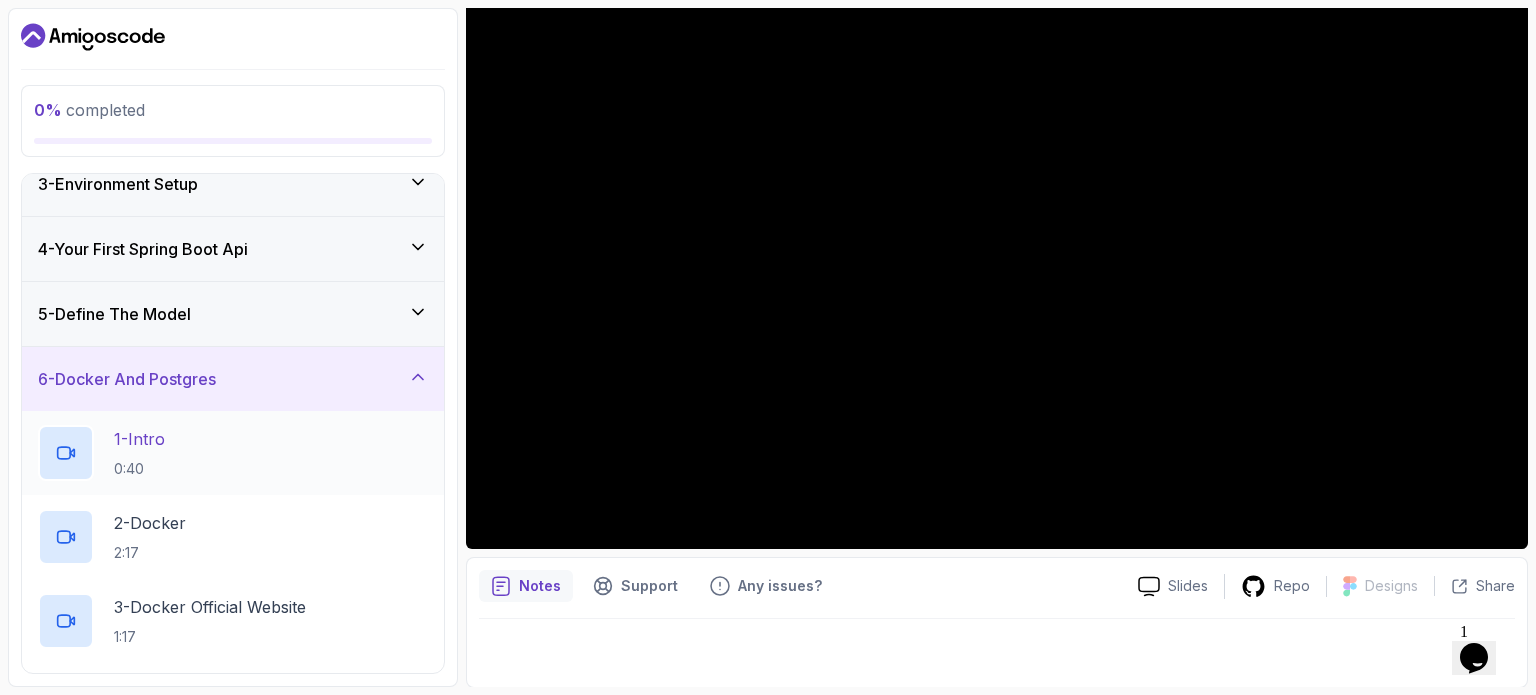 click on "1  -  Intro 0:40" at bounding box center [233, 453] 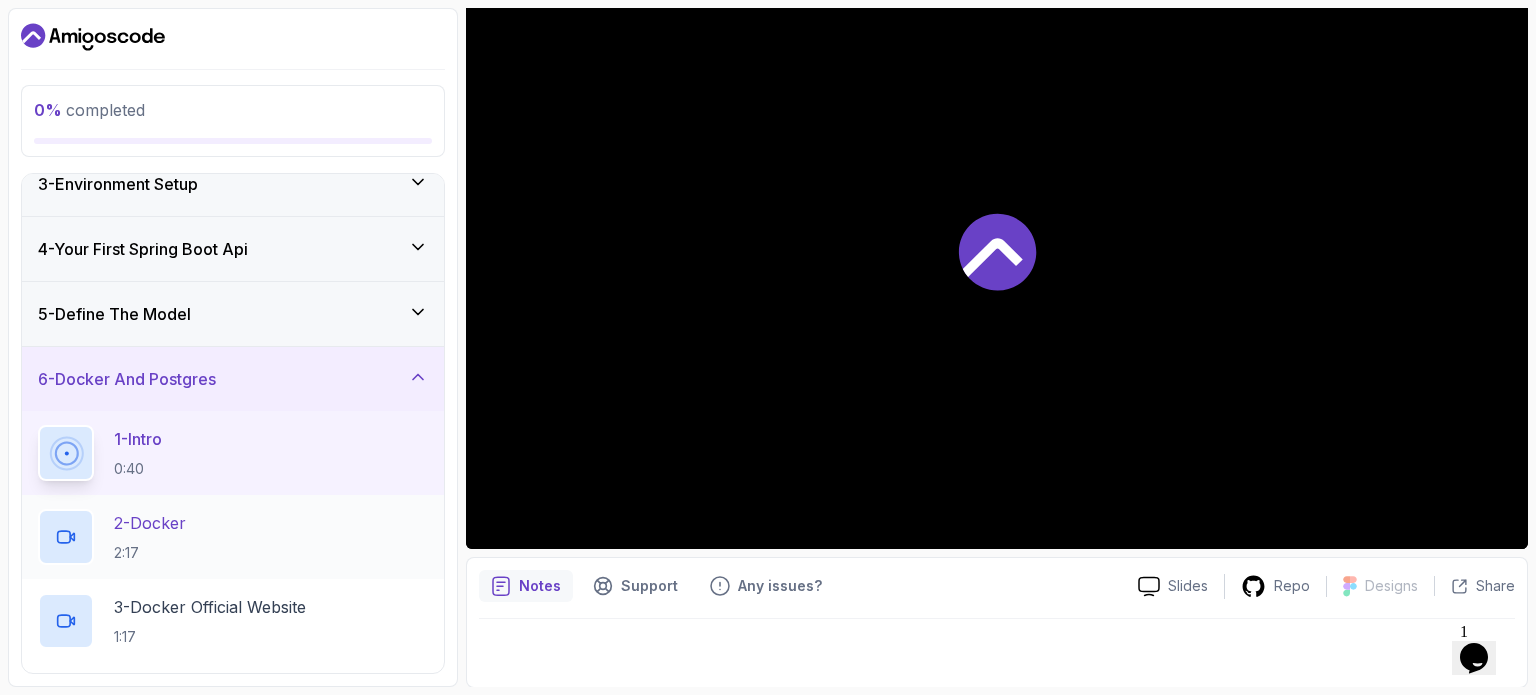 click on "2  -  Docker 2:17" at bounding box center [233, 537] 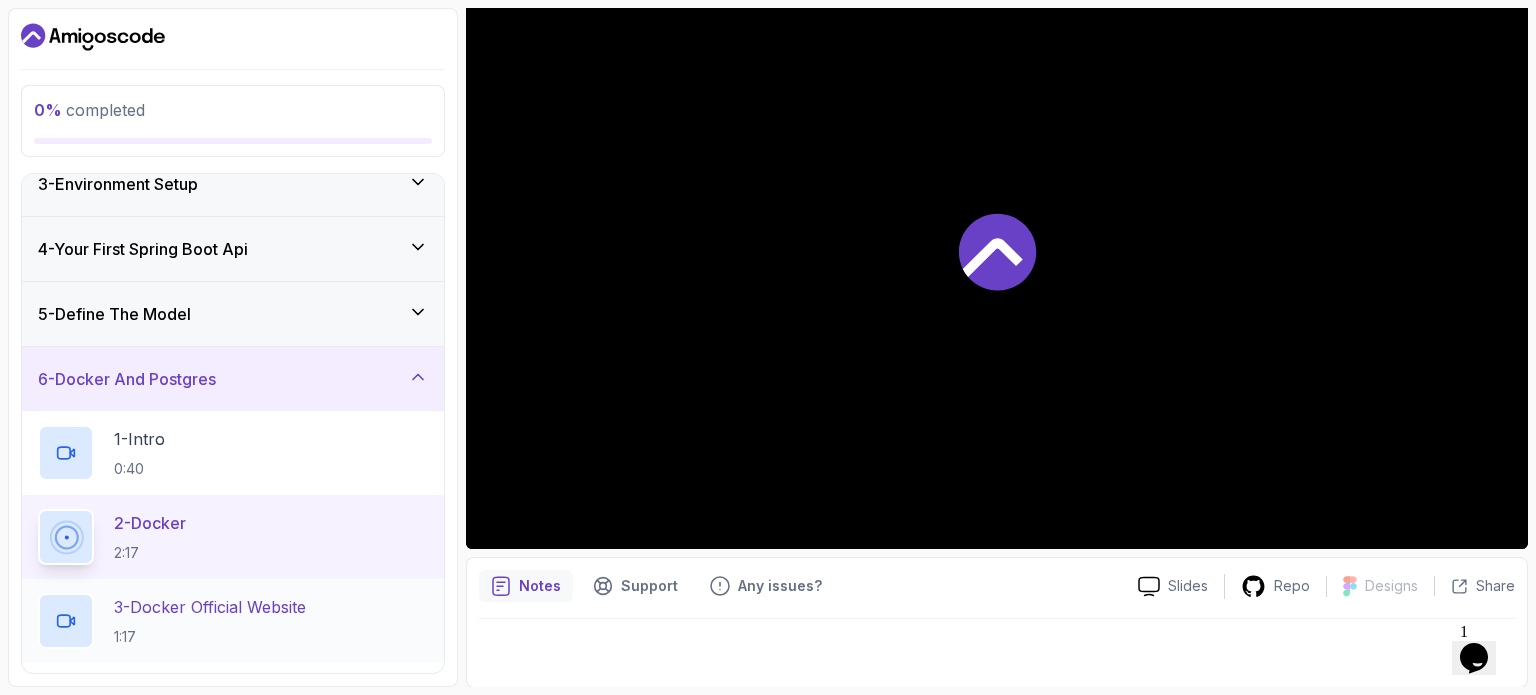 click on "1:17" at bounding box center [210, 637] 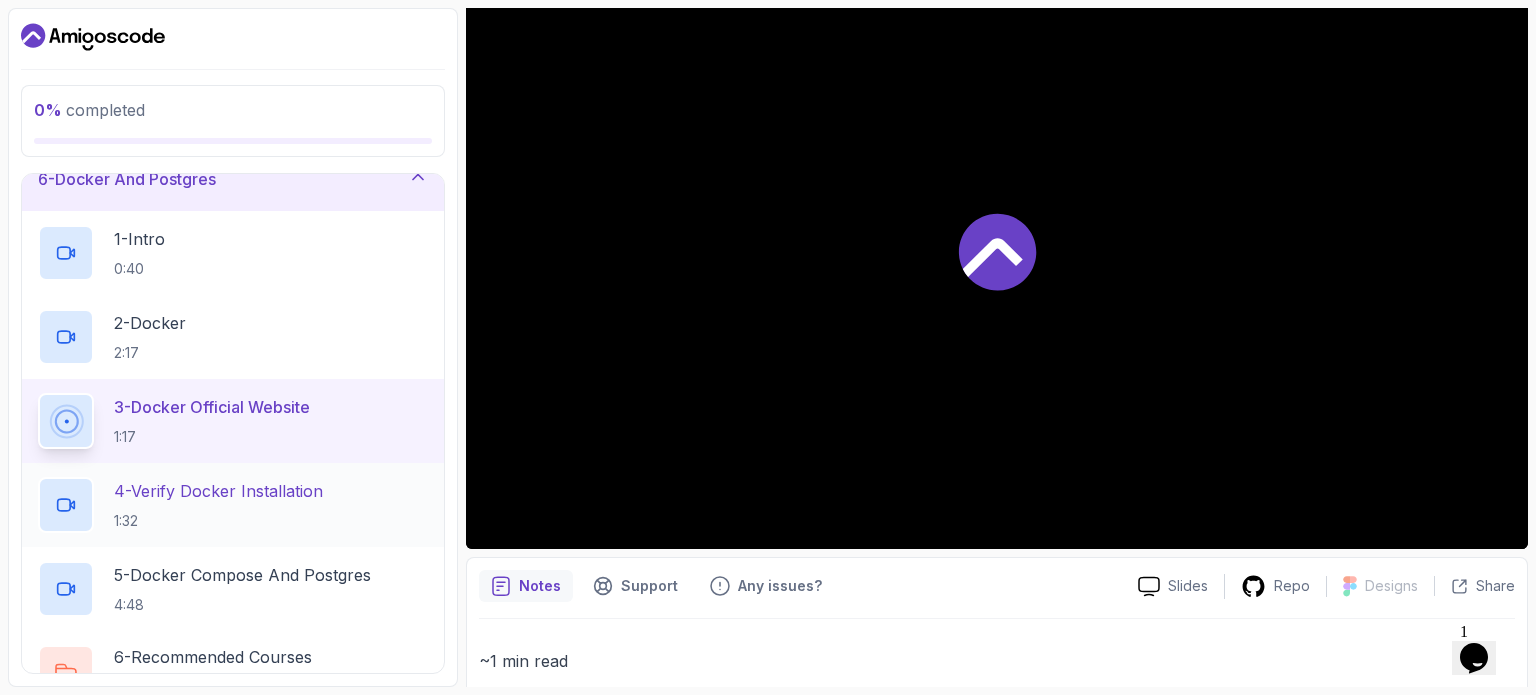 click on "1:32" at bounding box center (218, 521) 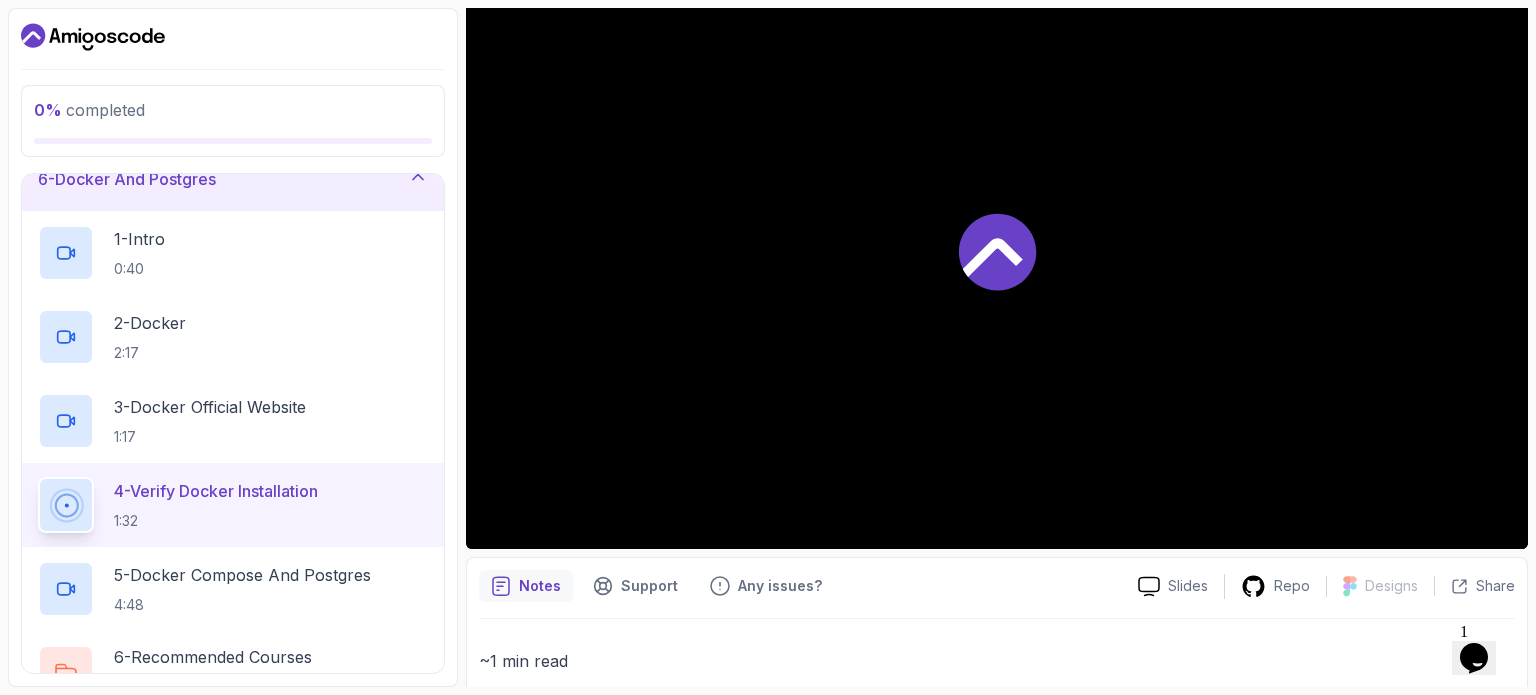 scroll, scrollTop: 452, scrollLeft: 0, axis: vertical 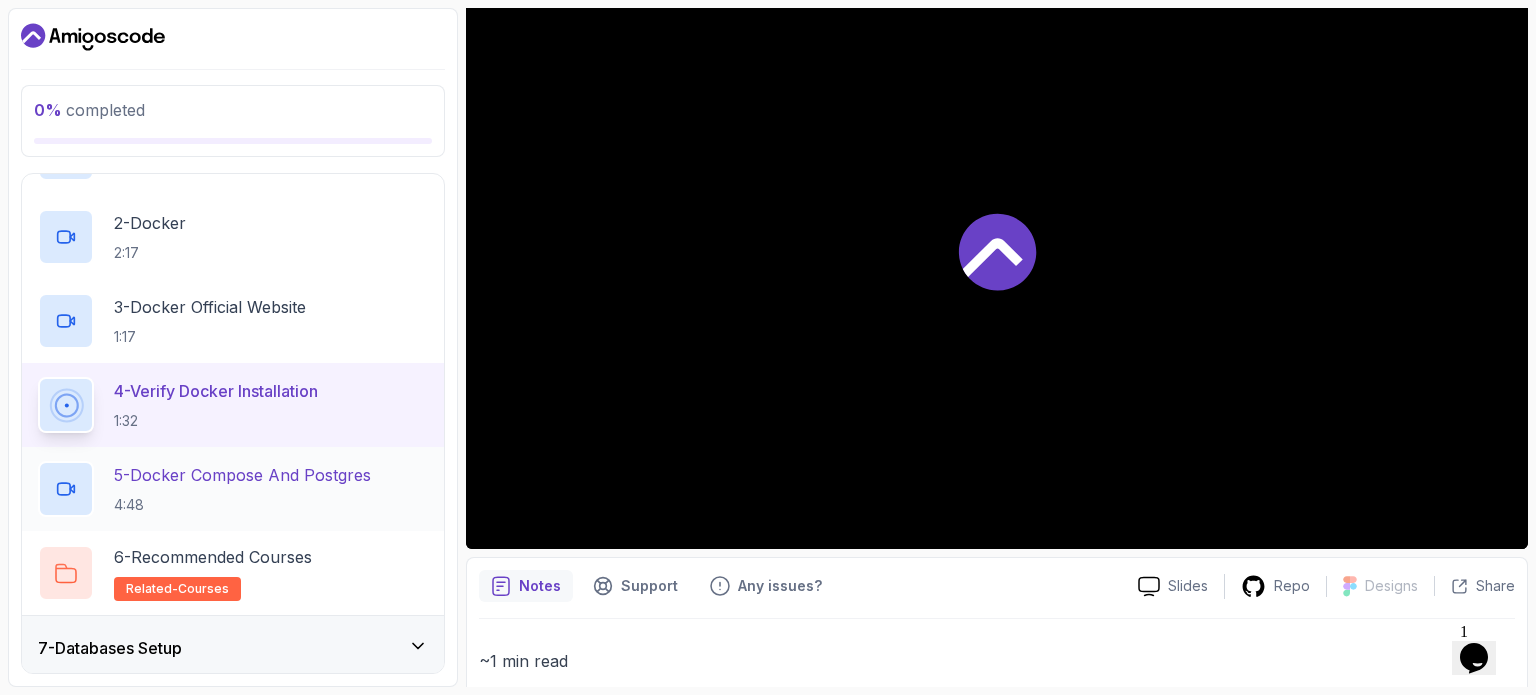 click on "5  -  Docker Compose And Postgres 4:48" at bounding box center [242, 489] 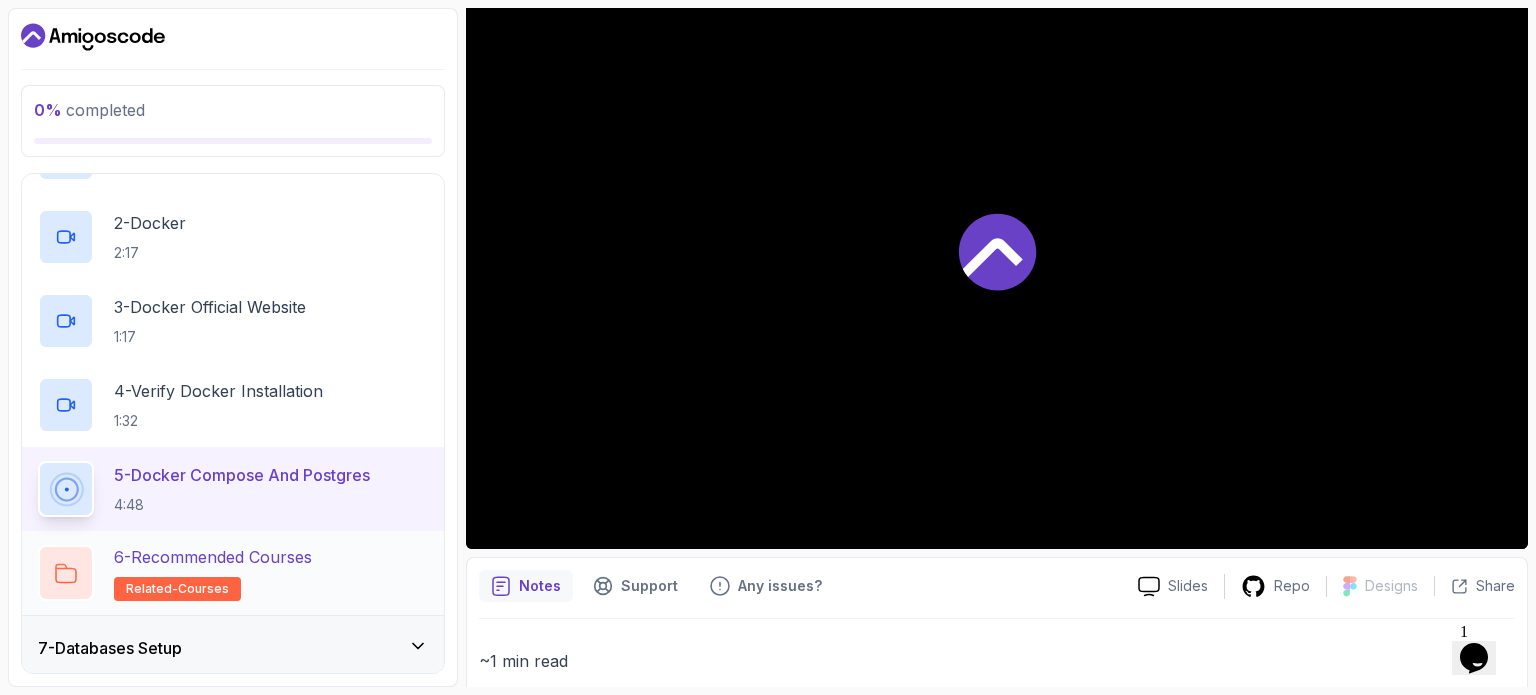 click on "6  -  Recommended Courses related-courses" at bounding box center (233, 573) 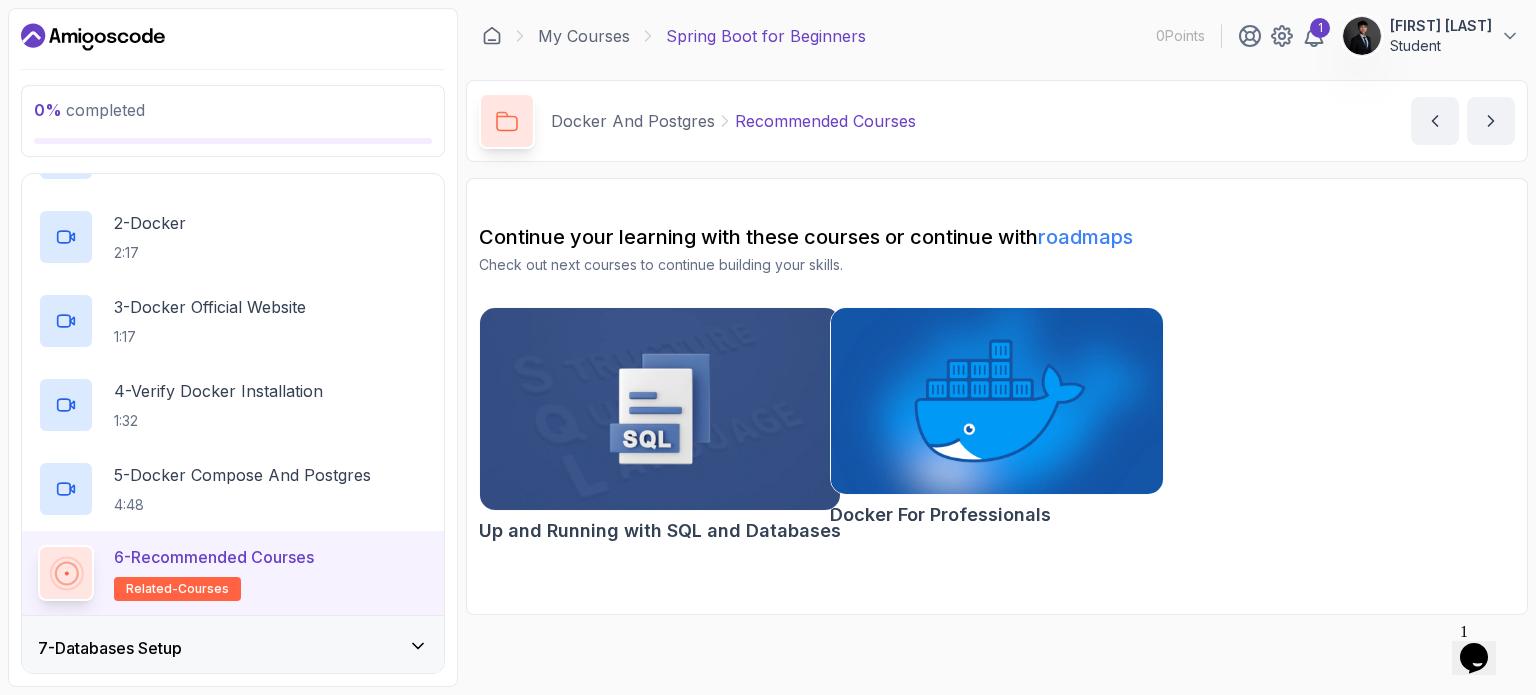 scroll, scrollTop: 0, scrollLeft: 0, axis: both 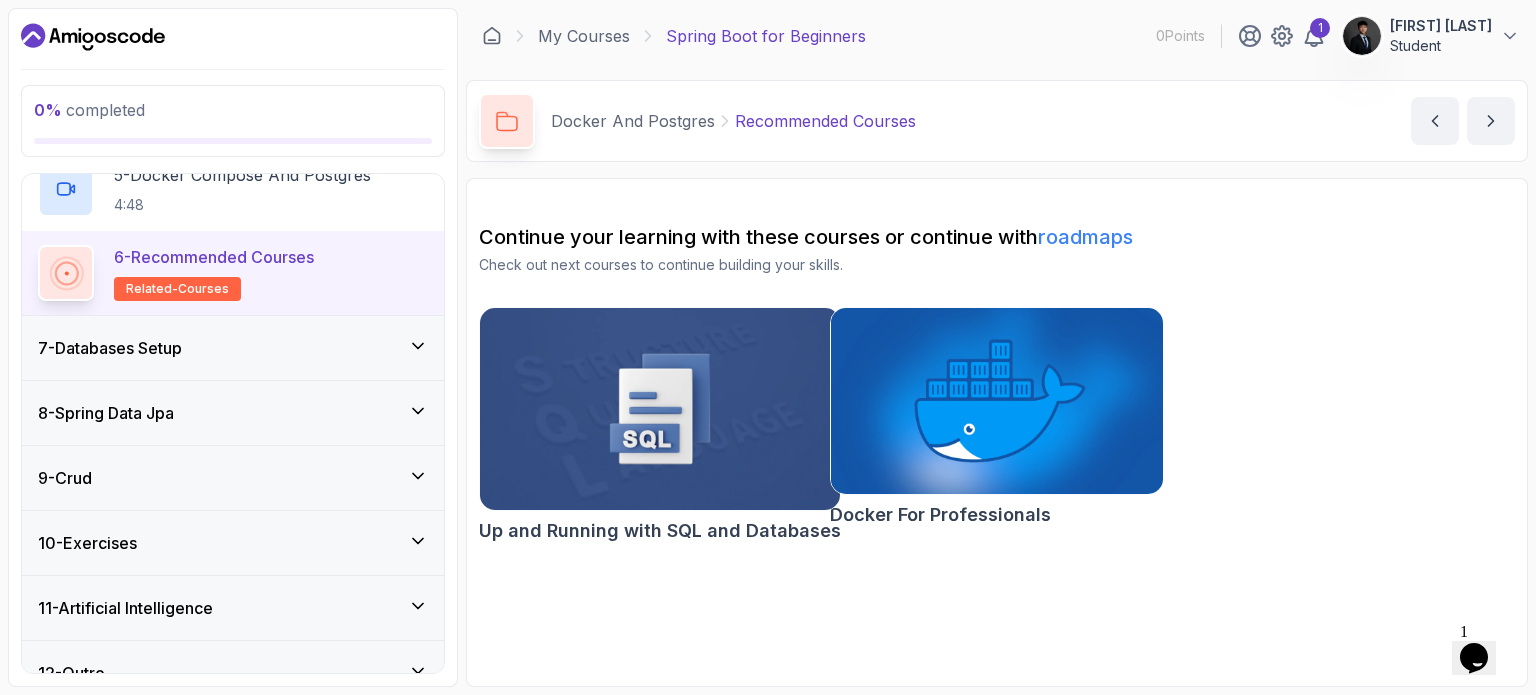 click on "7  -  Databases Setup" at bounding box center [233, 348] 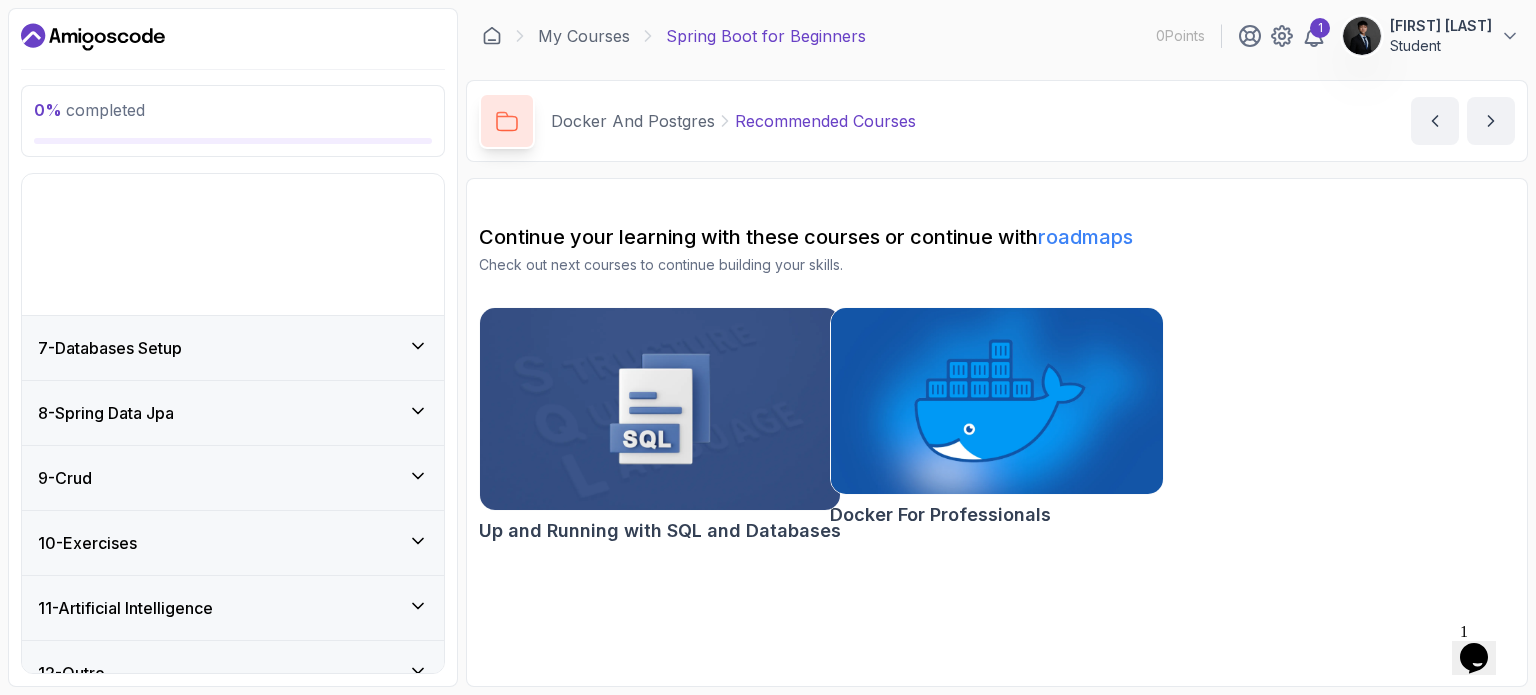 scroll, scrollTop: 276, scrollLeft: 0, axis: vertical 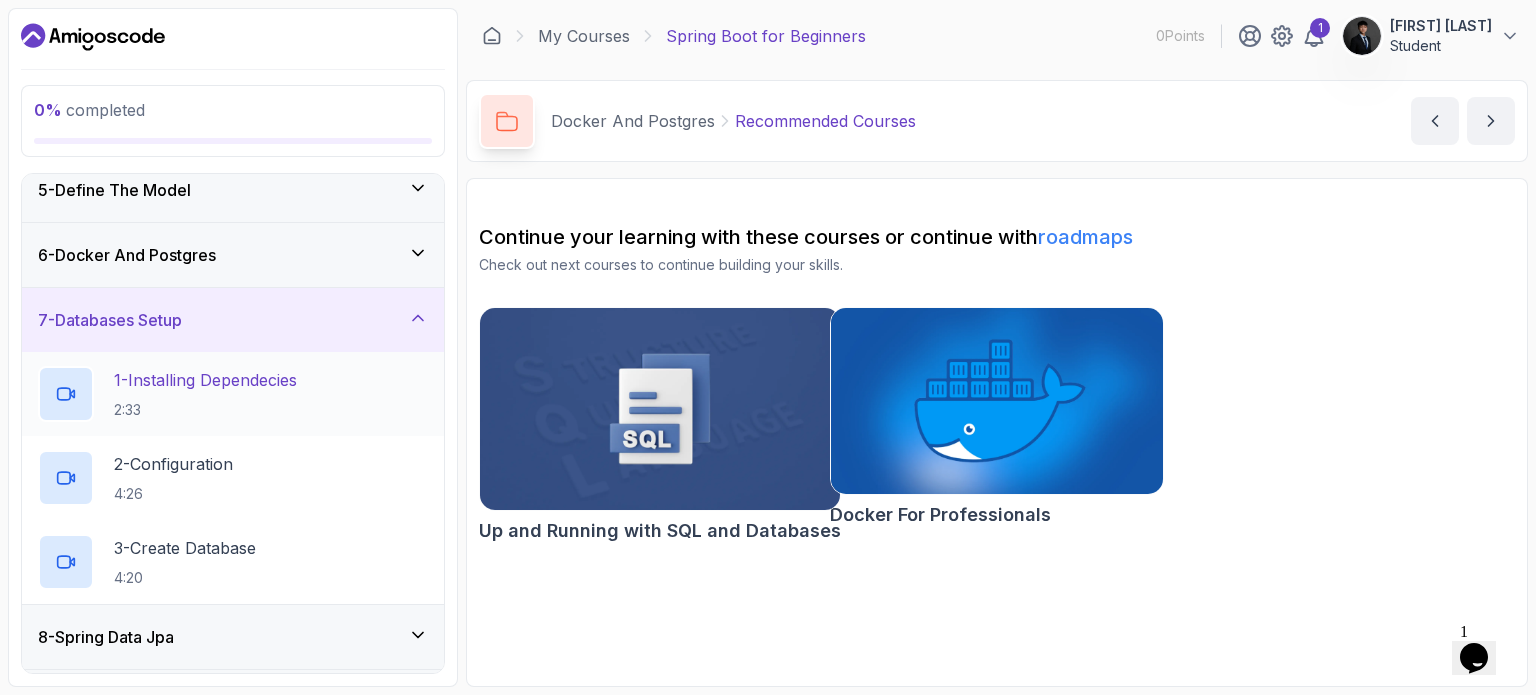 click on "1  -  Installing Dependecies 2:33" at bounding box center (205, 394) 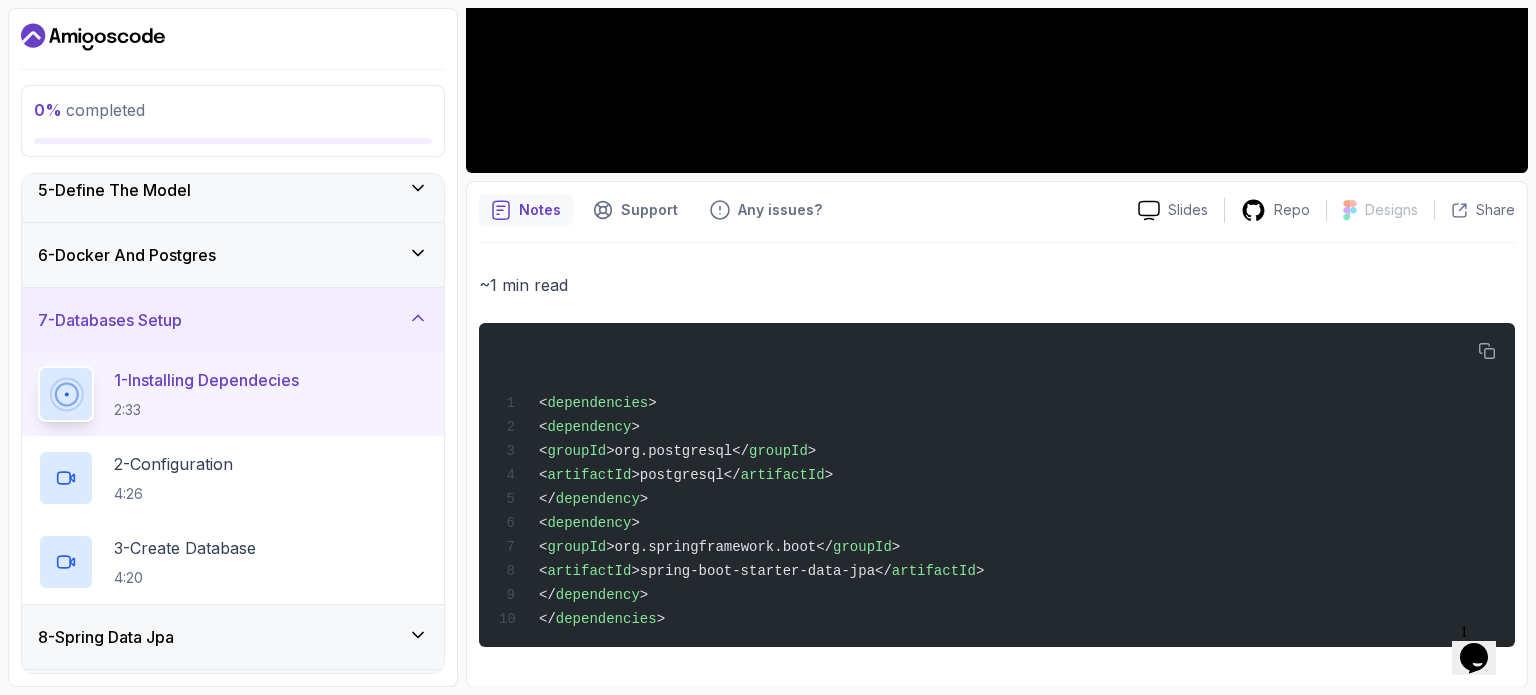 scroll, scrollTop: 202, scrollLeft: 0, axis: vertical 